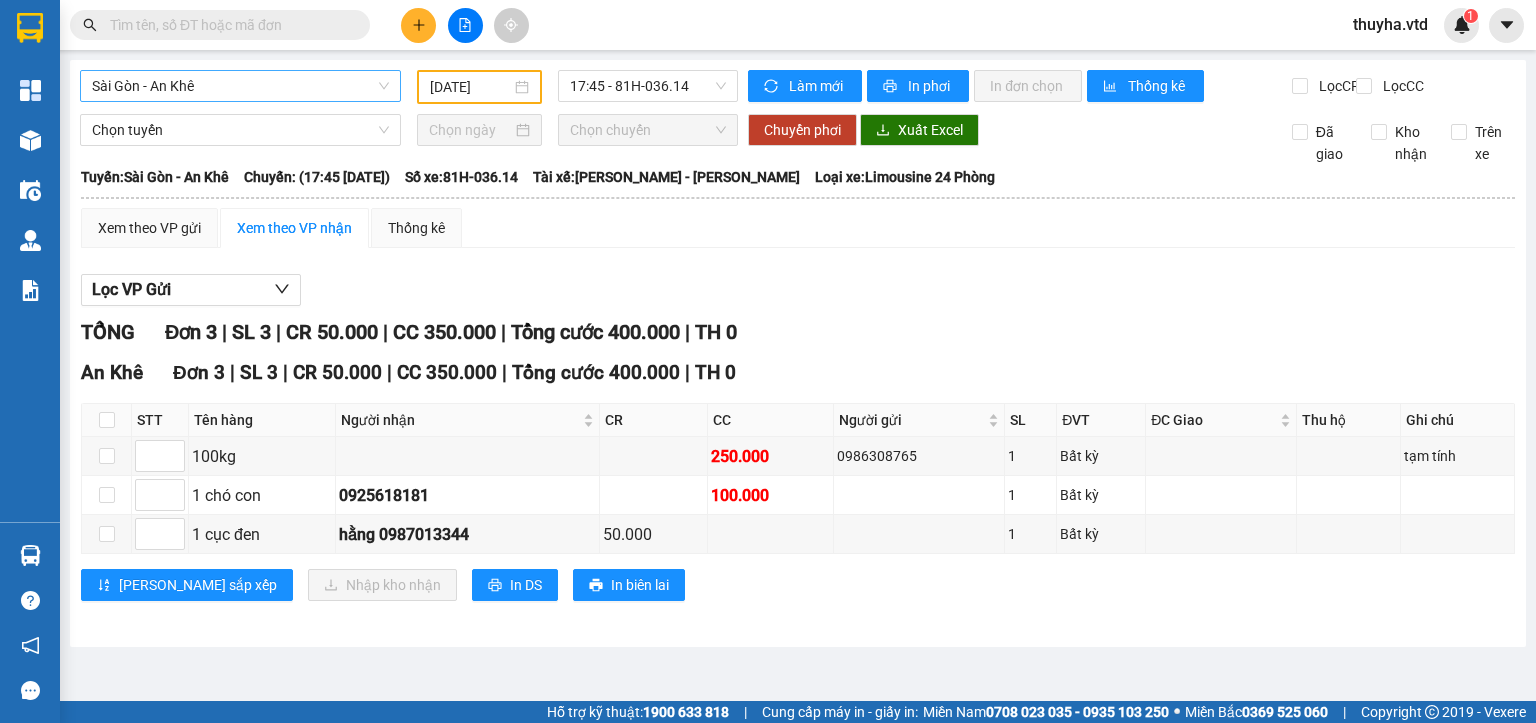scroll, scrollTop: 0, scrollLeft: 0, axis: both 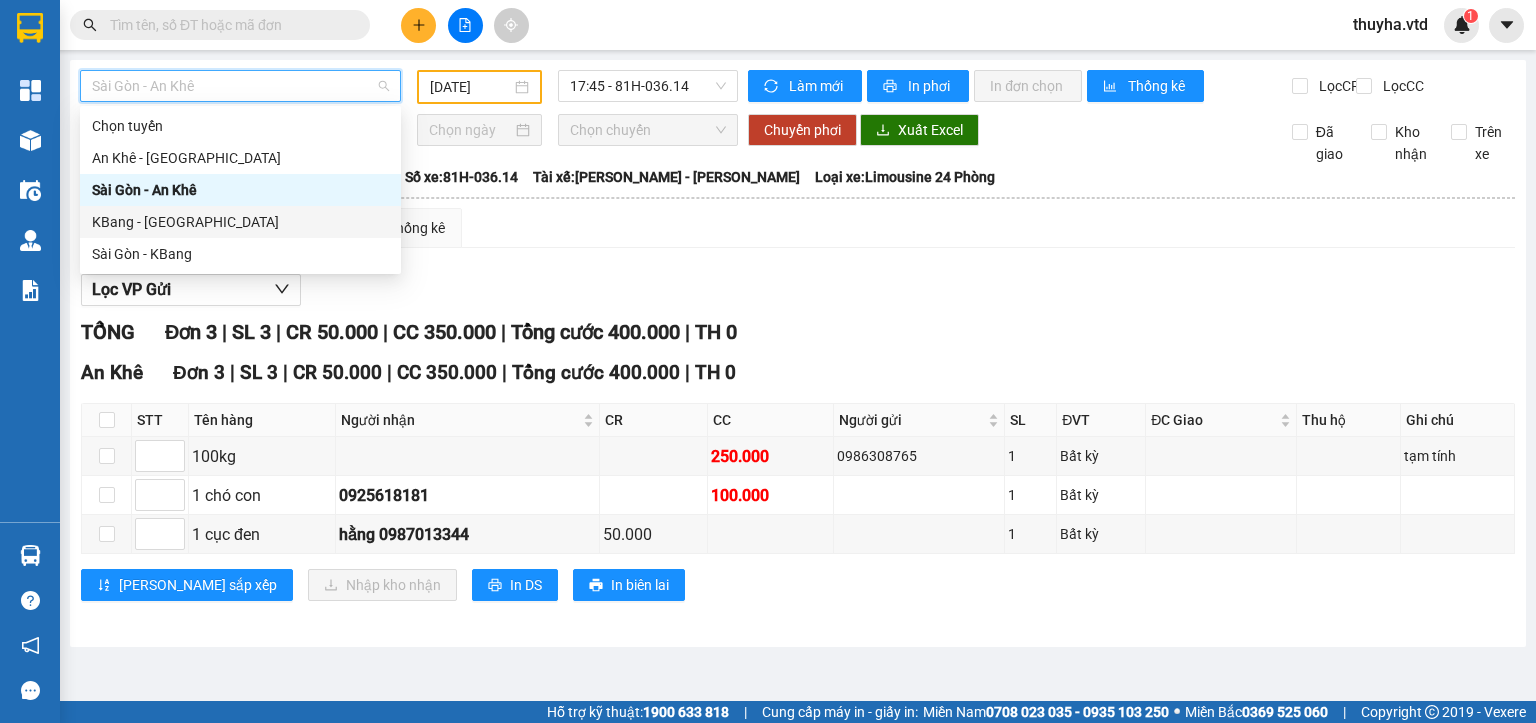 click on "KBang - [GEOGRAPHIC_DATA]" at bounding box center (240, 222) 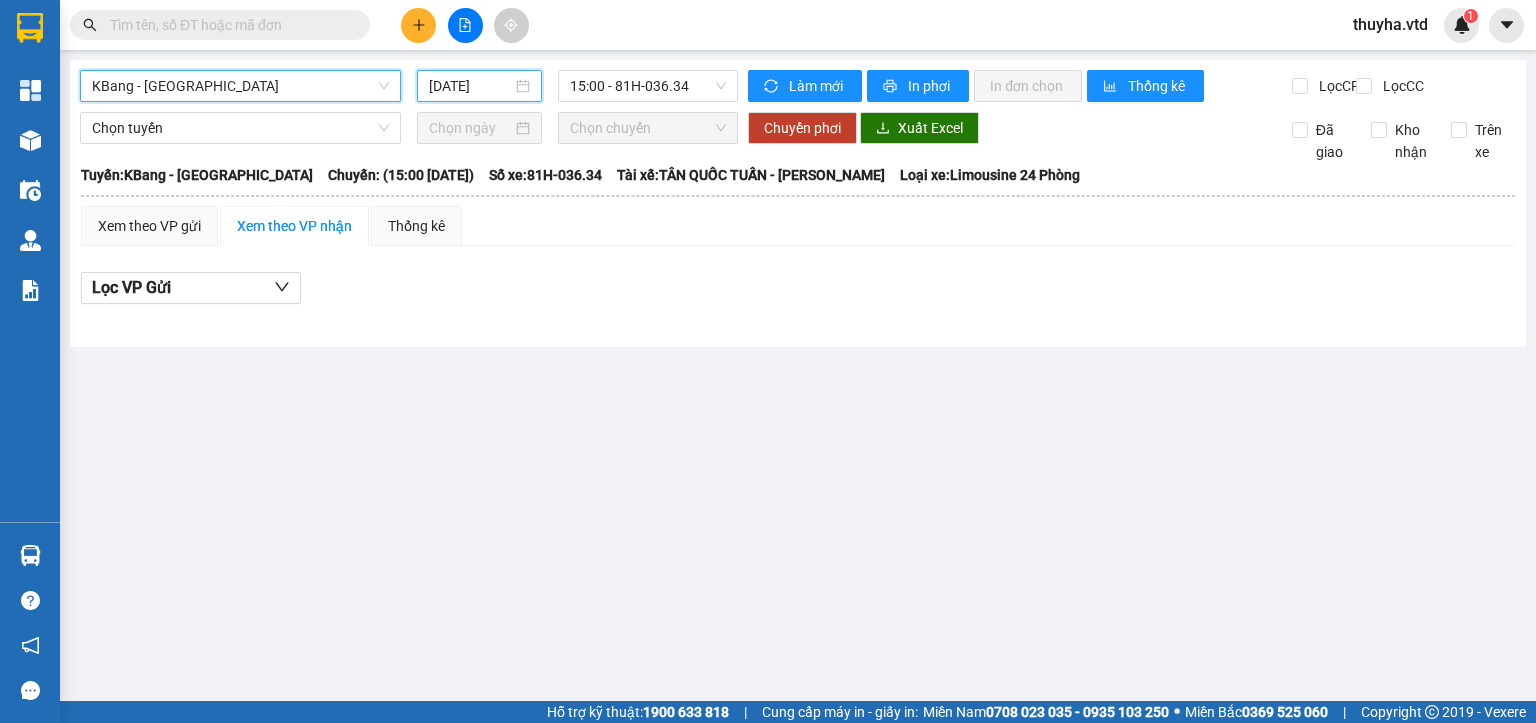 click on "[DATE]" at bounding box center (470, 86) 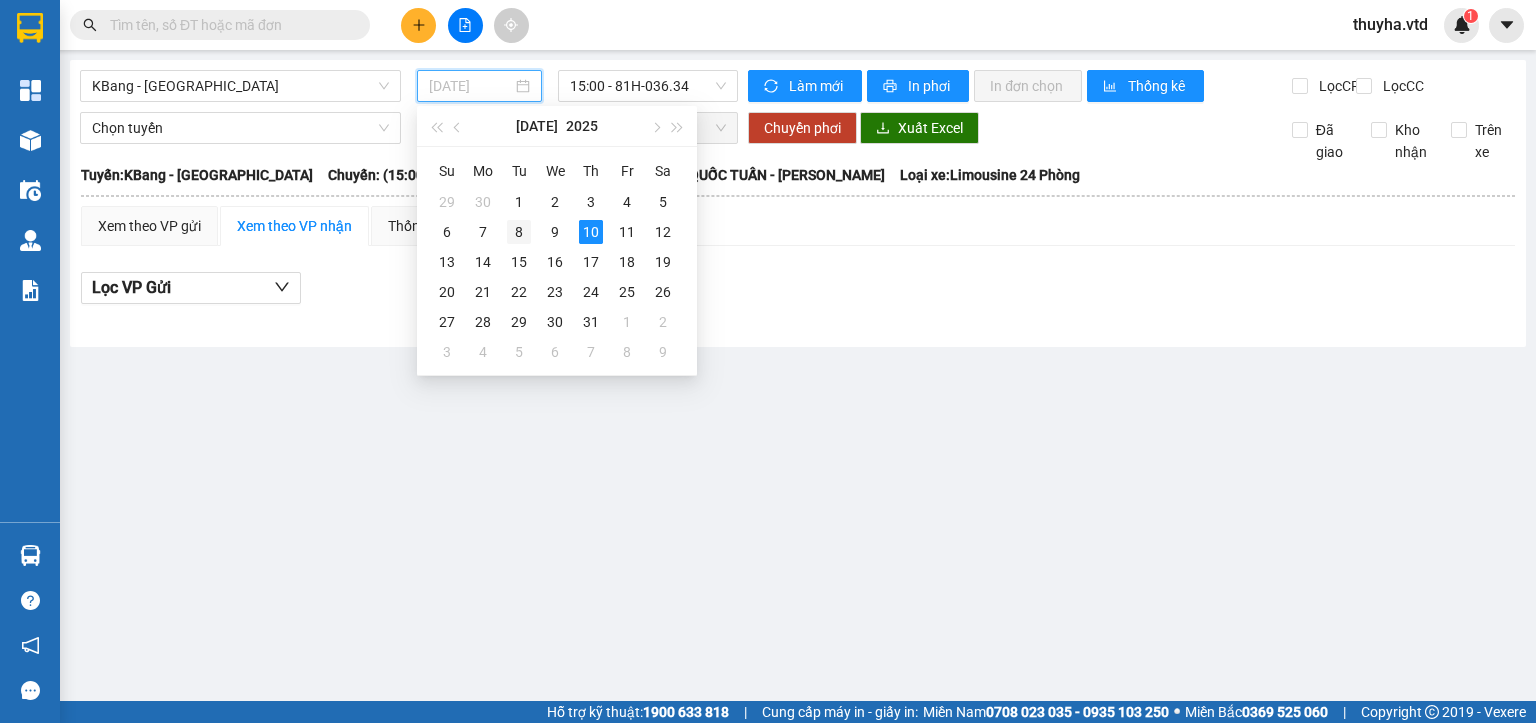 click on "8" at bounding box center [519, 232] 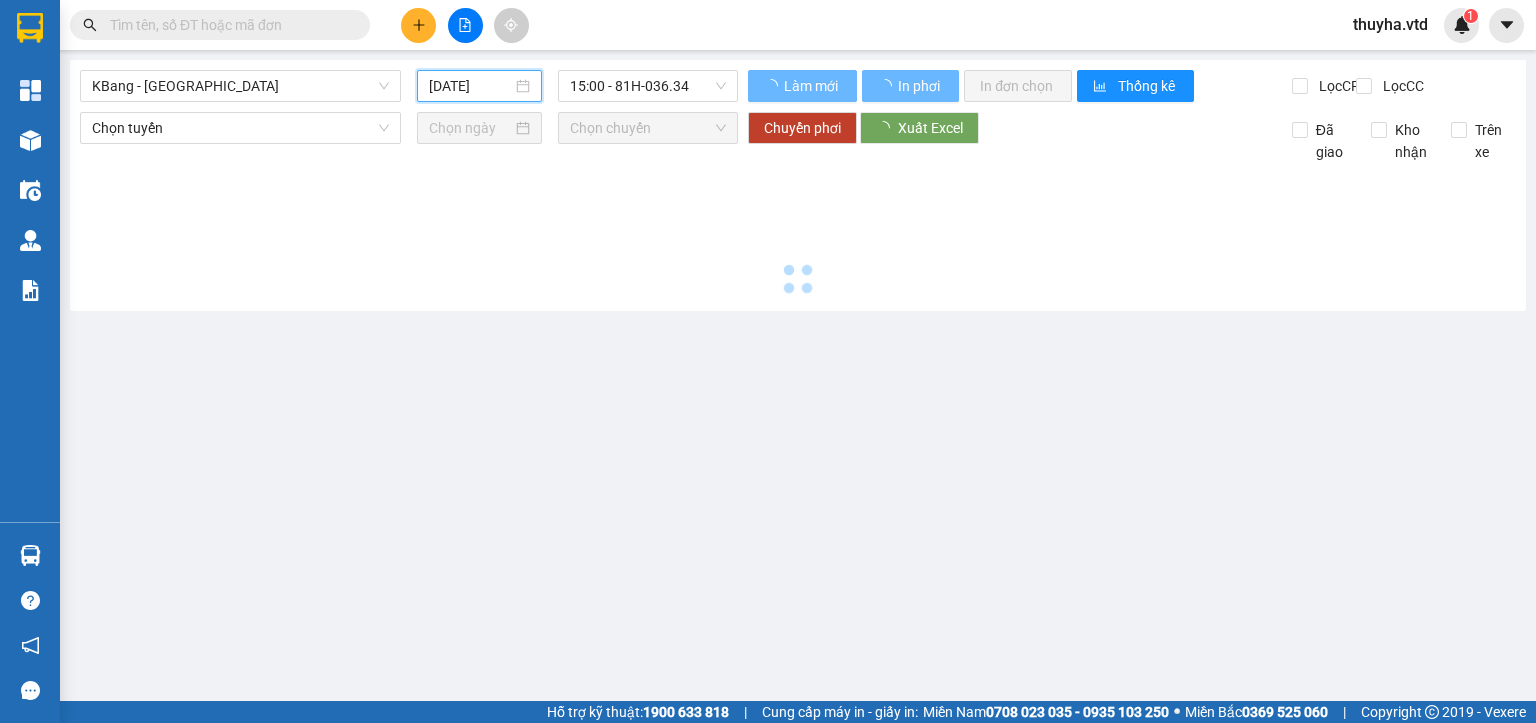 type on "[DATE]" 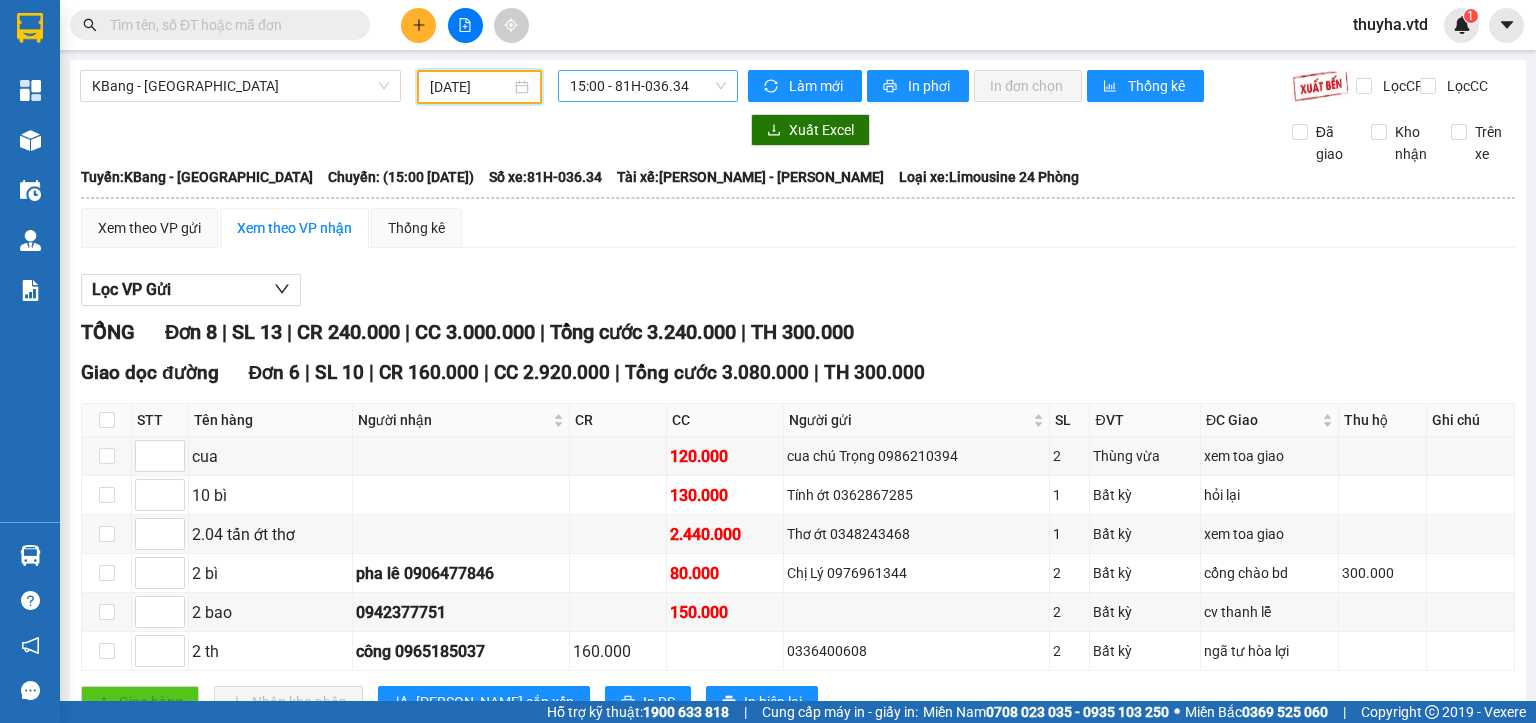 click on "15:00     - 81H-036.34" at bounding box center [648, 86] 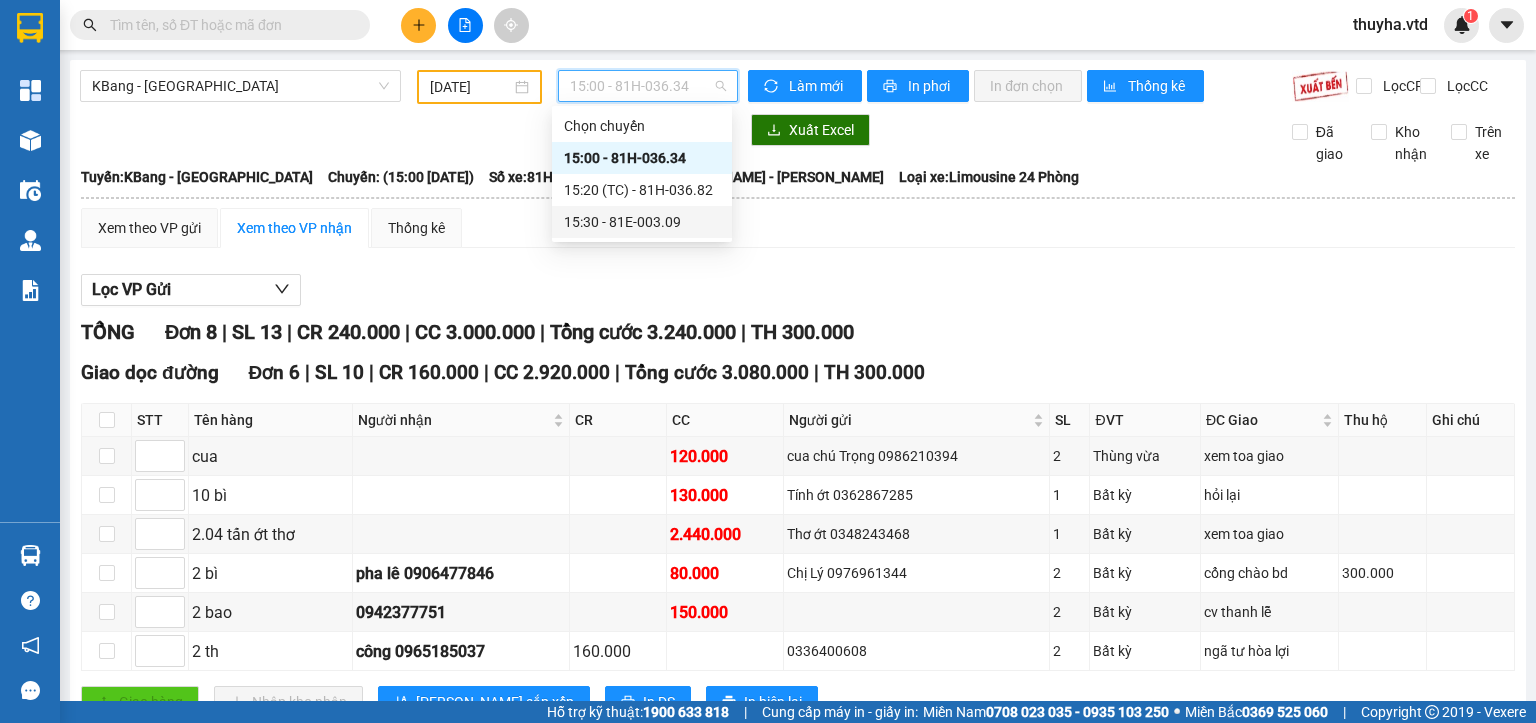 click on "15:30     - 81E-003.09" at bounding box center [642, 222] 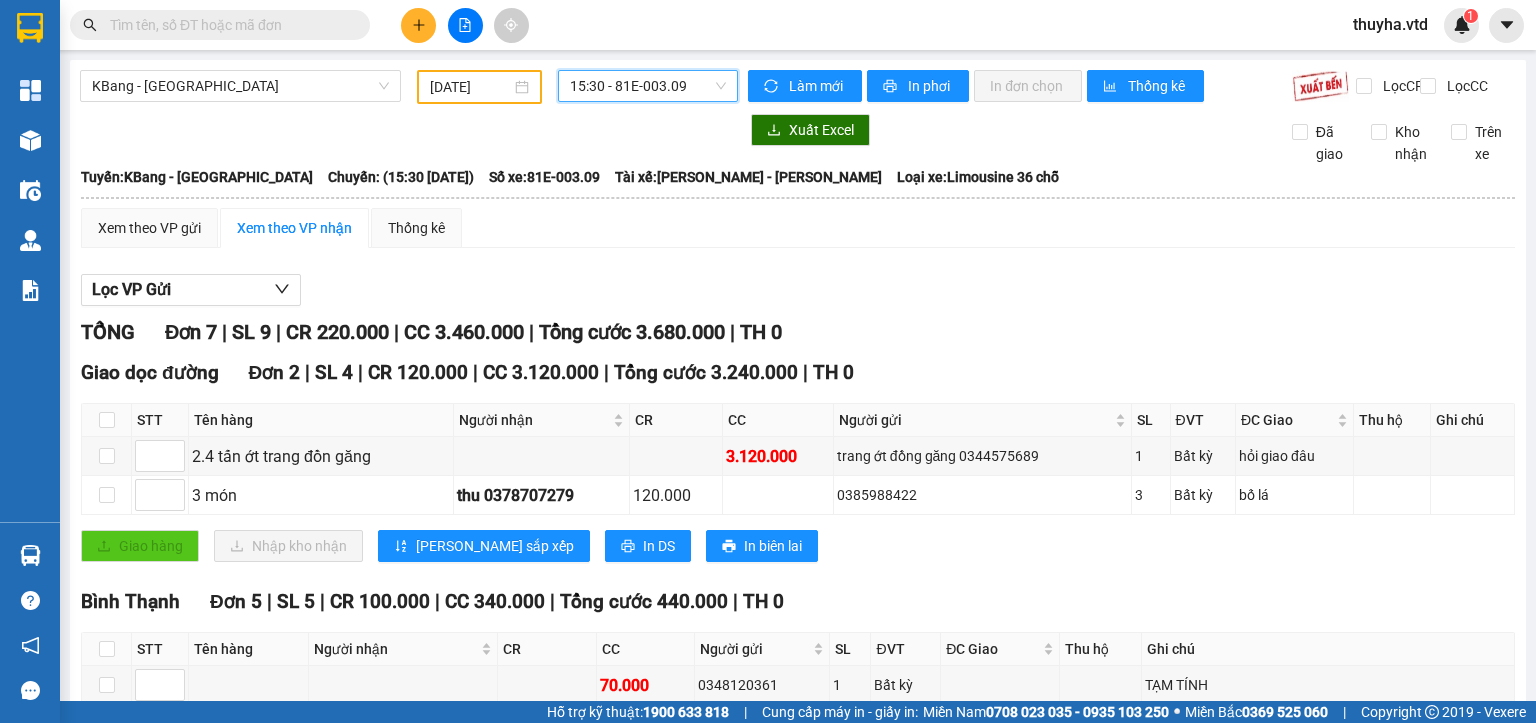 scroll, scrollTop: 272, scrollLeft: 0, axis: vertical 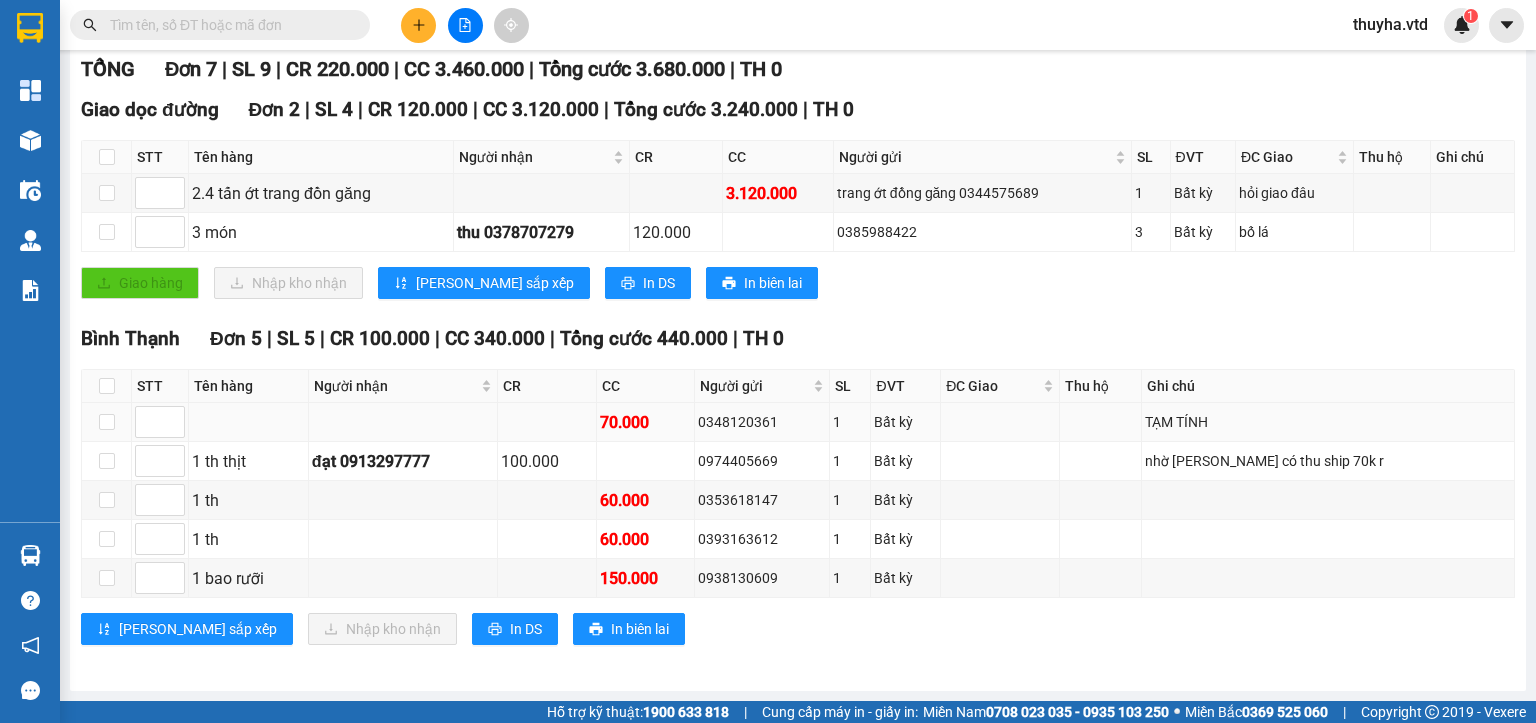 click on "0348120361" at bounding box center (762, 422) 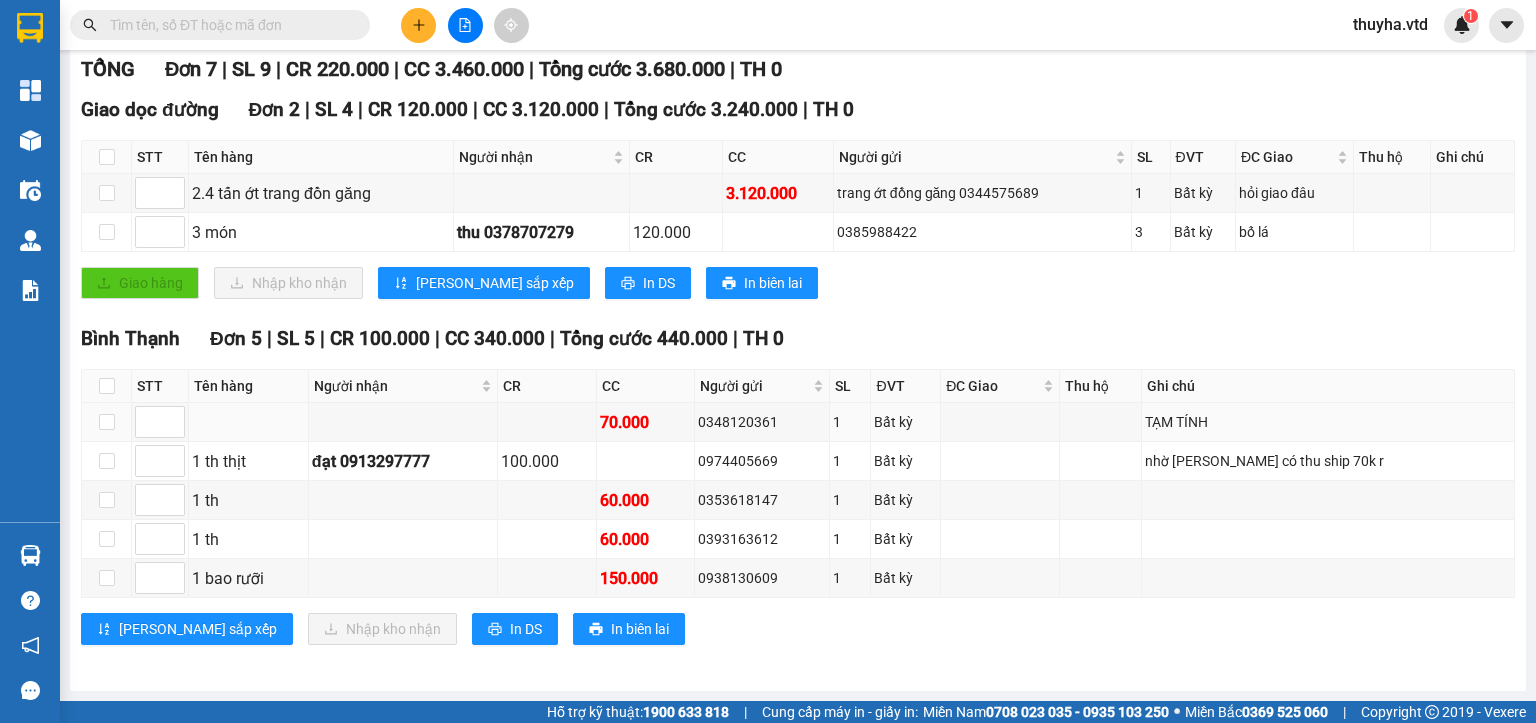 copy on "0348120361" 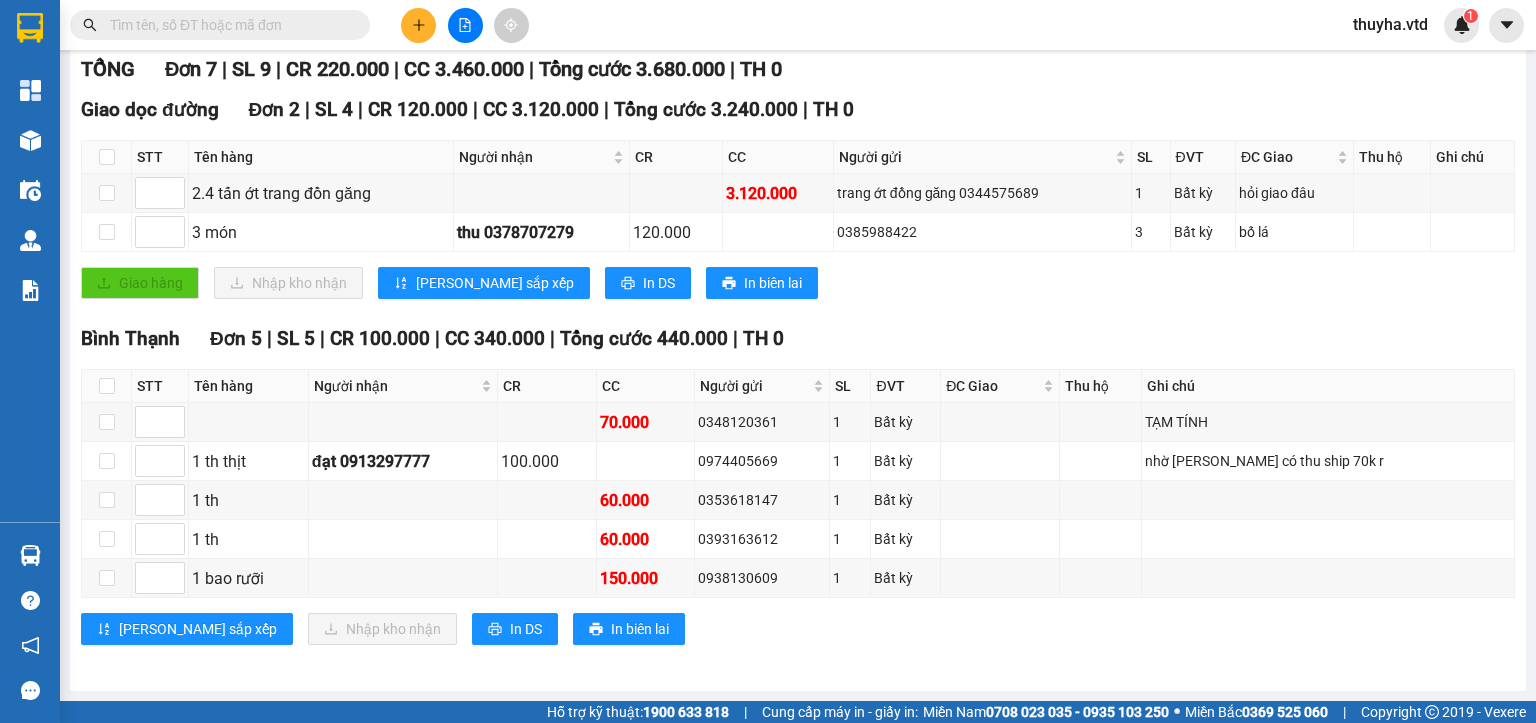 click at bounding box center (228, 25) 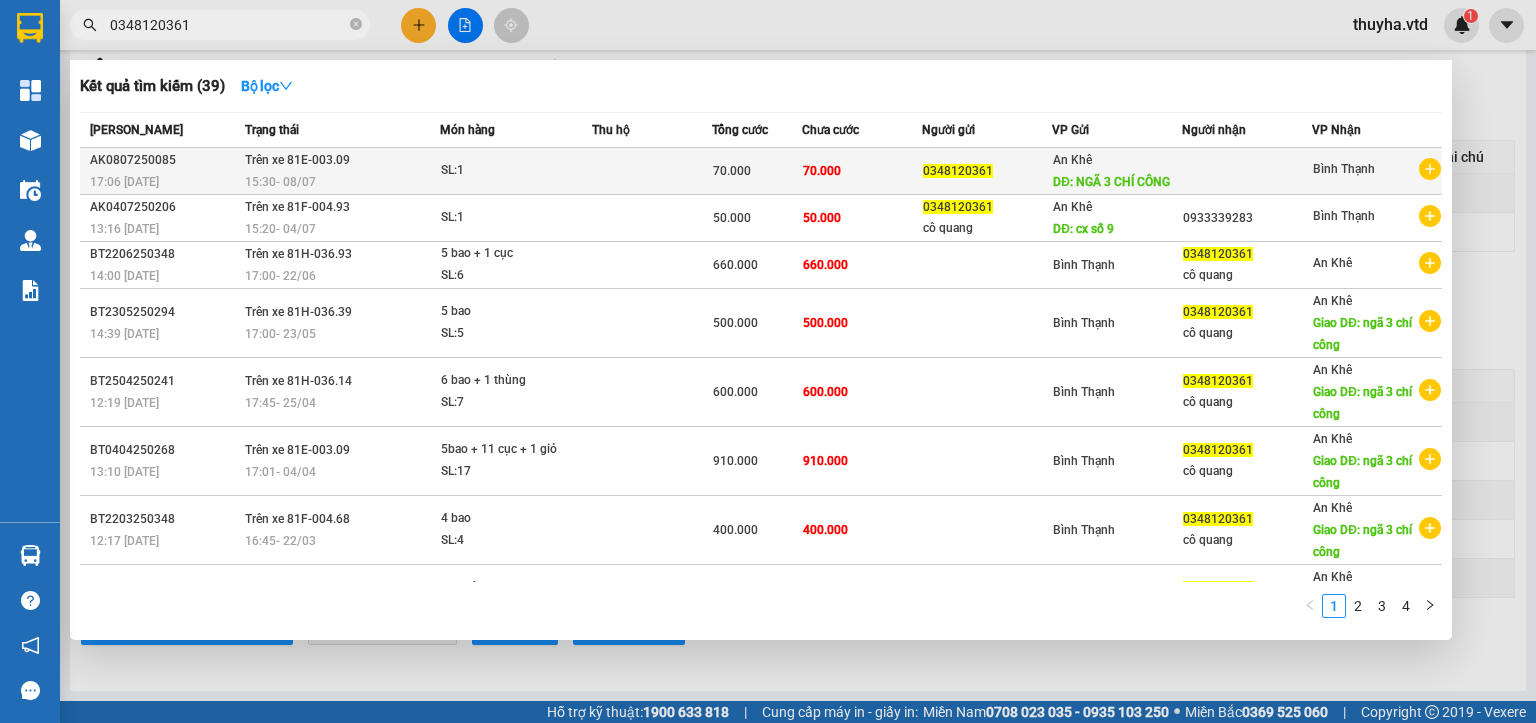 type on "0348120361" 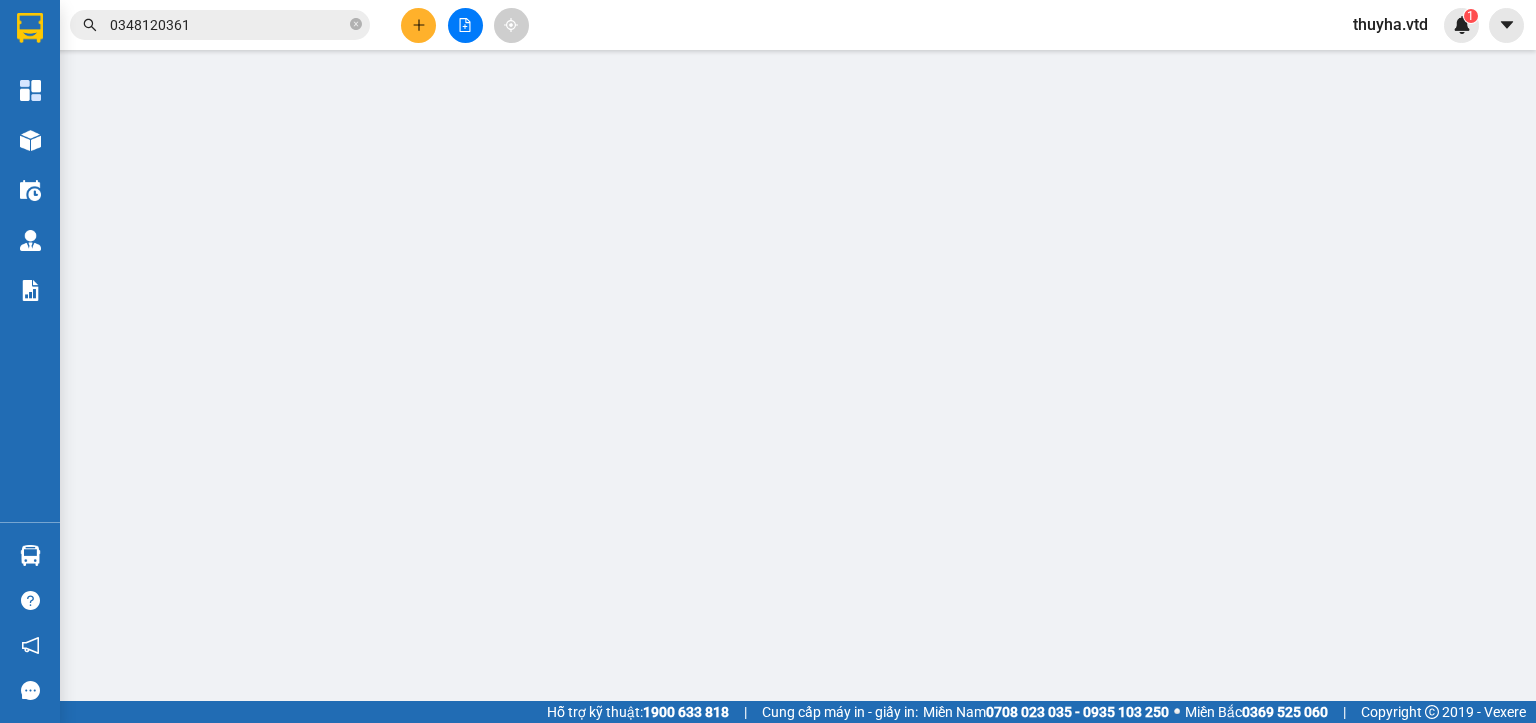 scroll, scrollTop: 0, scrollLeft: 0, axis: both 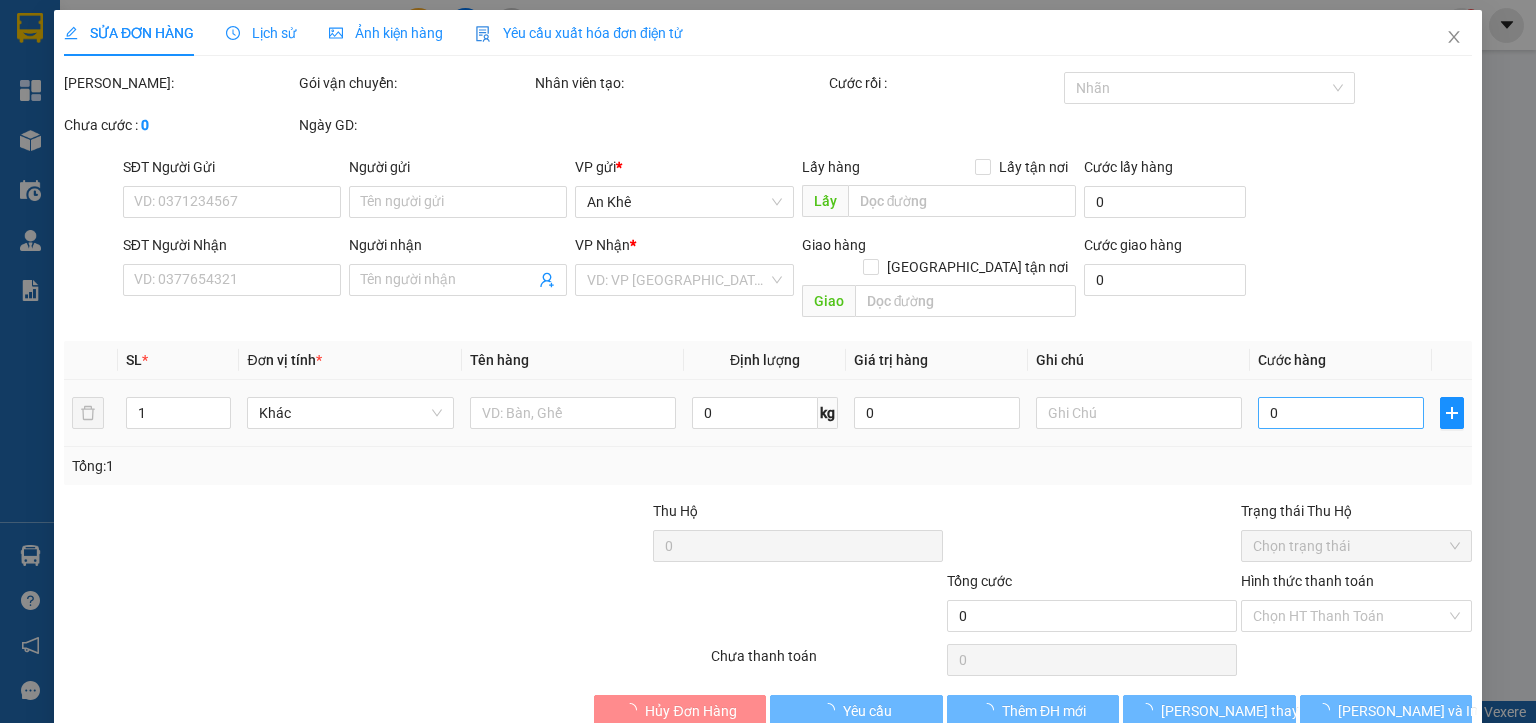 type on "0348120361" 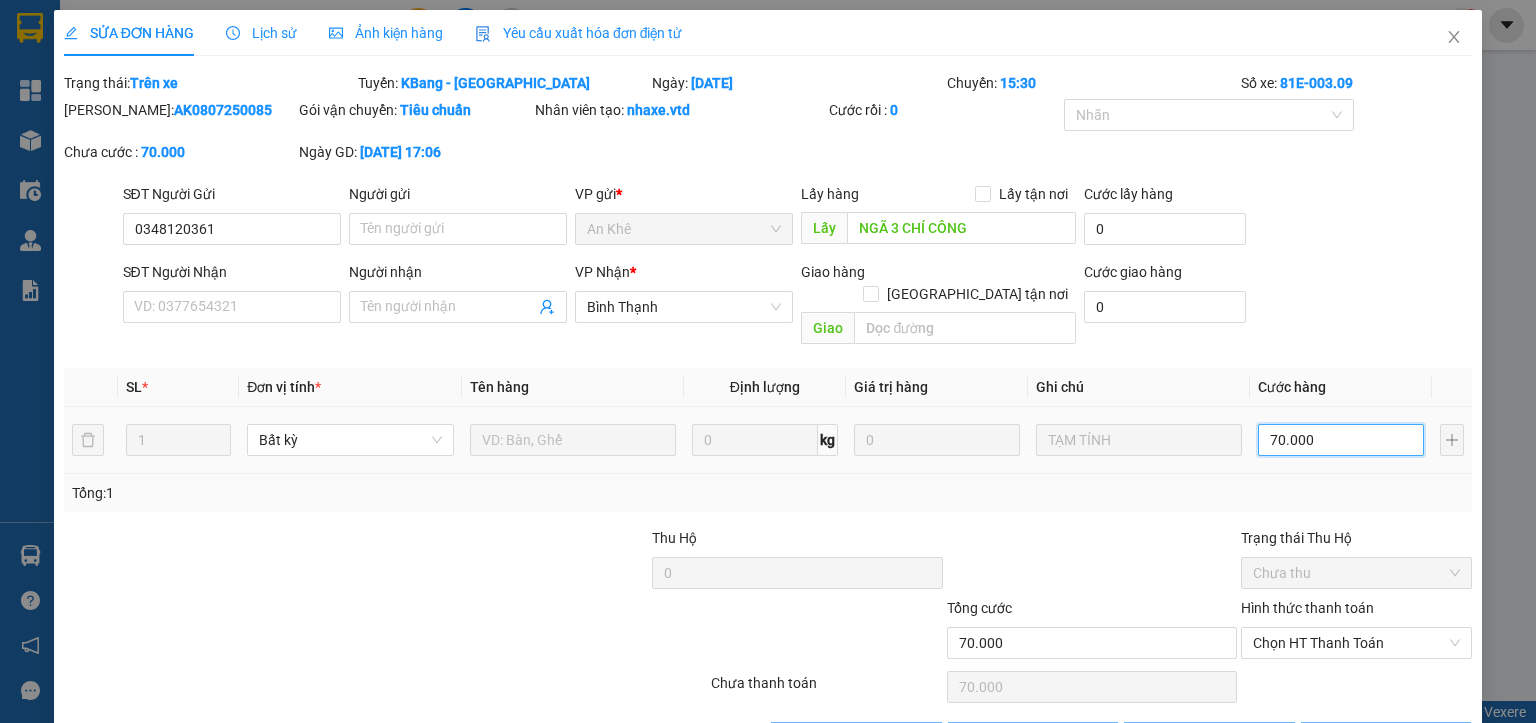 click on "70.000" at bounding box center [1341, 440] 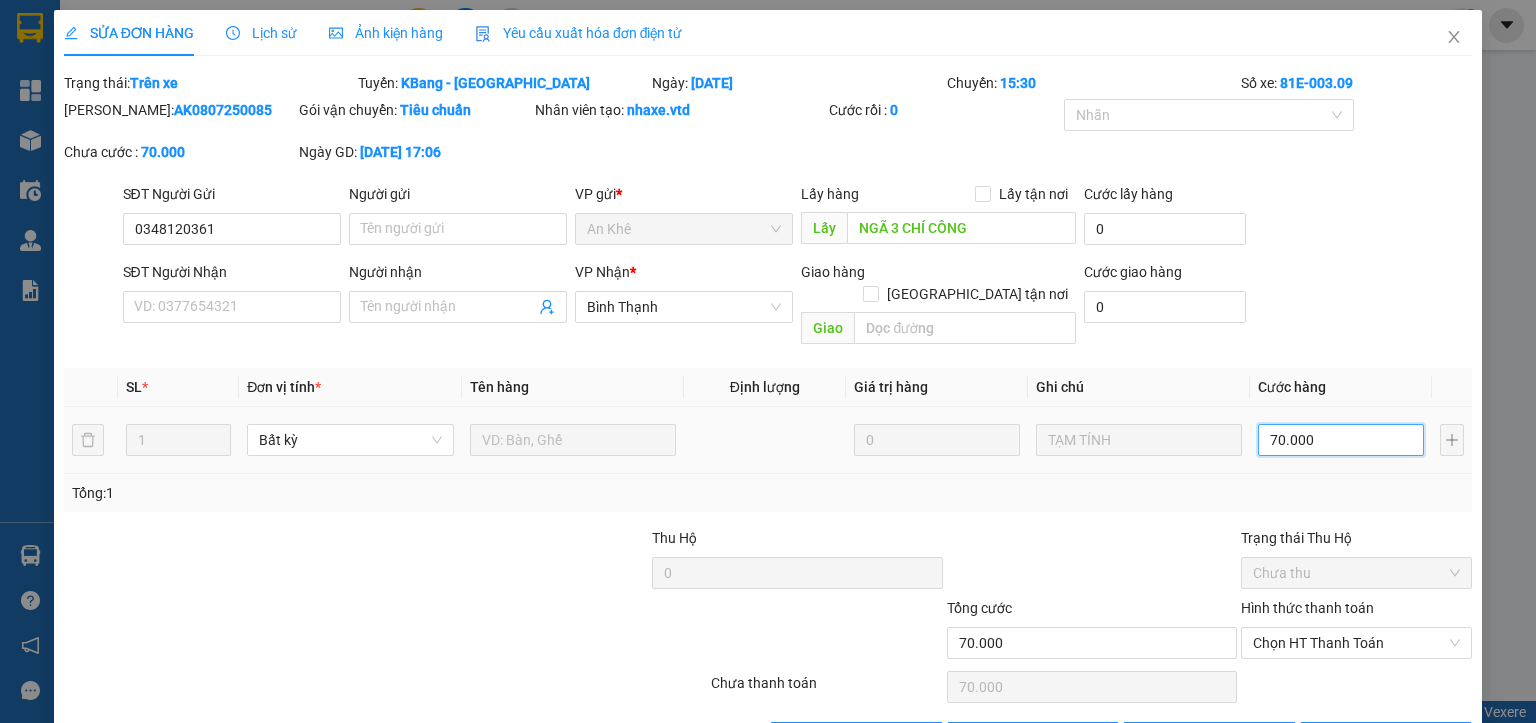 type on "6" 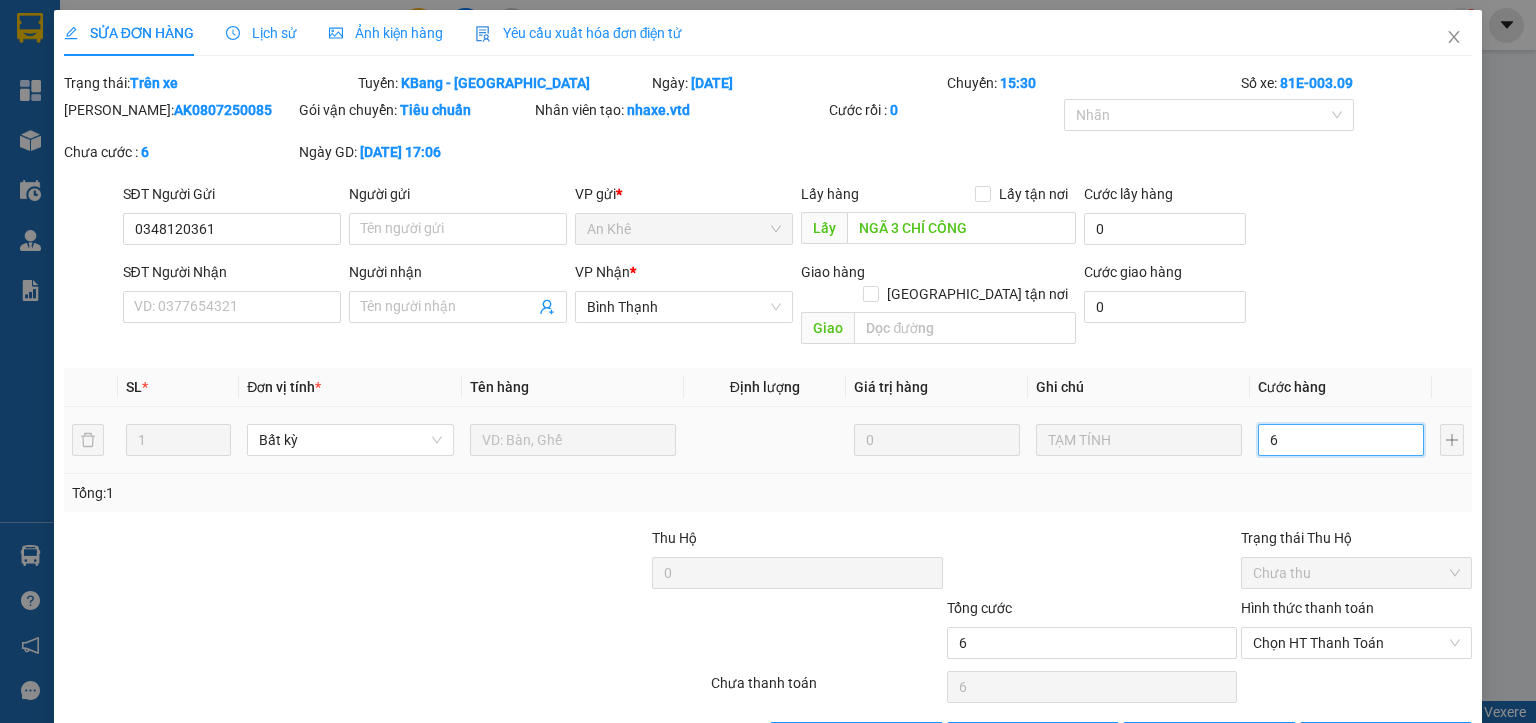 type on "60" 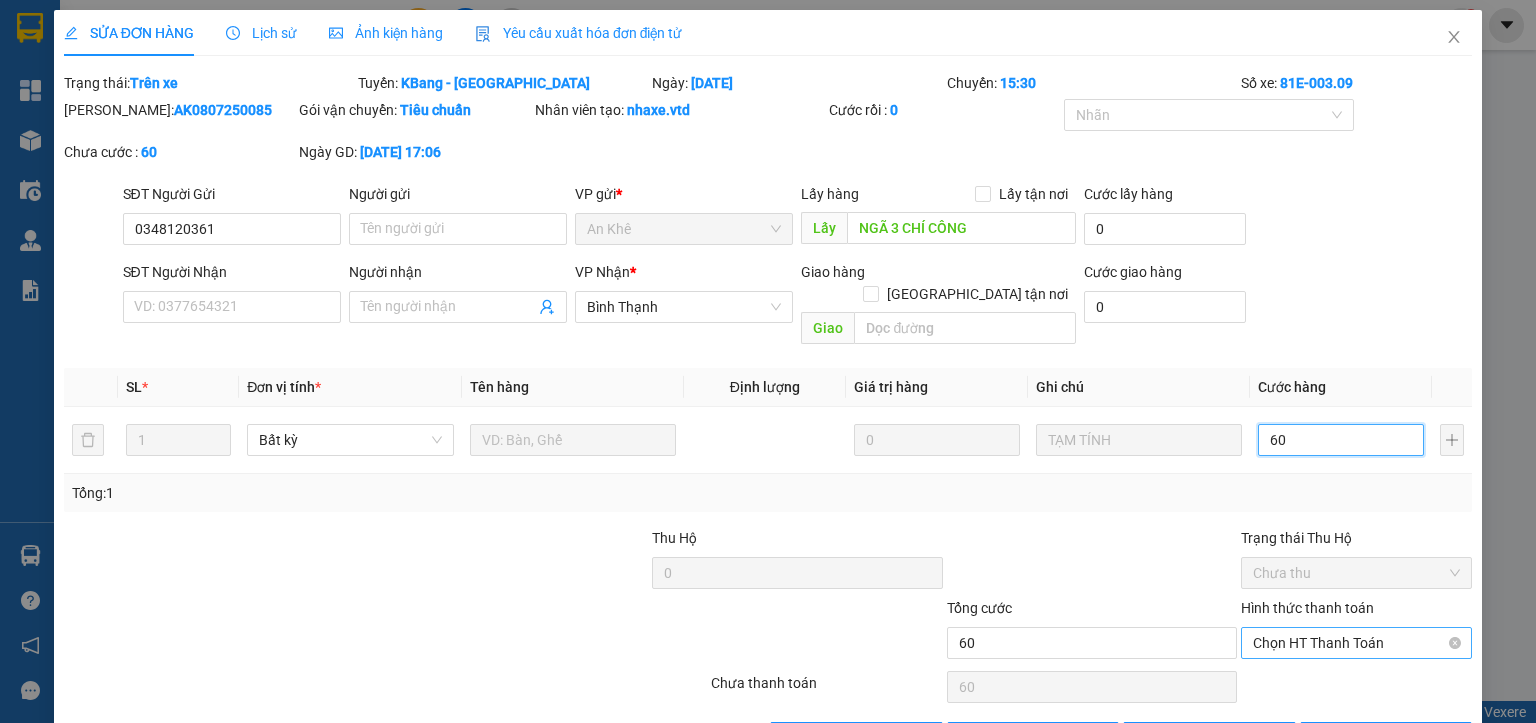 type on "600" 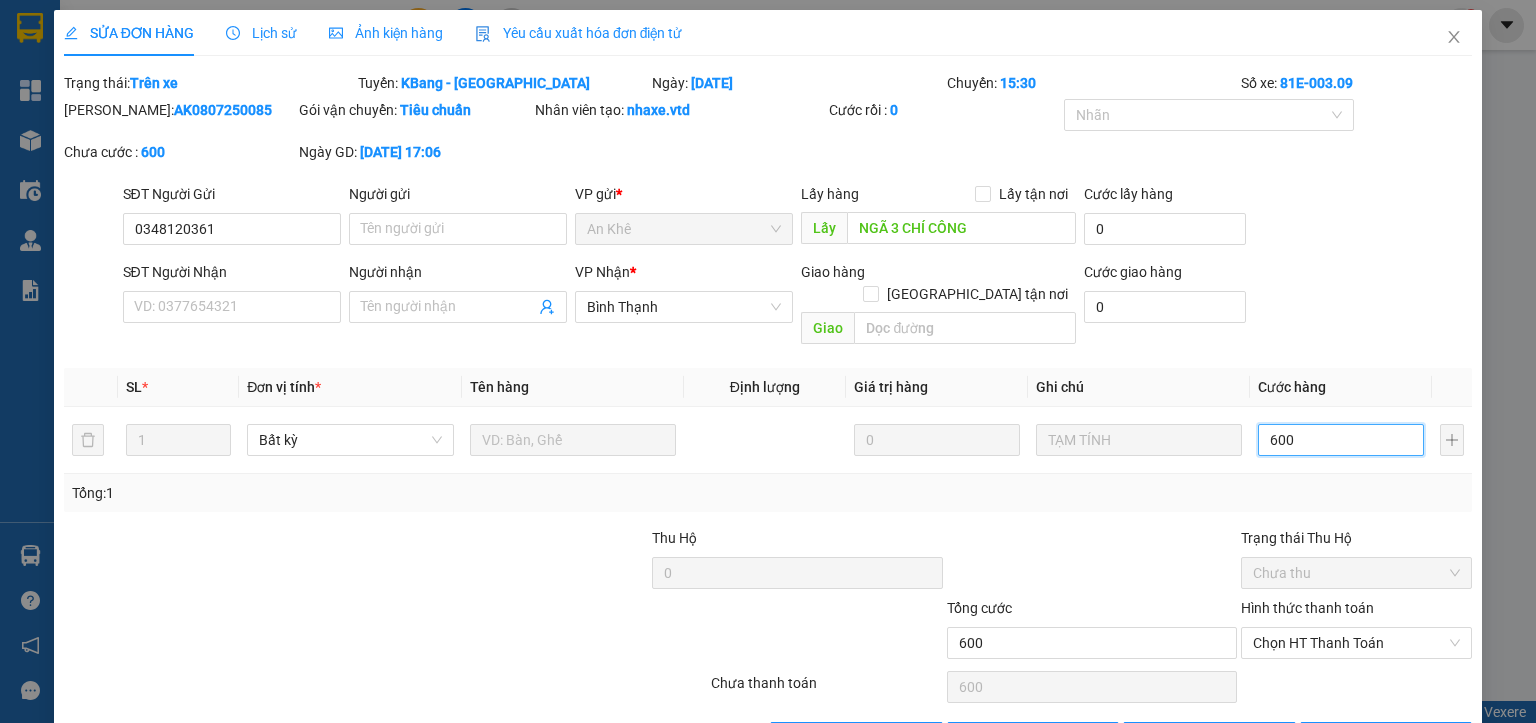 type on "6.000" 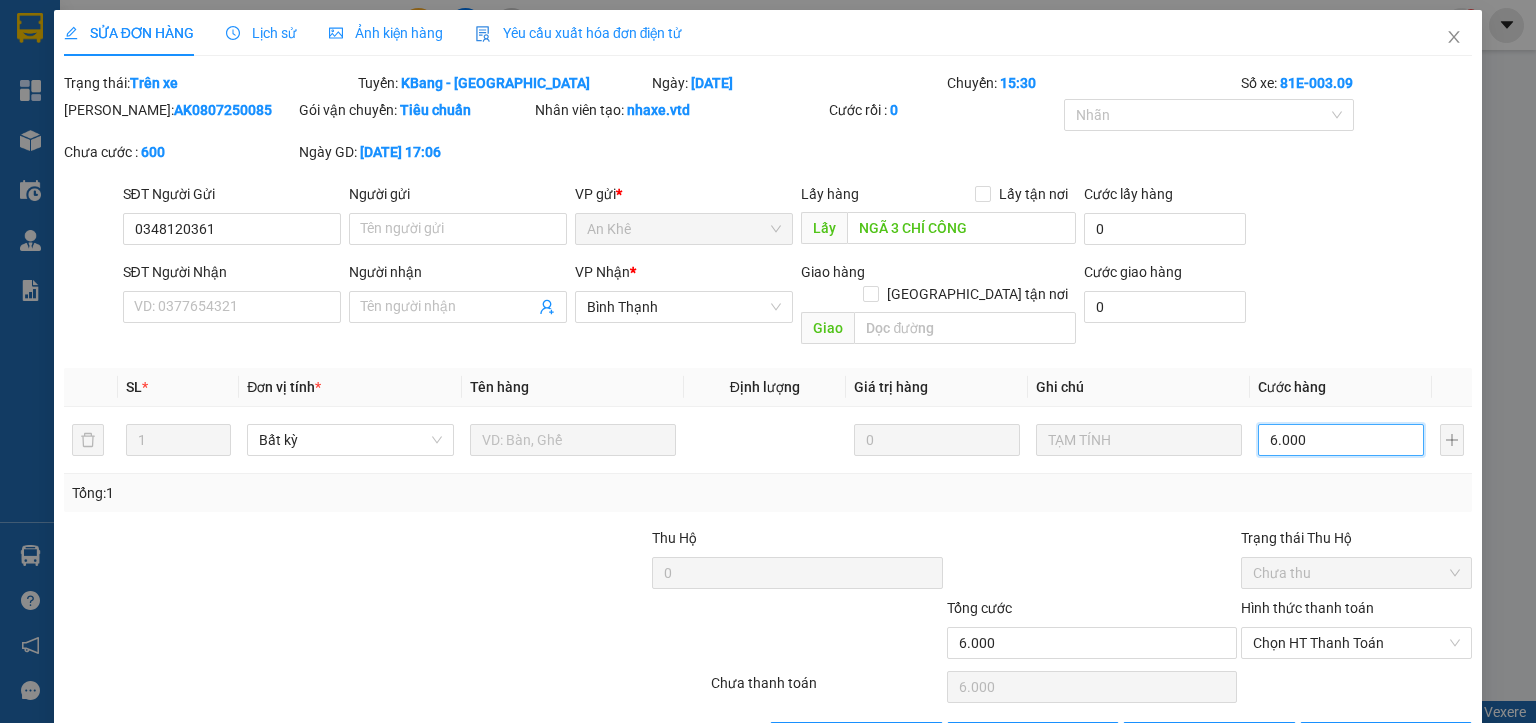 type on "60.000" 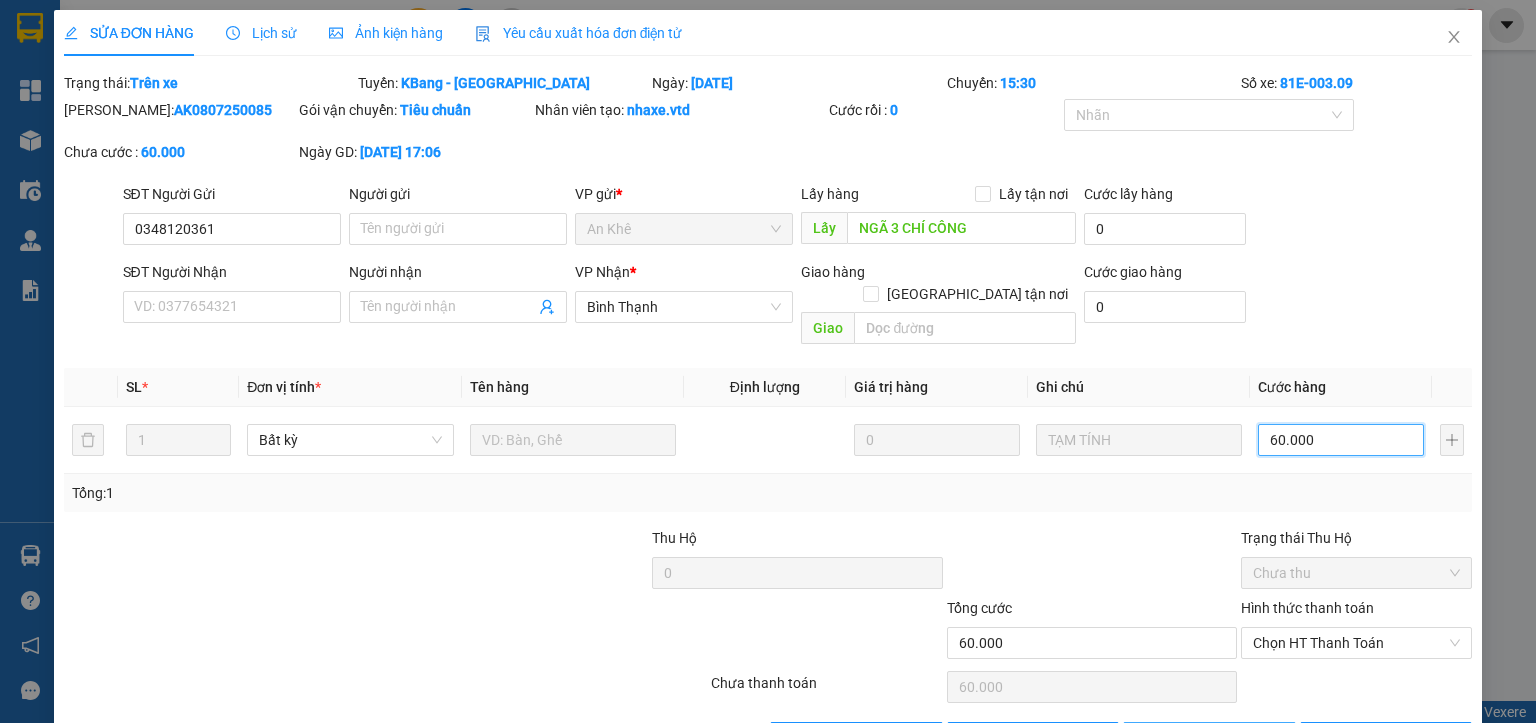 scroll, scrollTop: 47, scrollLeft: 0, axis: vertical 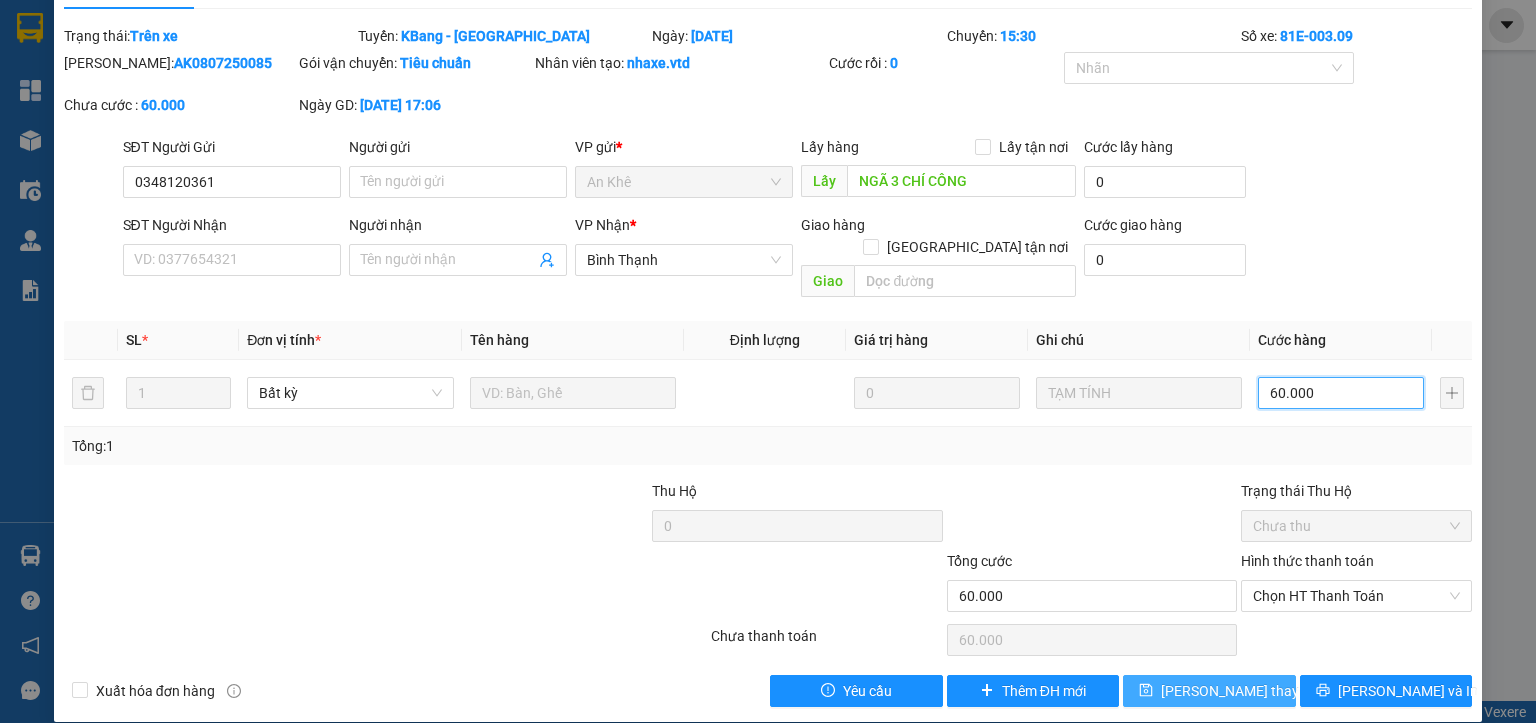 type on "60.000" 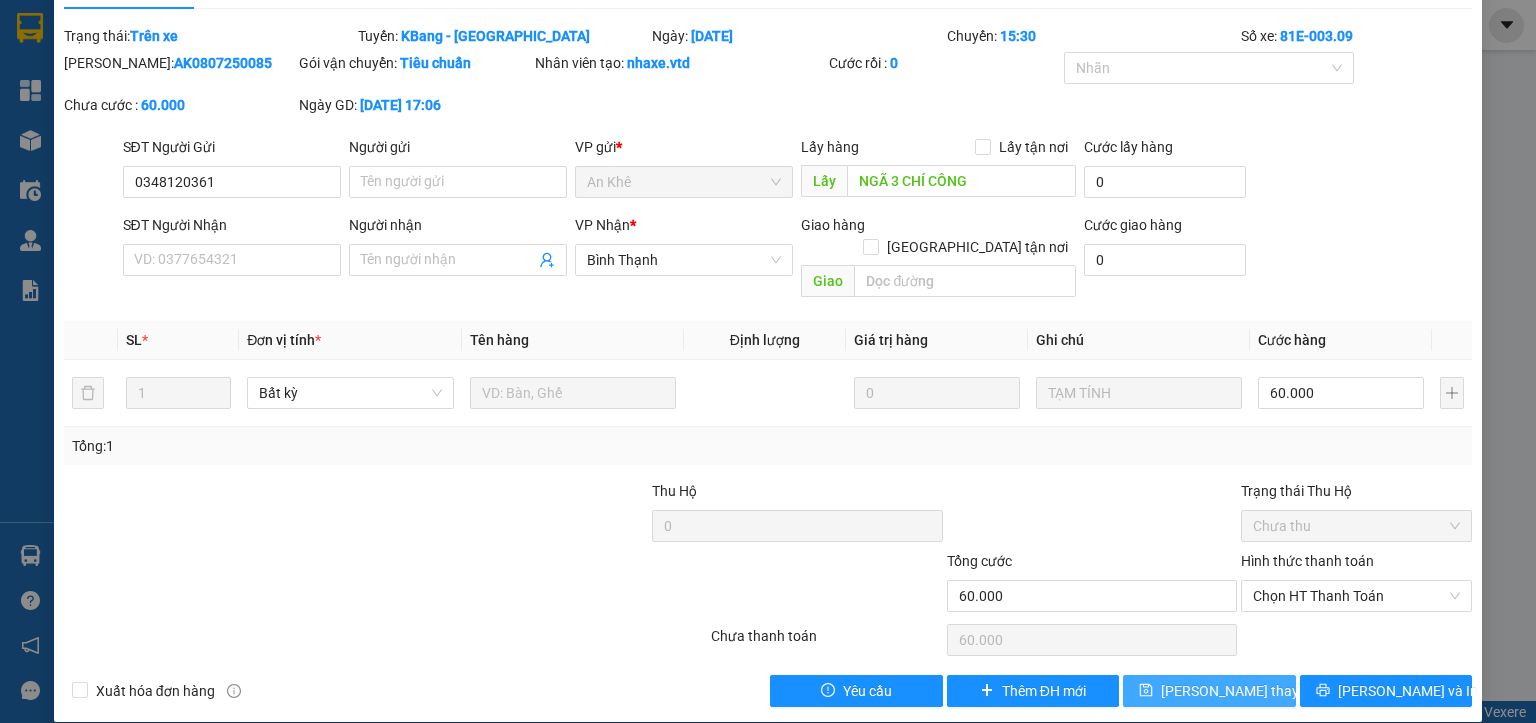 click on "[PERSON_NAME] thay đổi" at bounding box center [1241, 691] 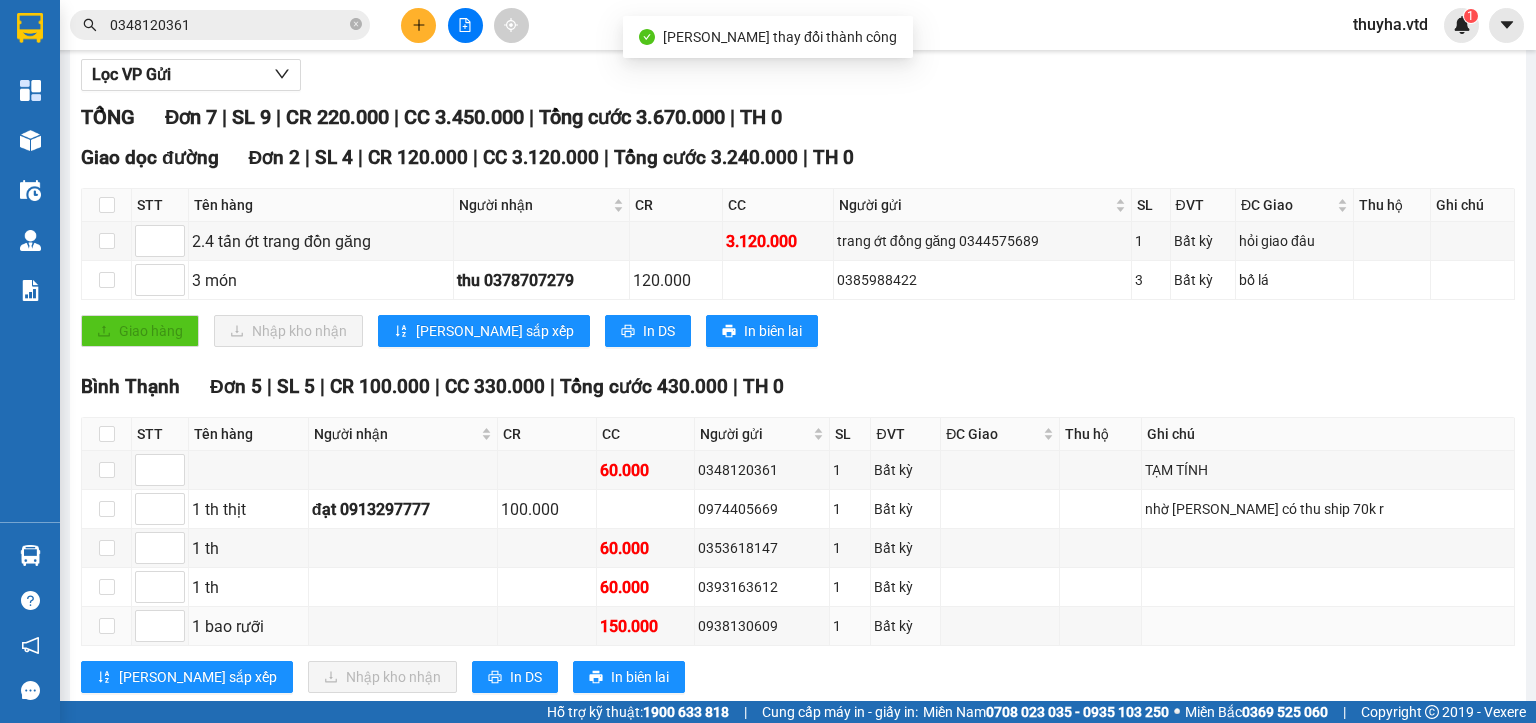scroll, scrollTop: 272, scrollLeft: 0, axis: vertical 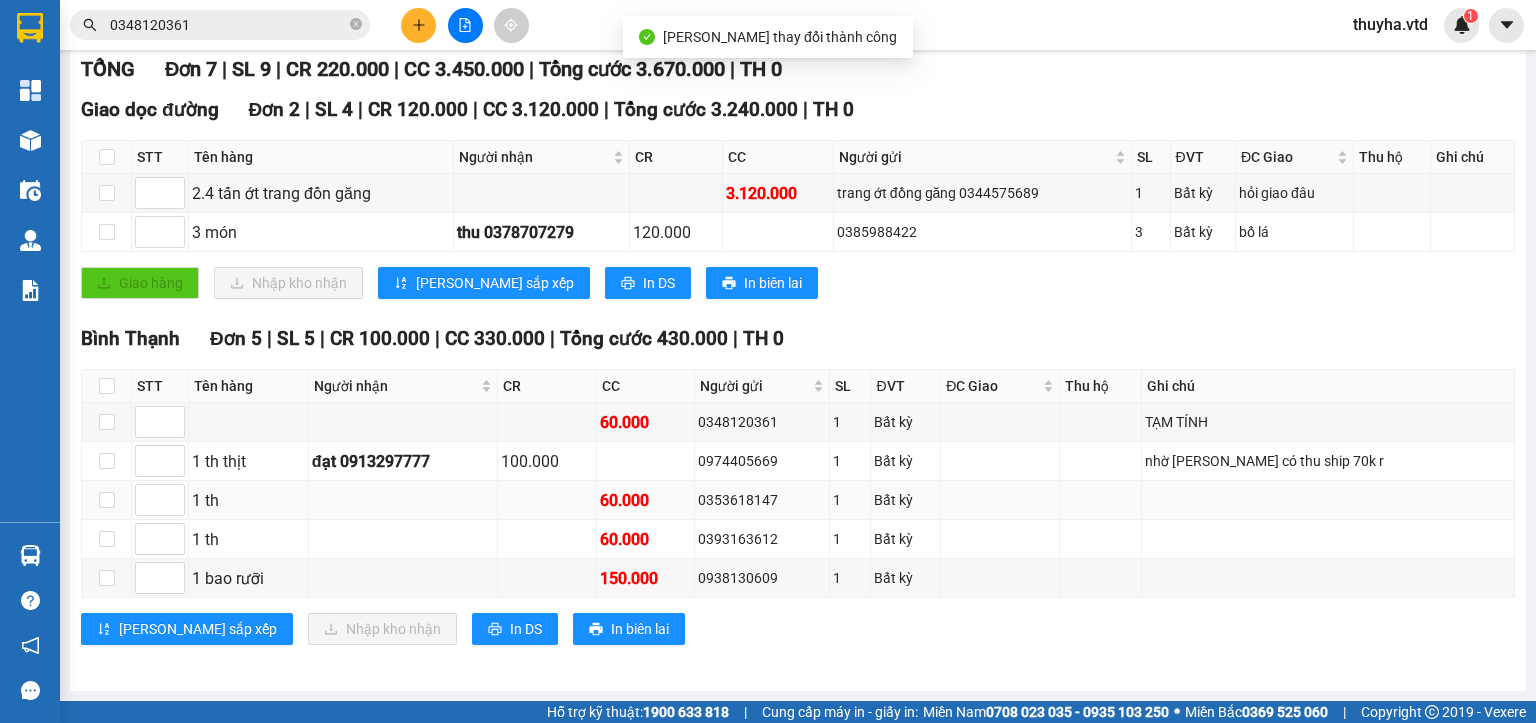 click on "0353618147" at bounding box center (762, 500) 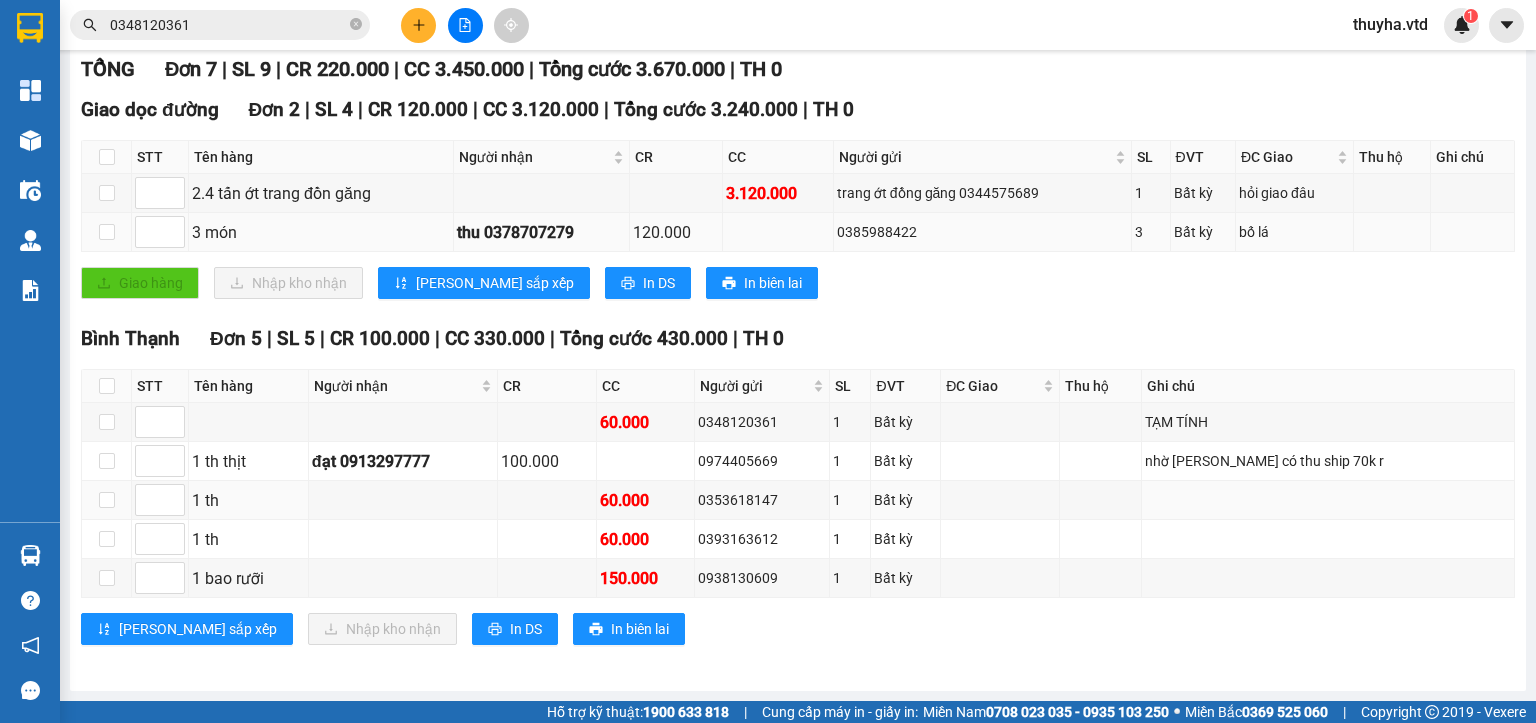 copy on "0353618147" 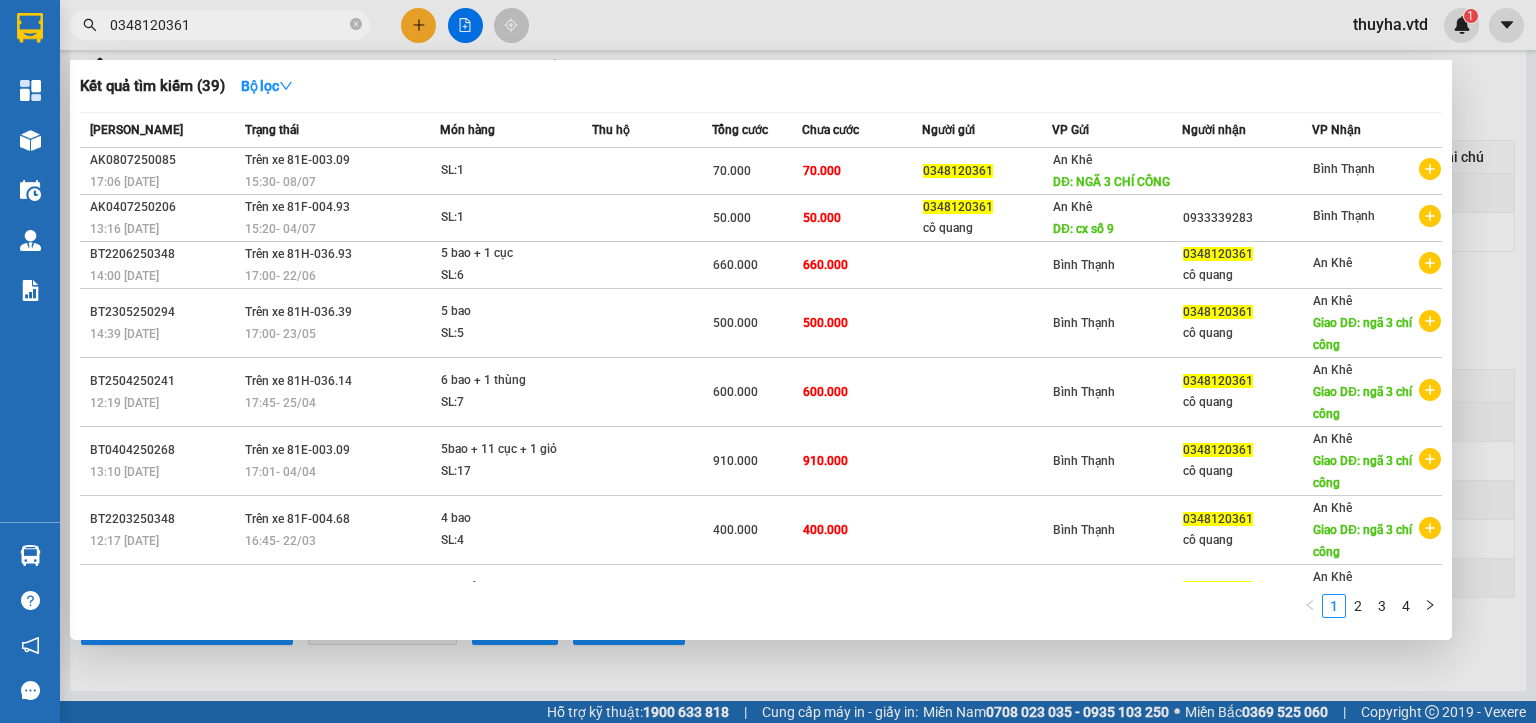 click on "0348120361" at bounding box center (228, 25) 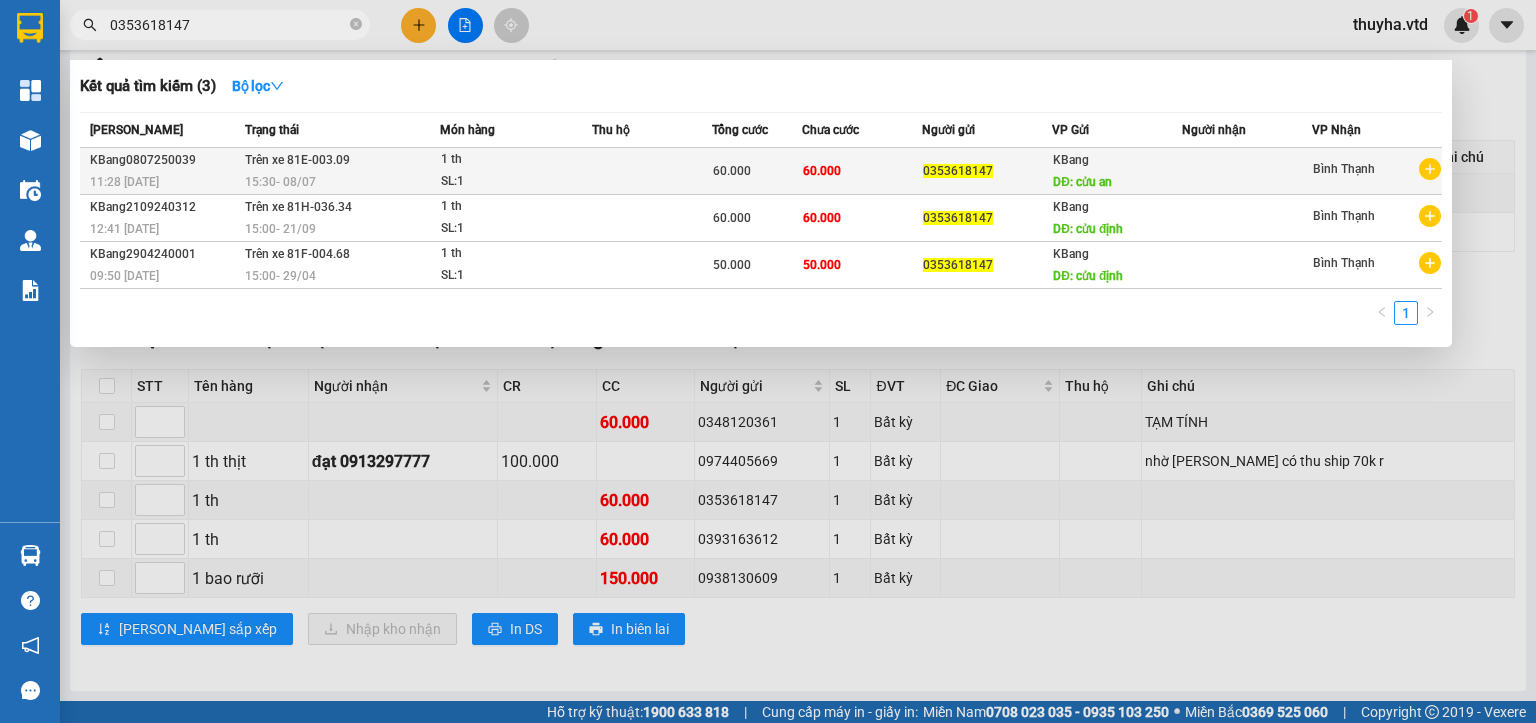 type on "0353618147" 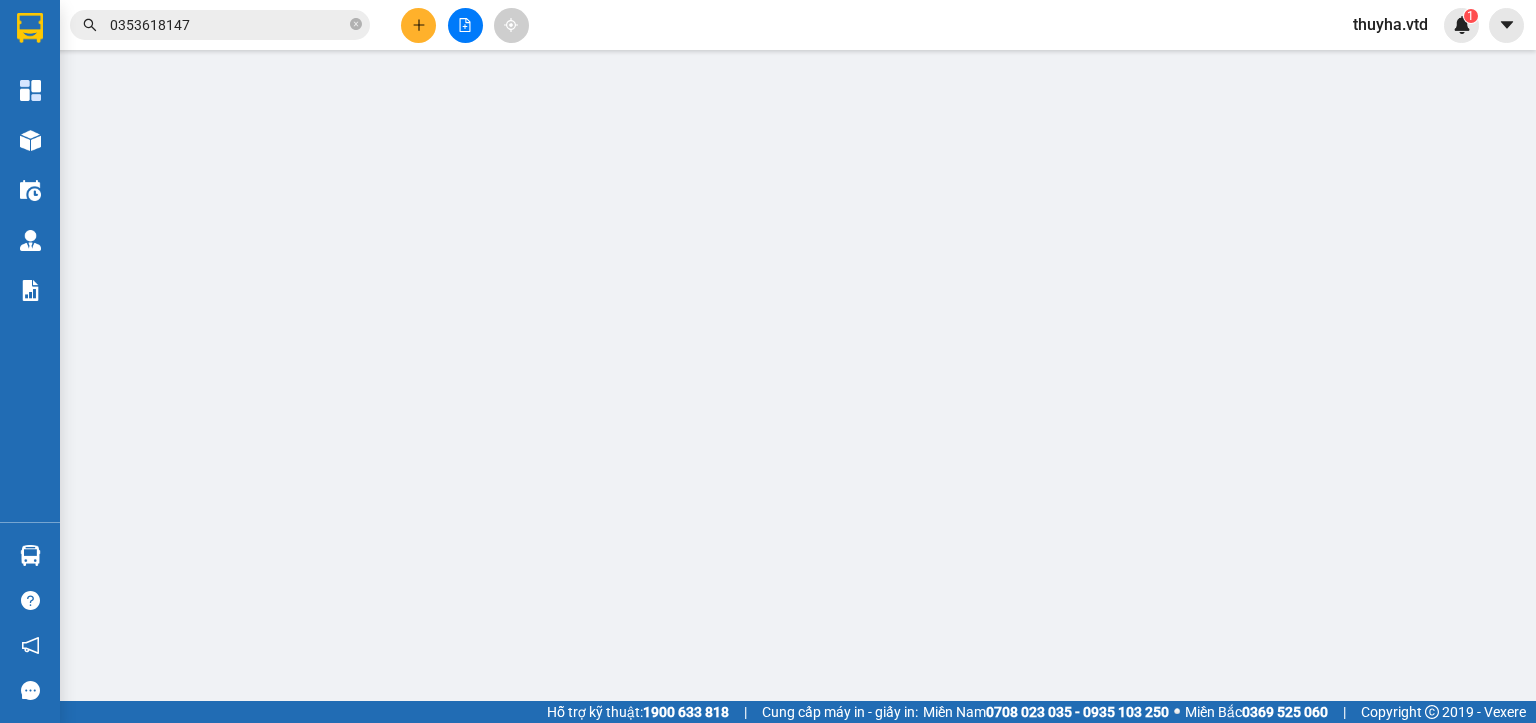scroll, scrollTop: 0, scrollLeft: 0, axis: both 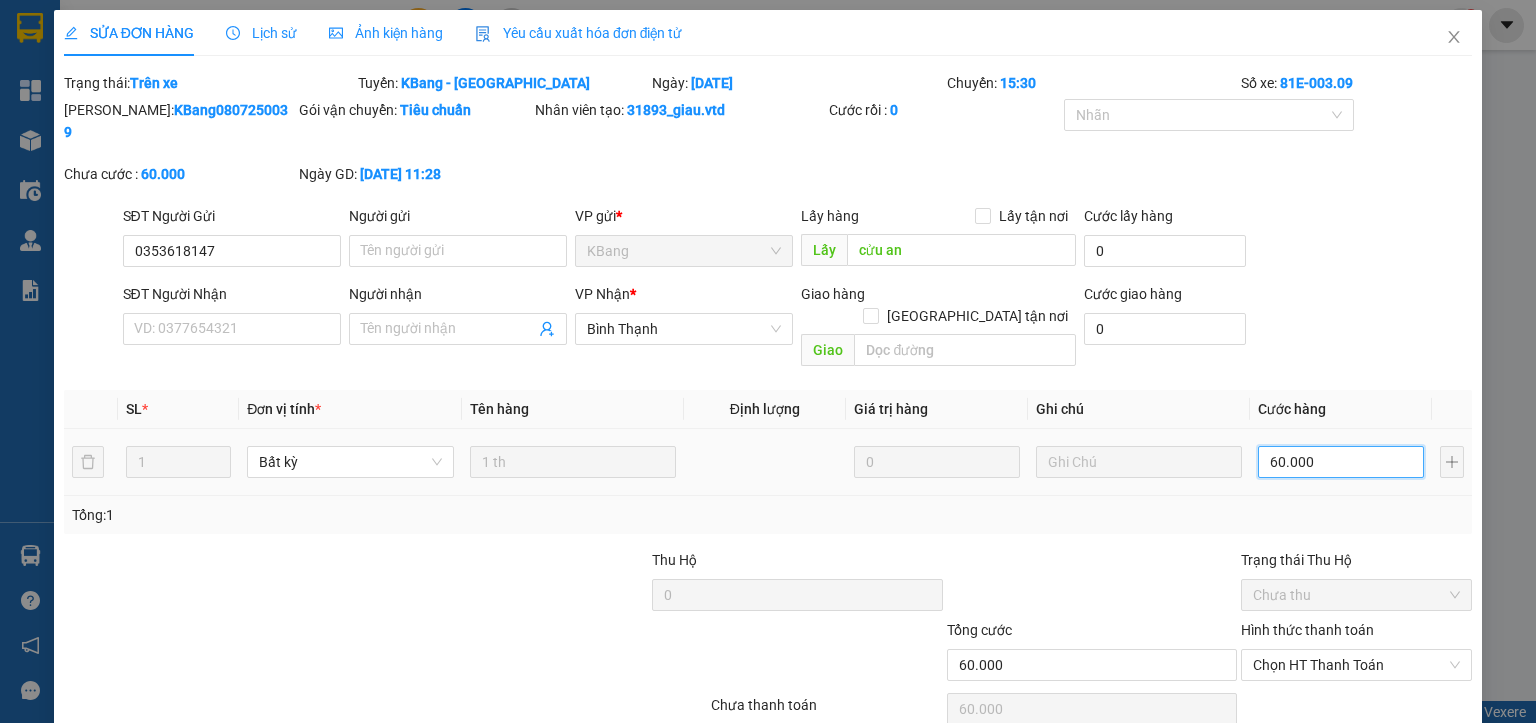 click on "60.000" at bounding box center (1341, 462) 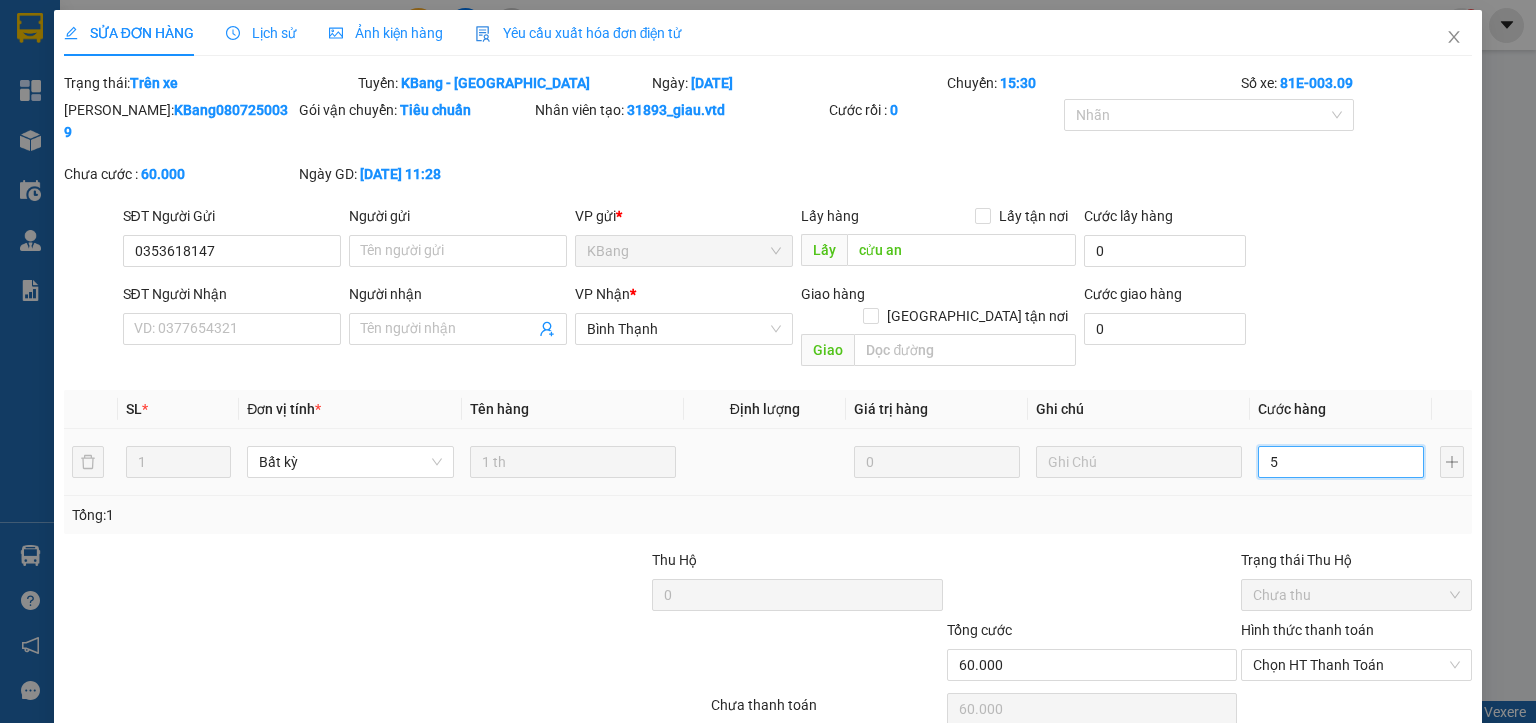 type on "5" 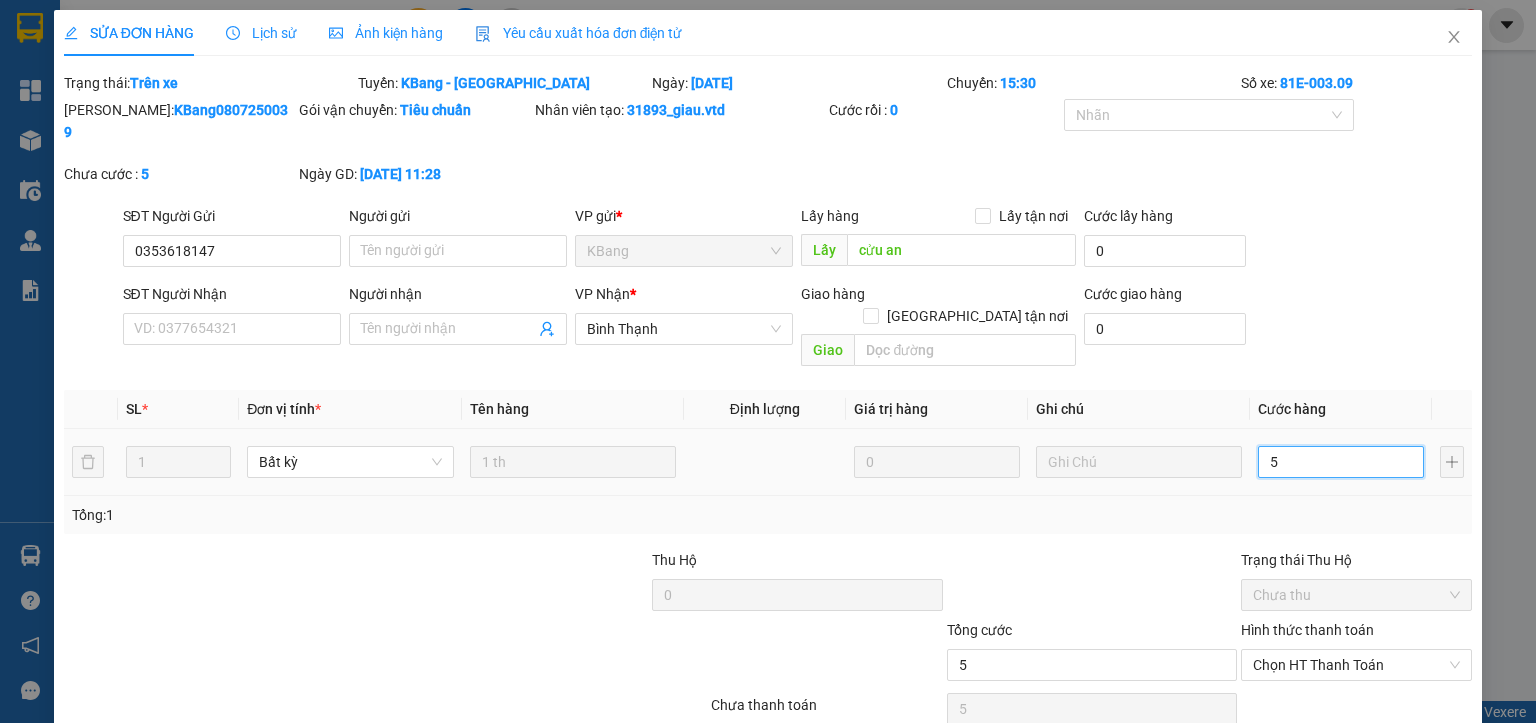 type on "50" 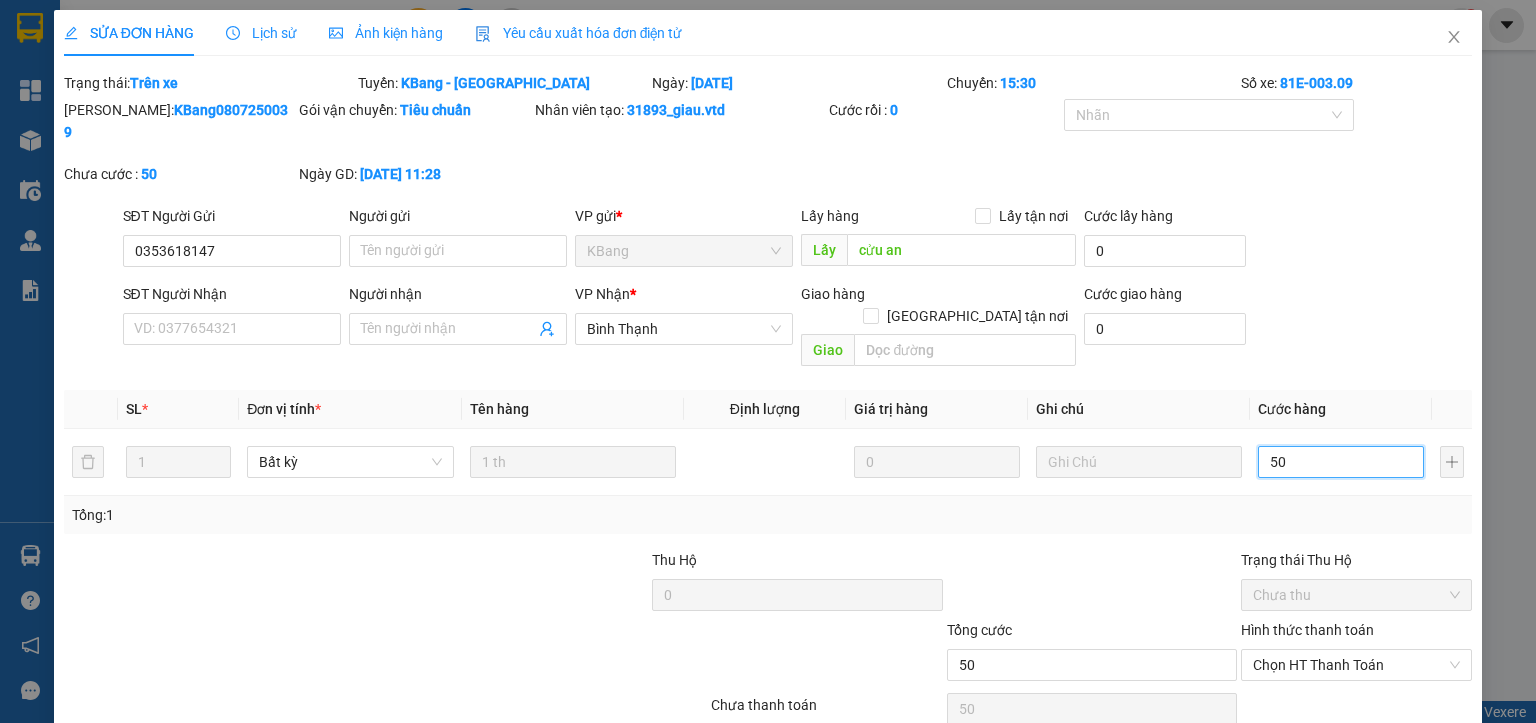 type on "500" 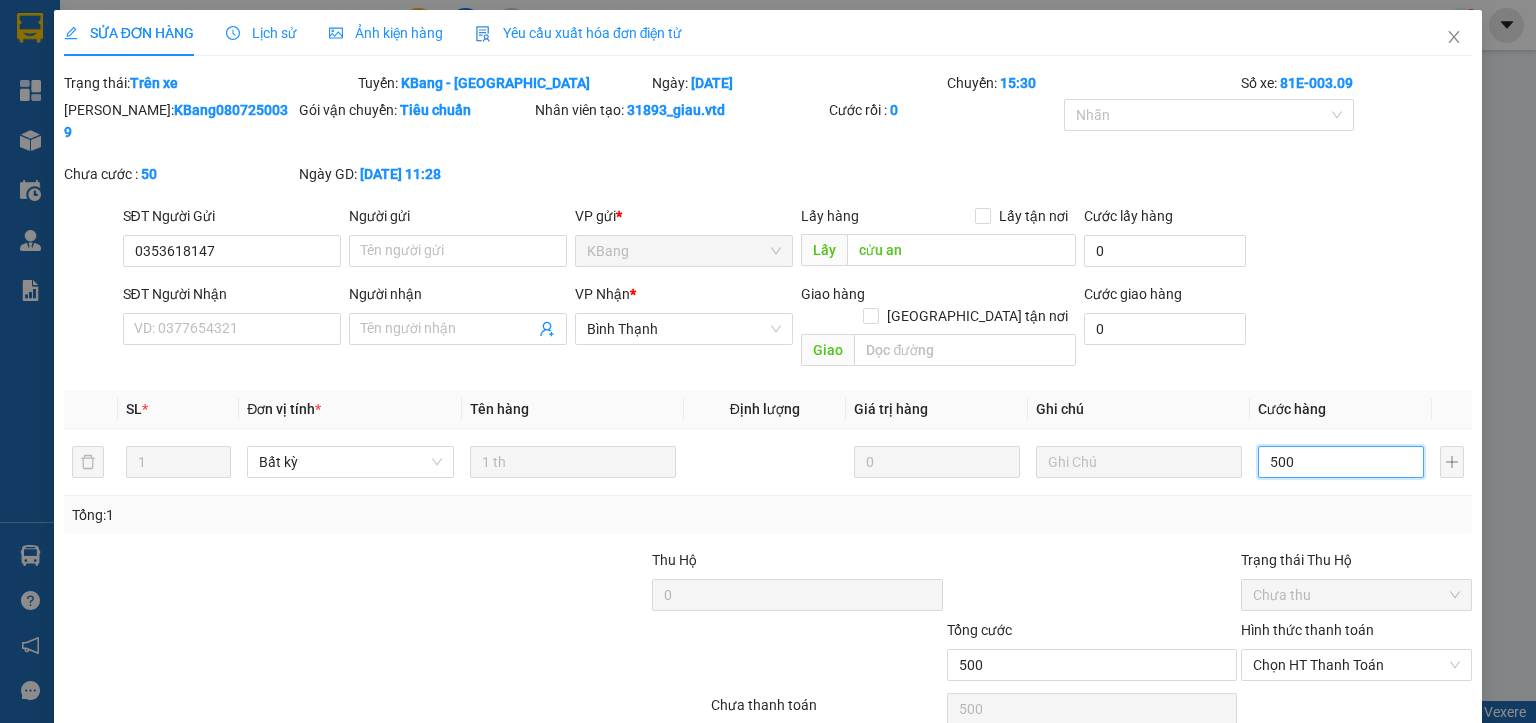 type on "5.000" 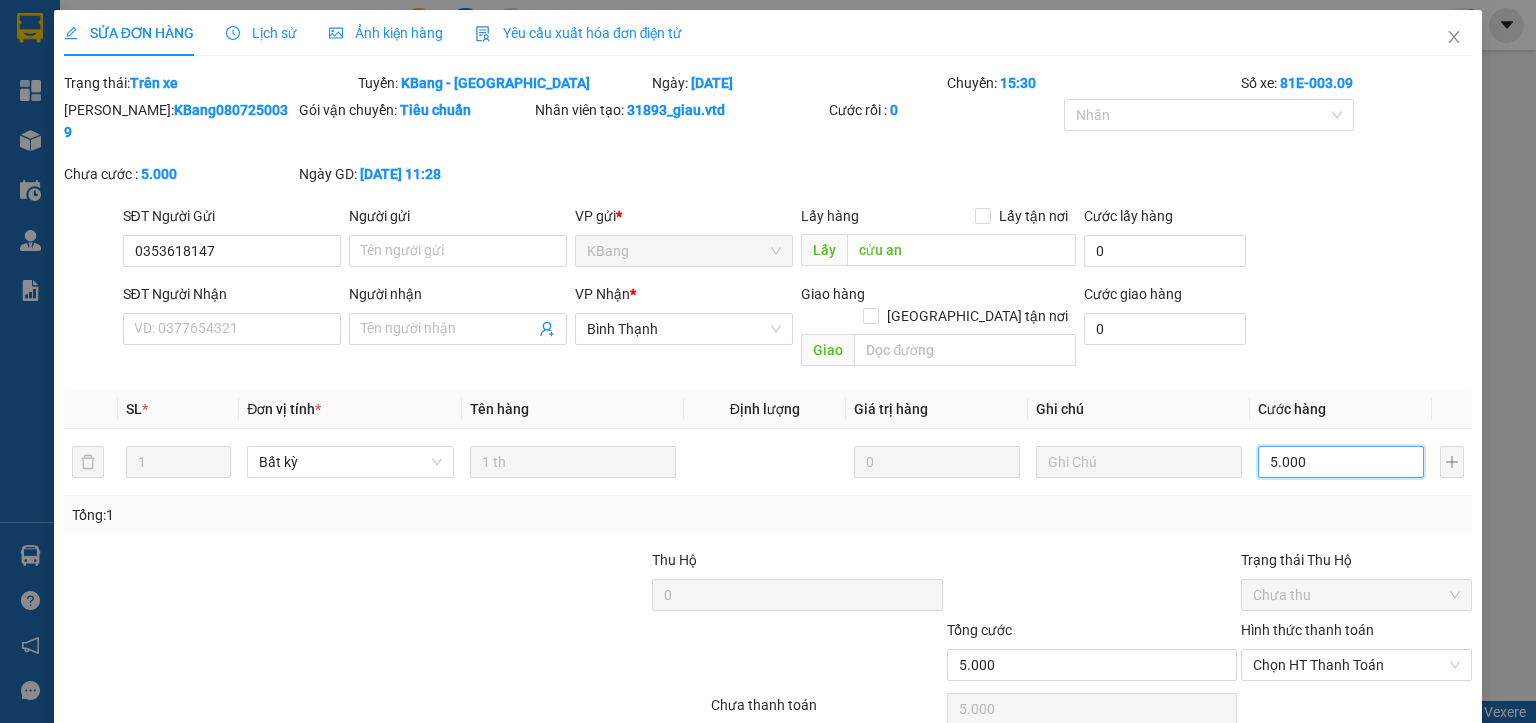 type on "50.000" 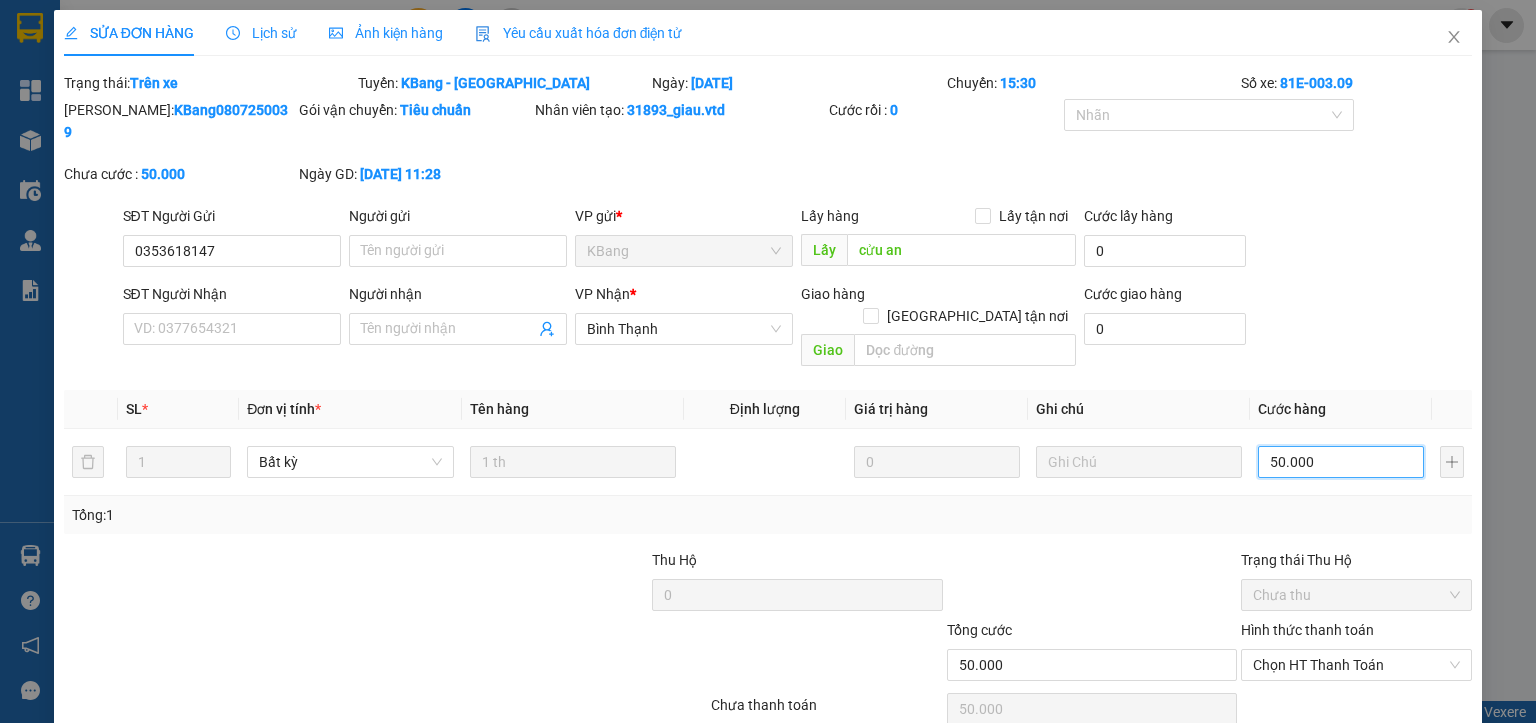 type on "50.000" 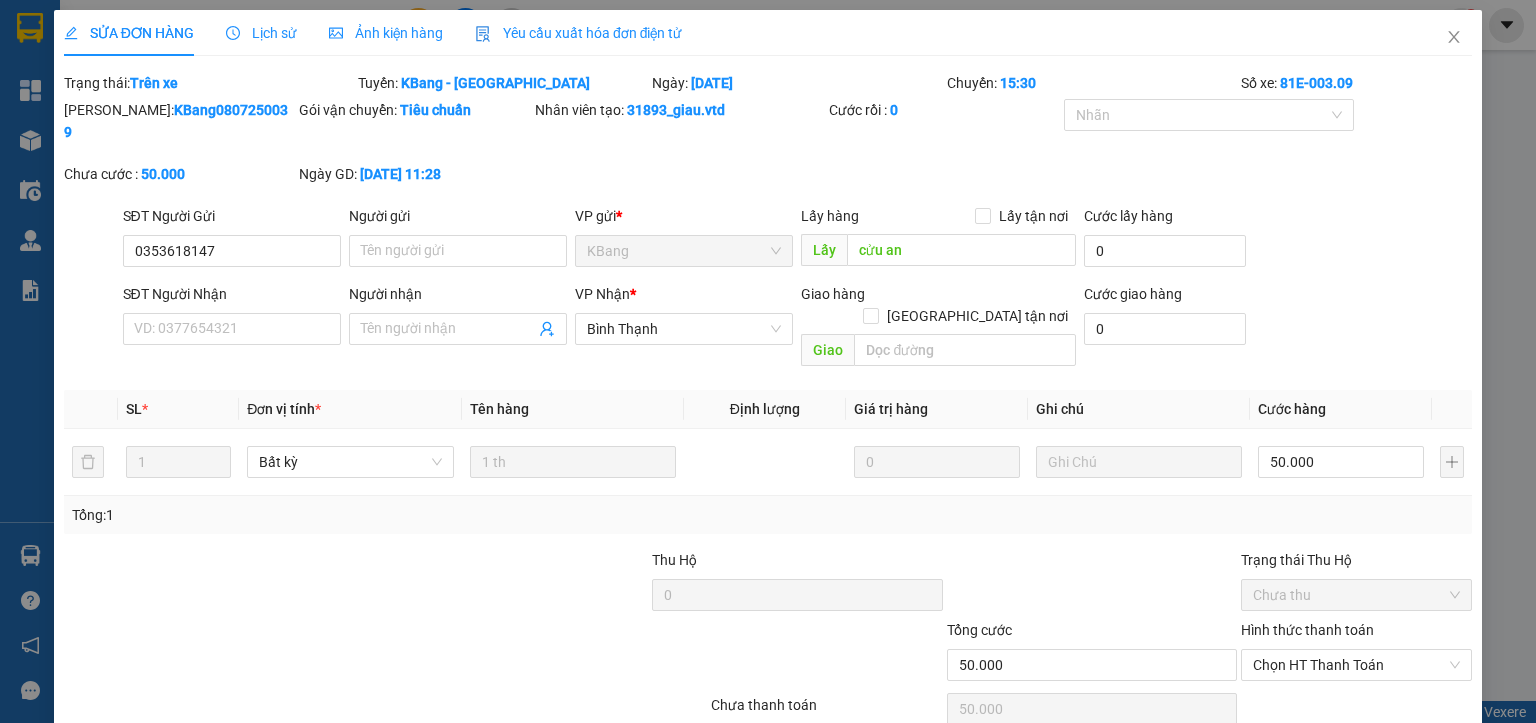 click on "[PERSON_NAME] thay đổi" at bounding box center [1241, 760] 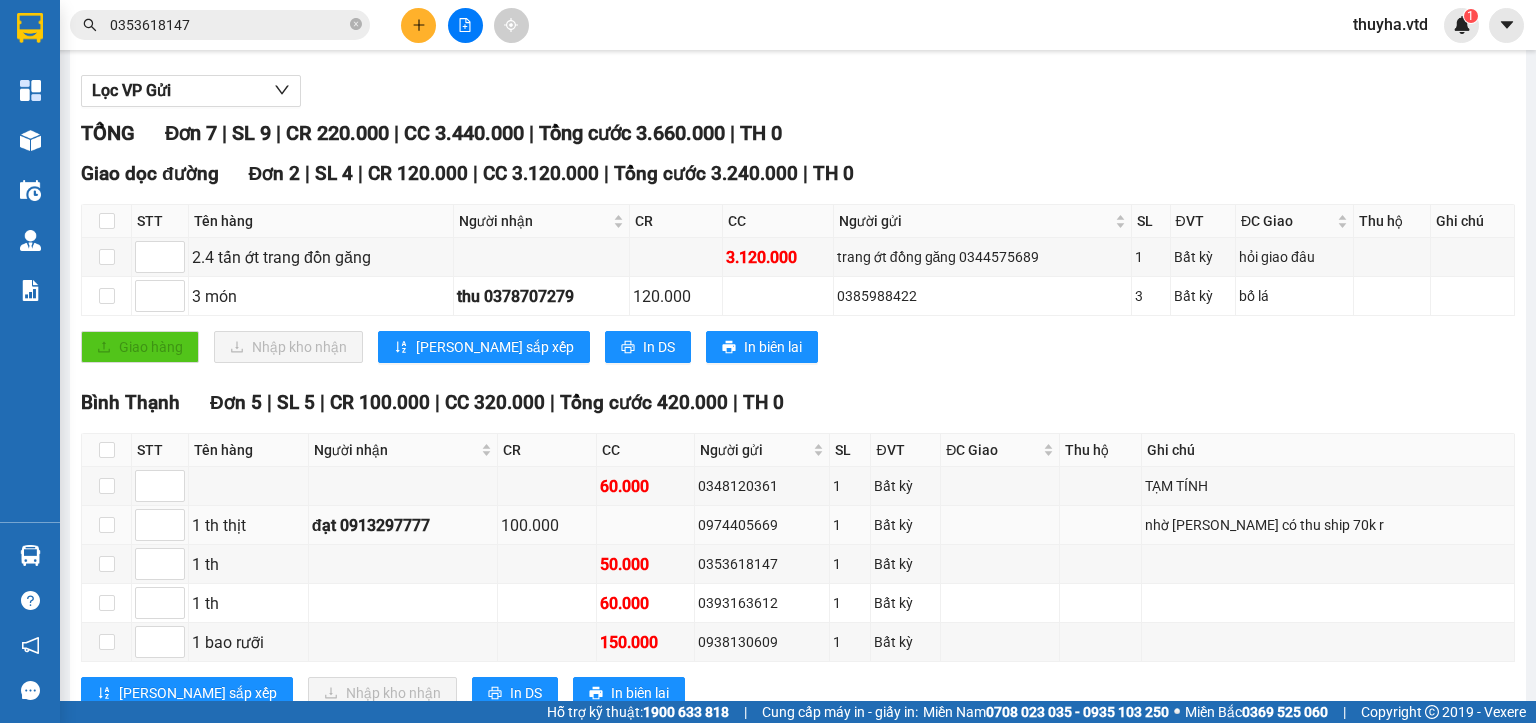 scroll, scrollTop: 200, scrollLeft: 0, axis: vertical 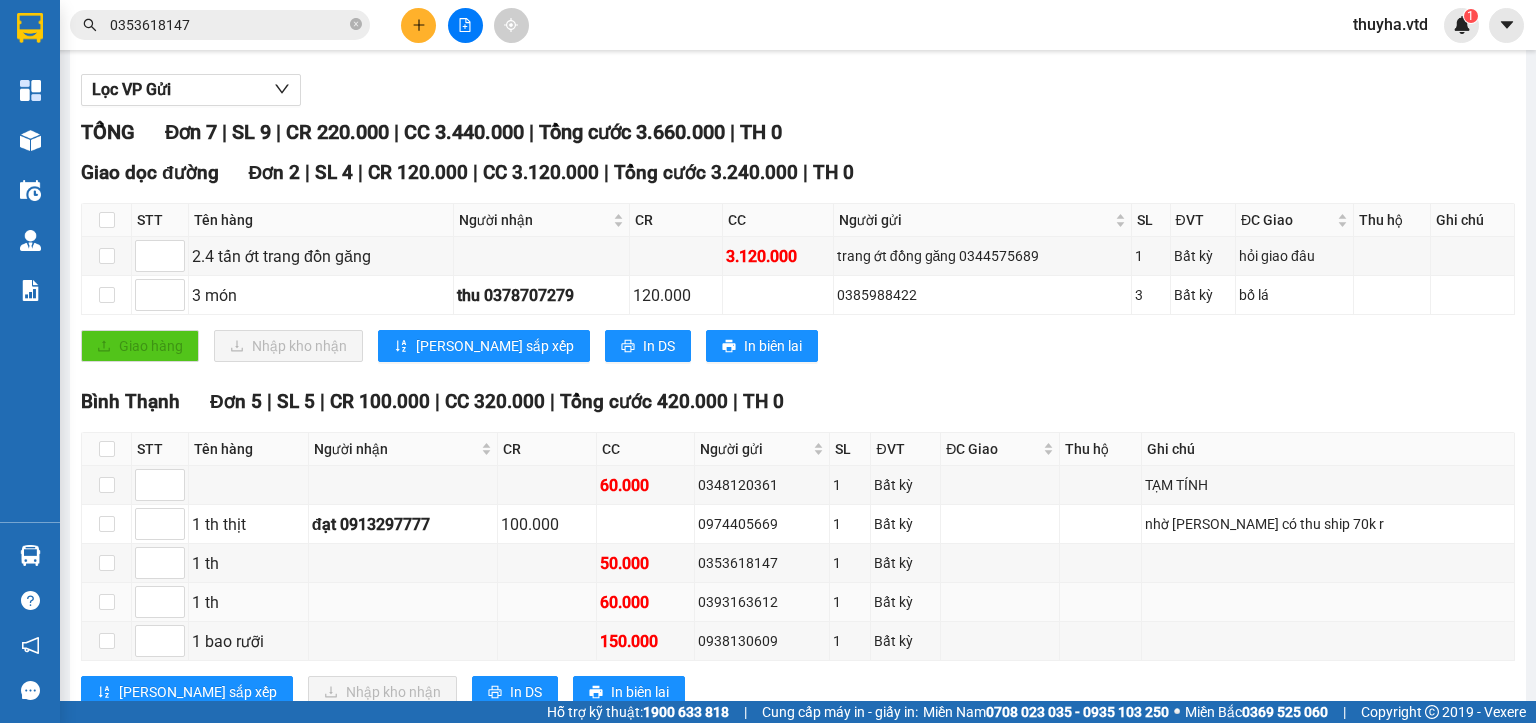 click on "0393163612" at bounding box center [762, 602] 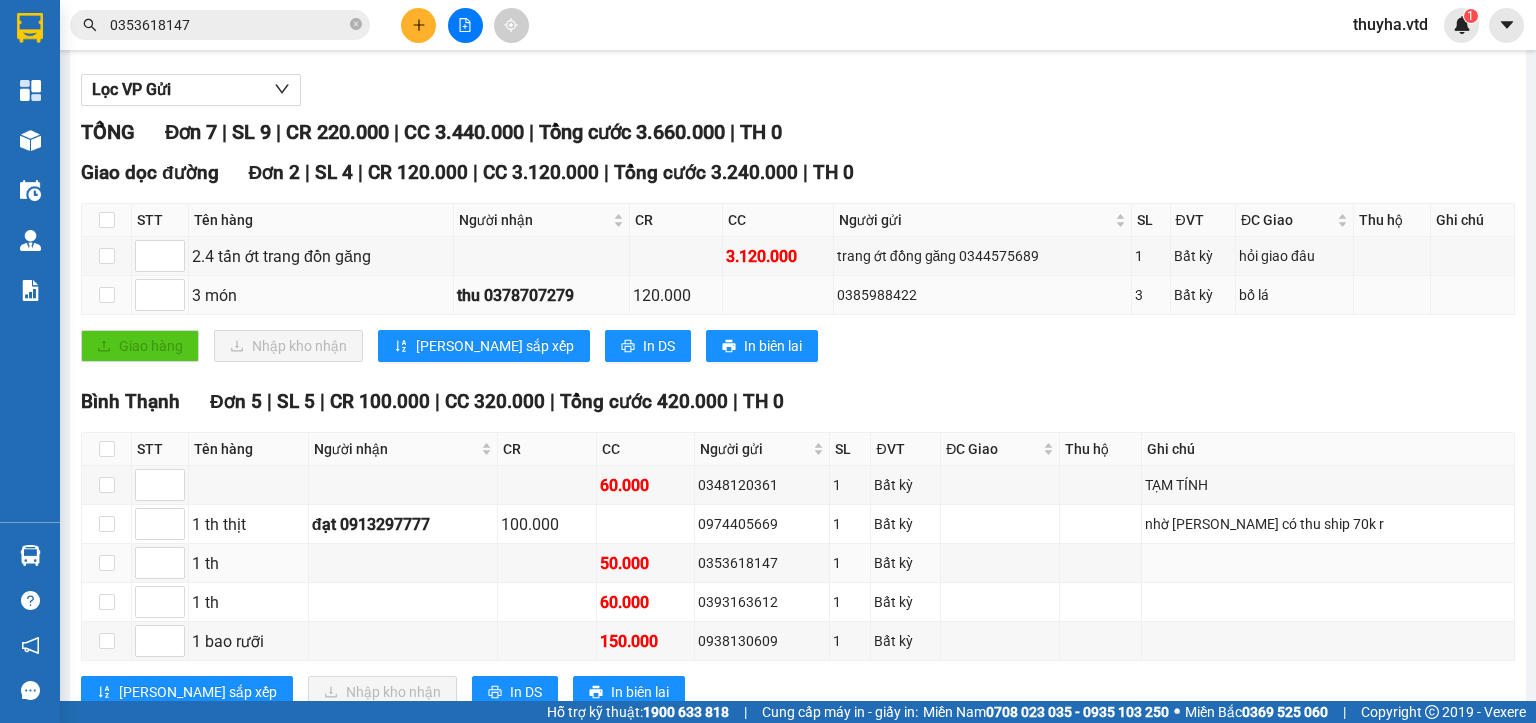 copy on "0393163612" 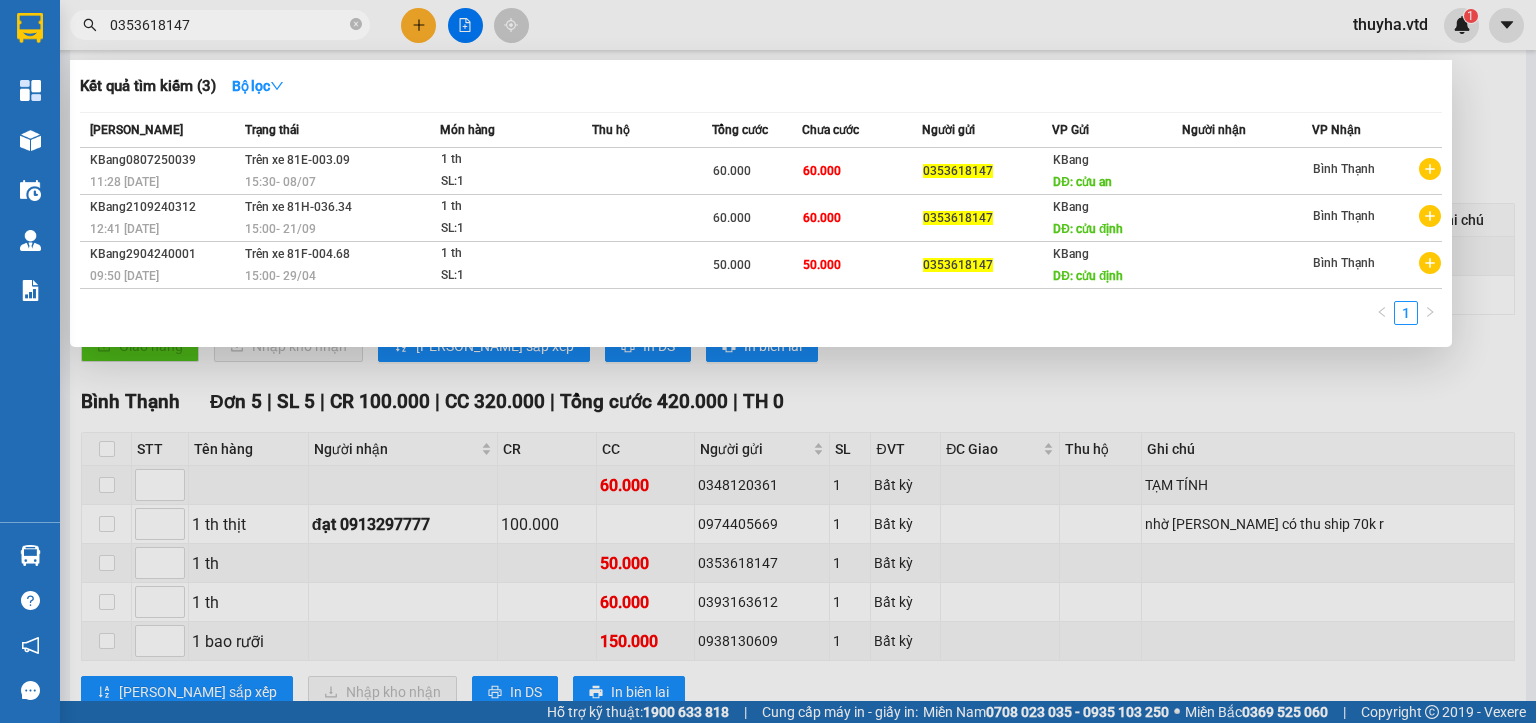click on "0353618147" at bounding box center [228, 25] 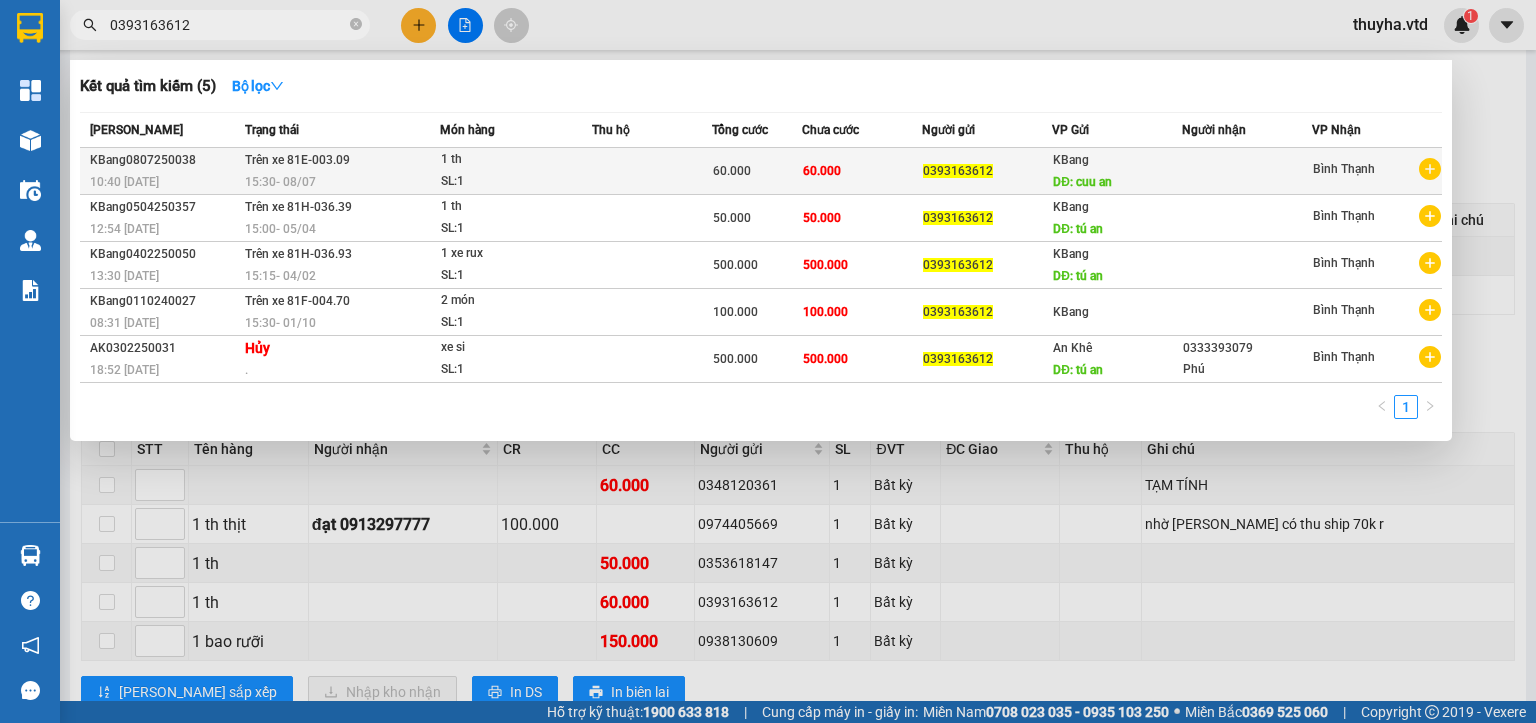 type on "0393163612" 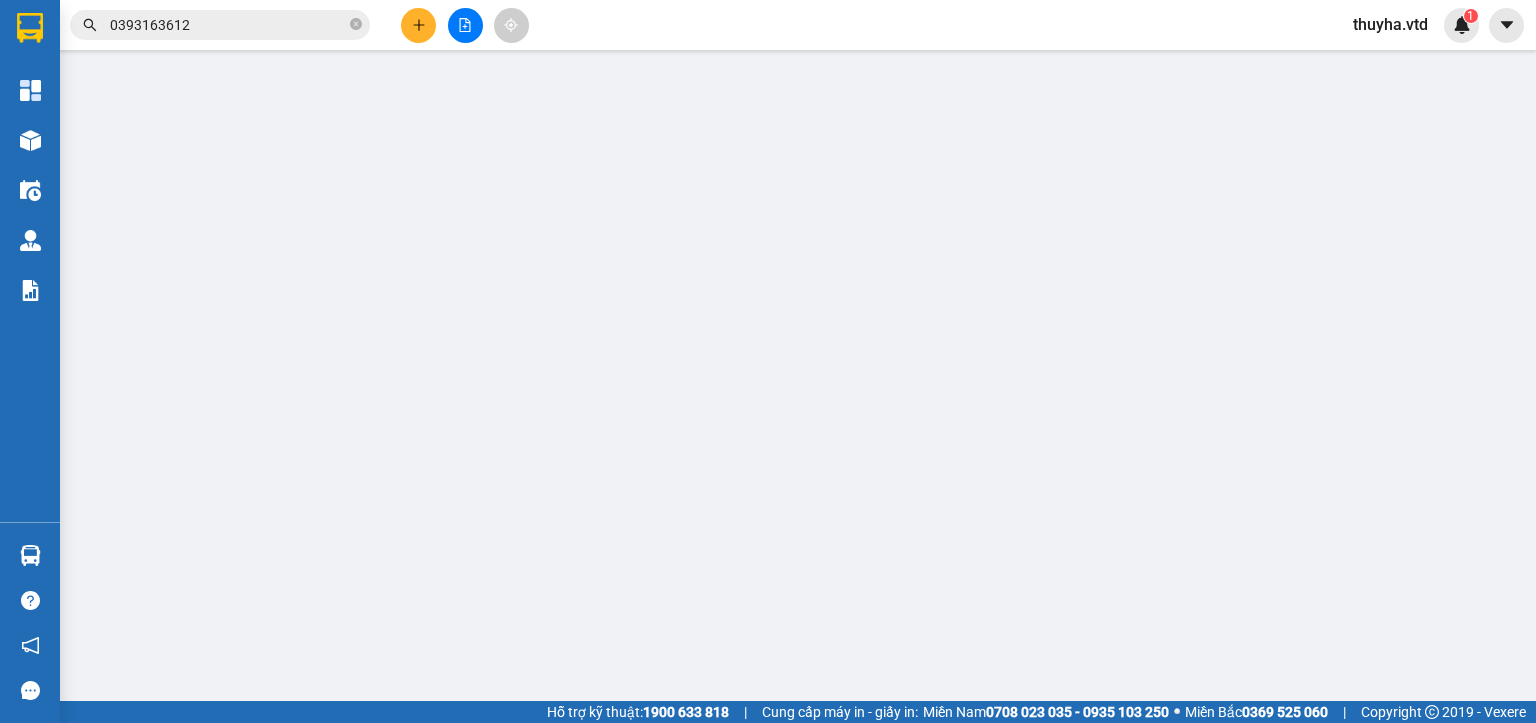 scroll, scrollTop: 0, scrollLeft: 0, axis: both 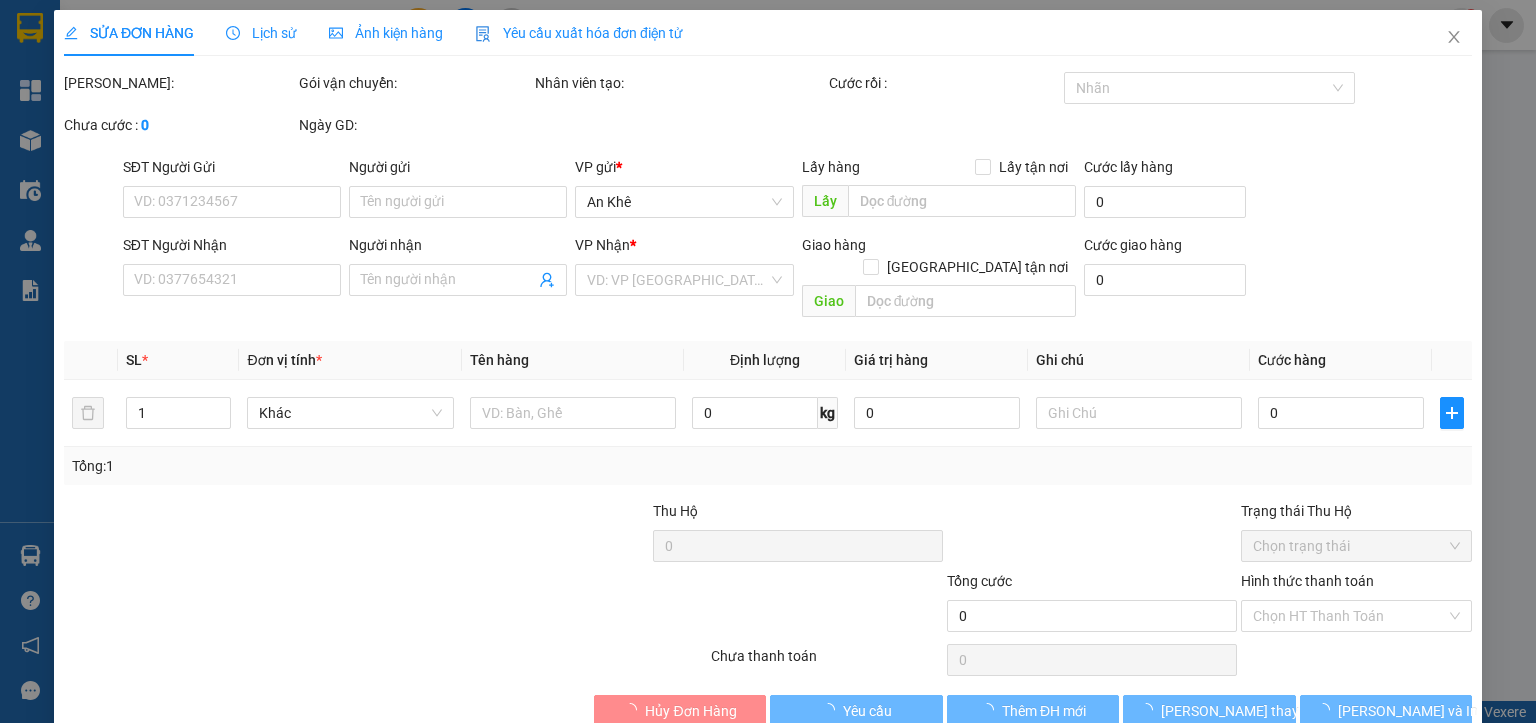 type on "0393163612" 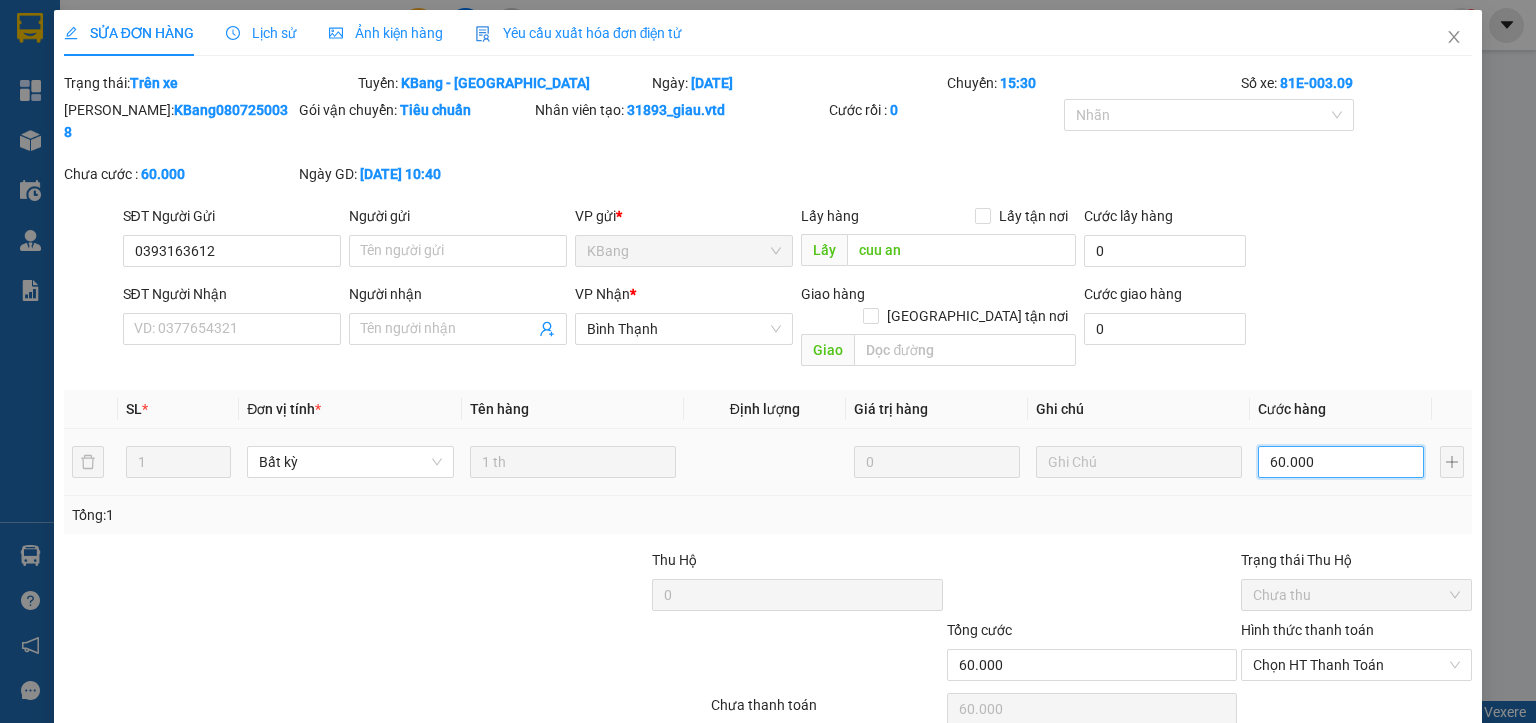 click on "60.000" at bounding box center (1341, 462) 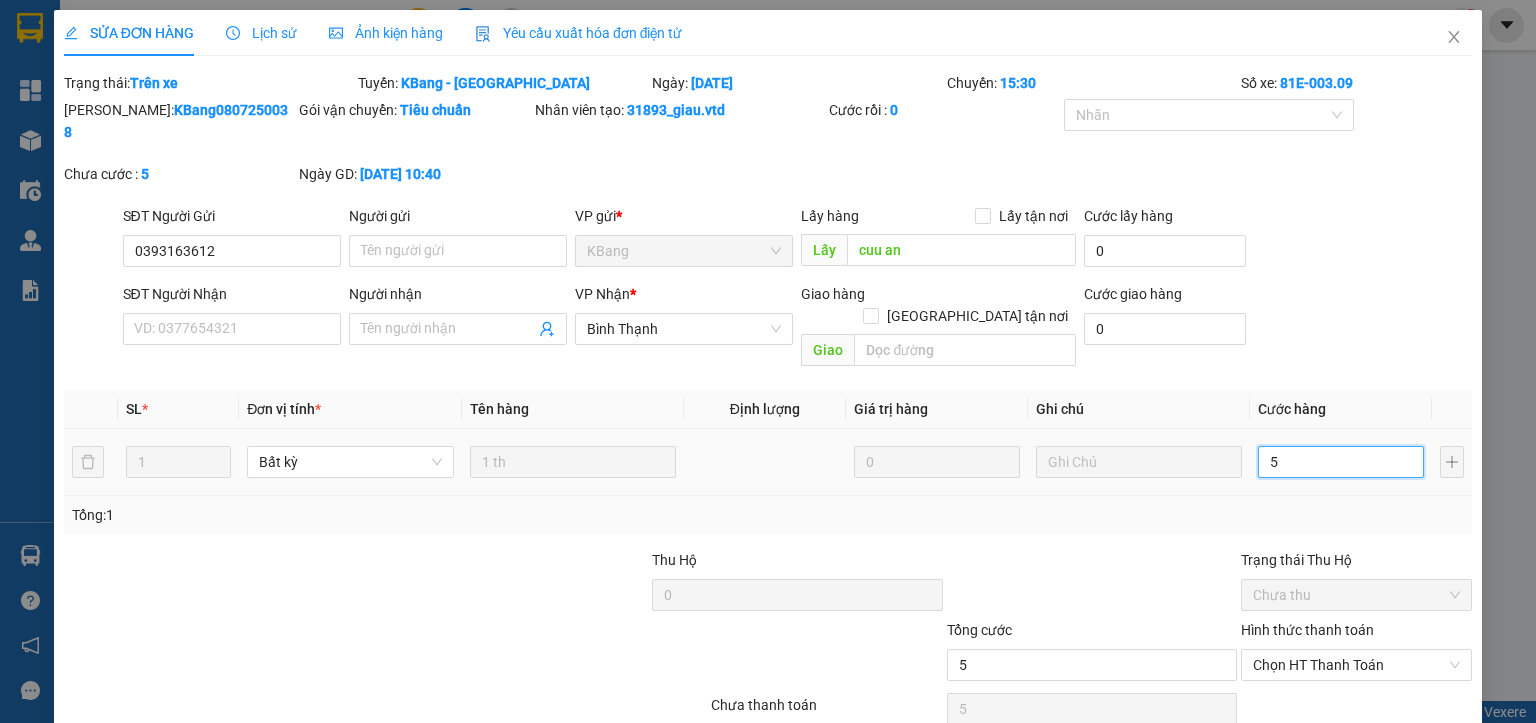 type on "50" 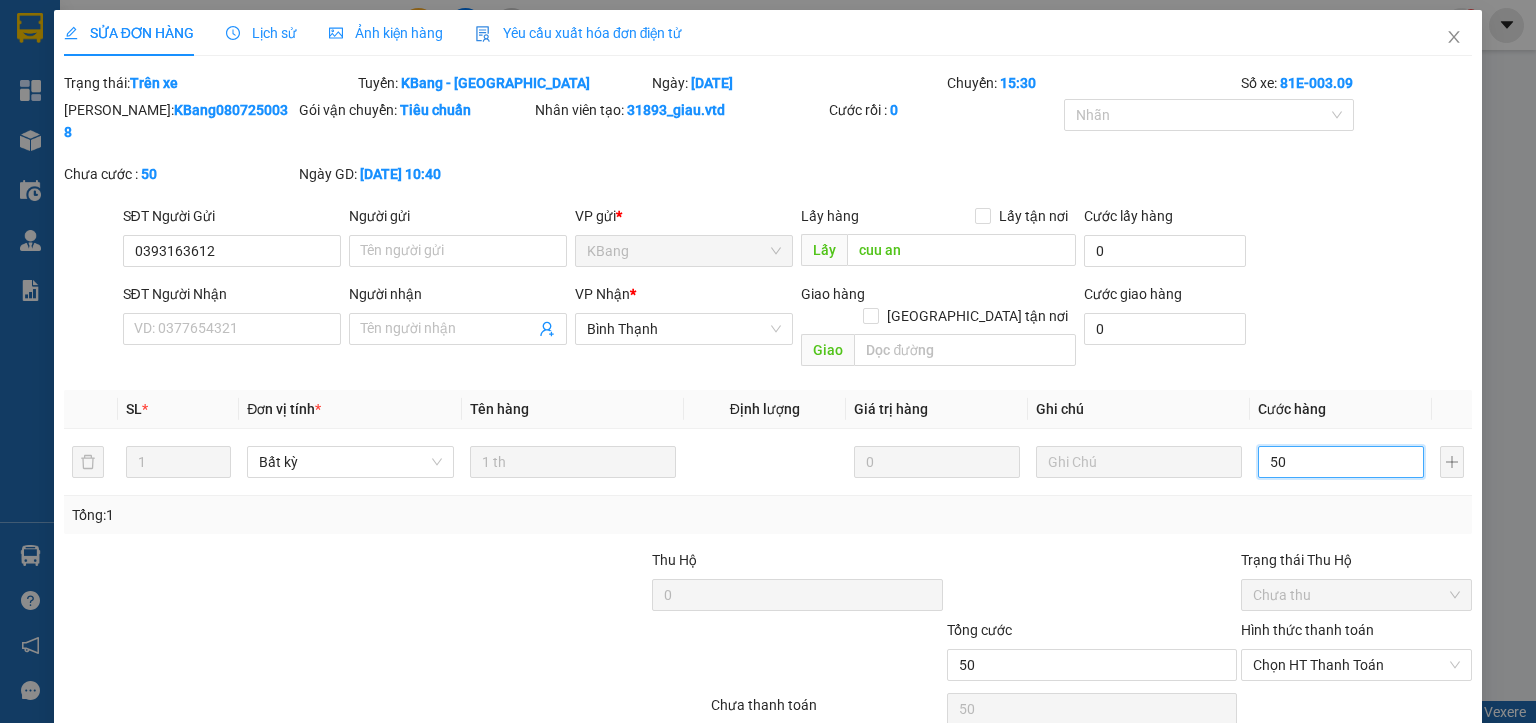 type on "500" 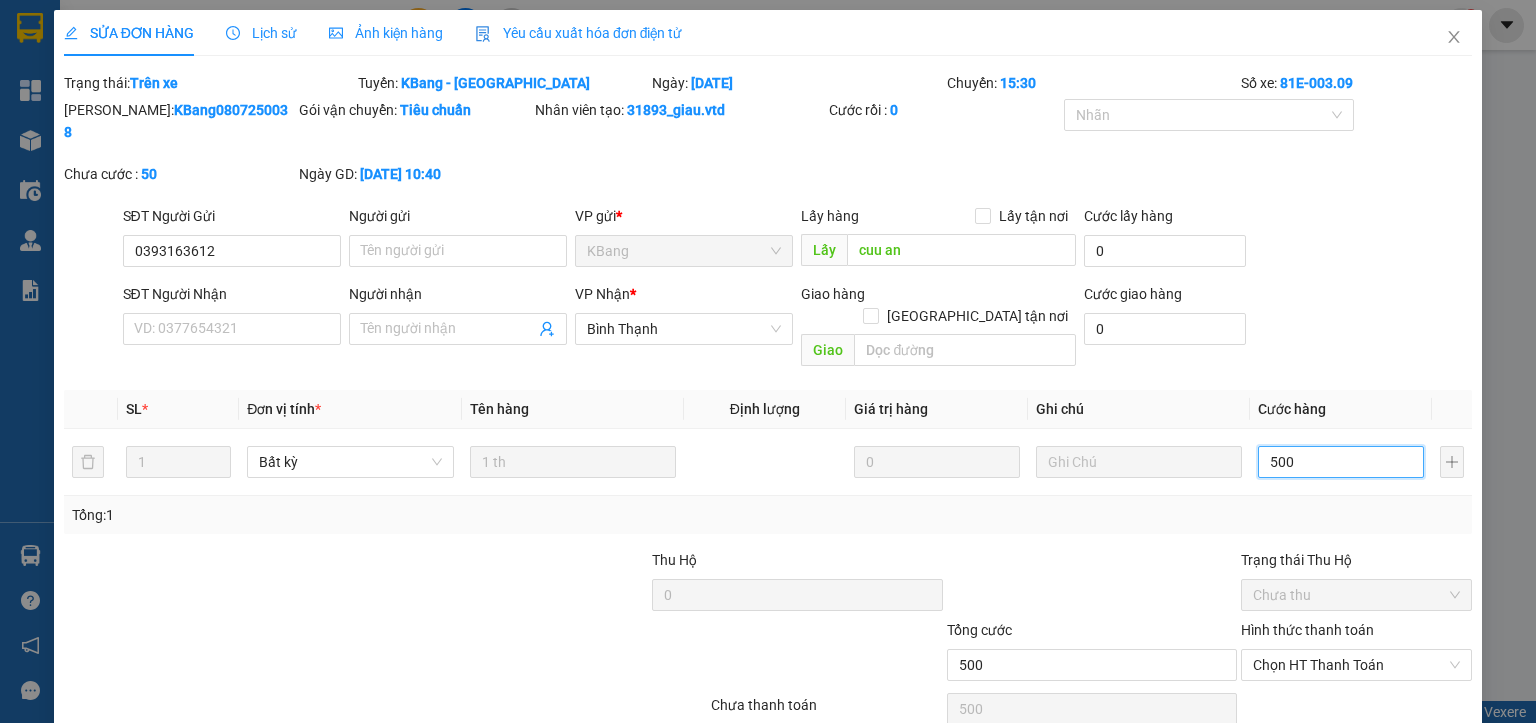type on "5.000" 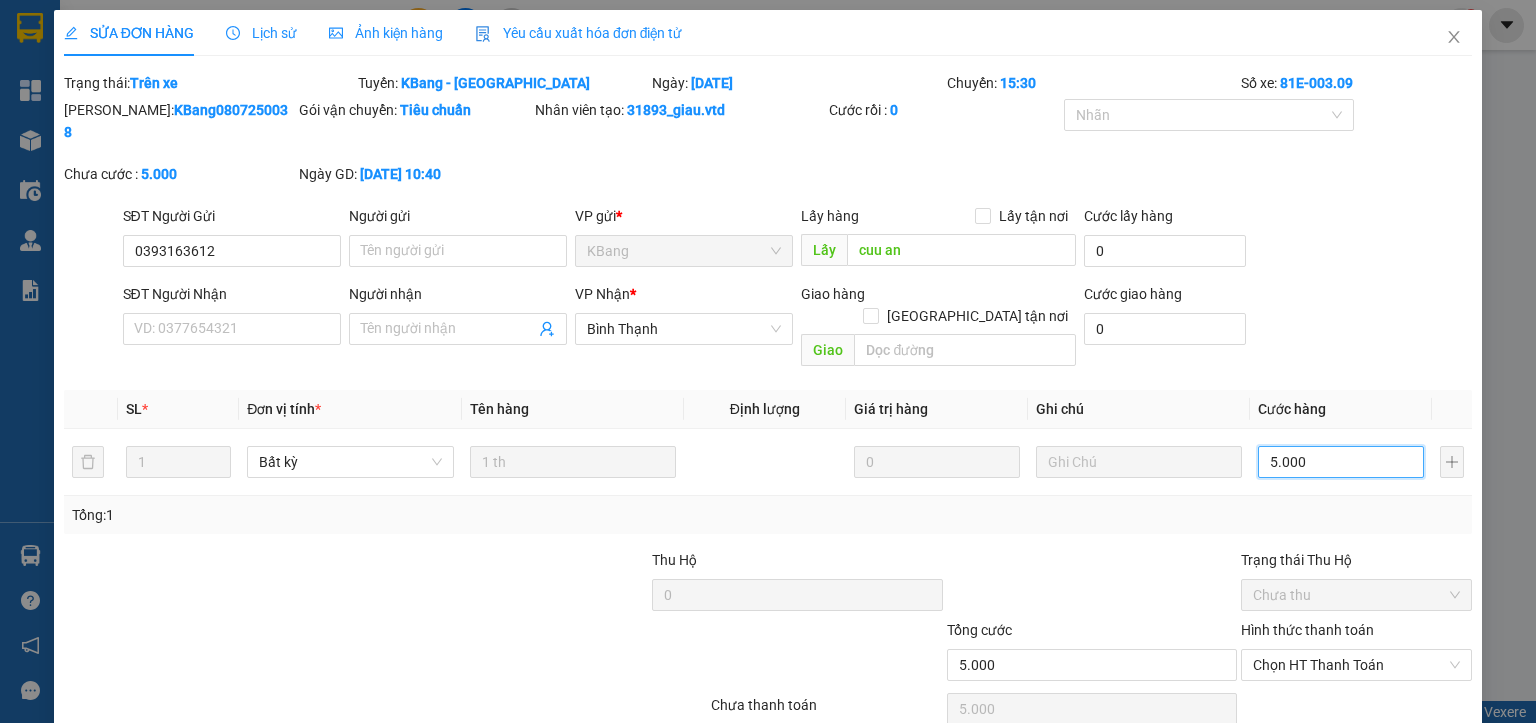type on "50.000" 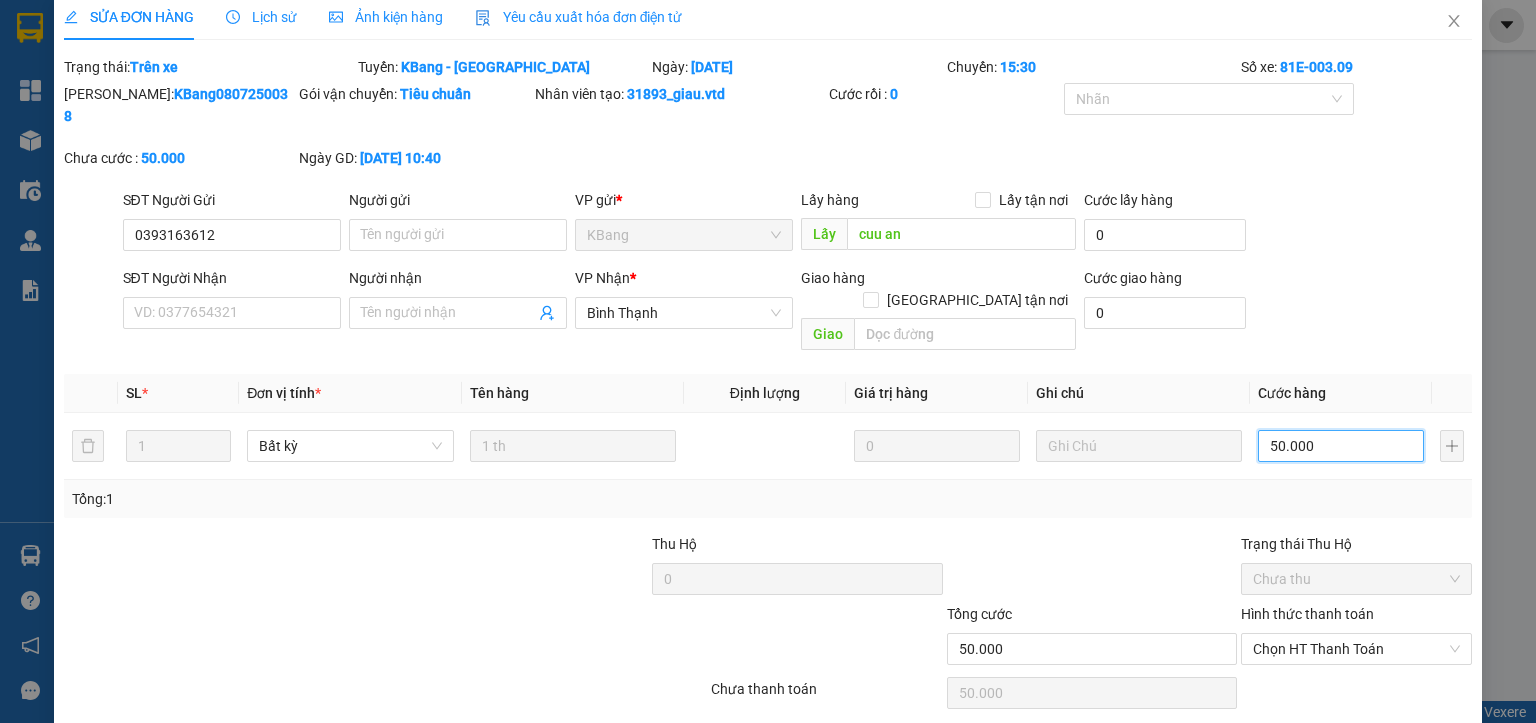 scroll, scrollTop: 47, scrollLeft: 0, axis: vertical 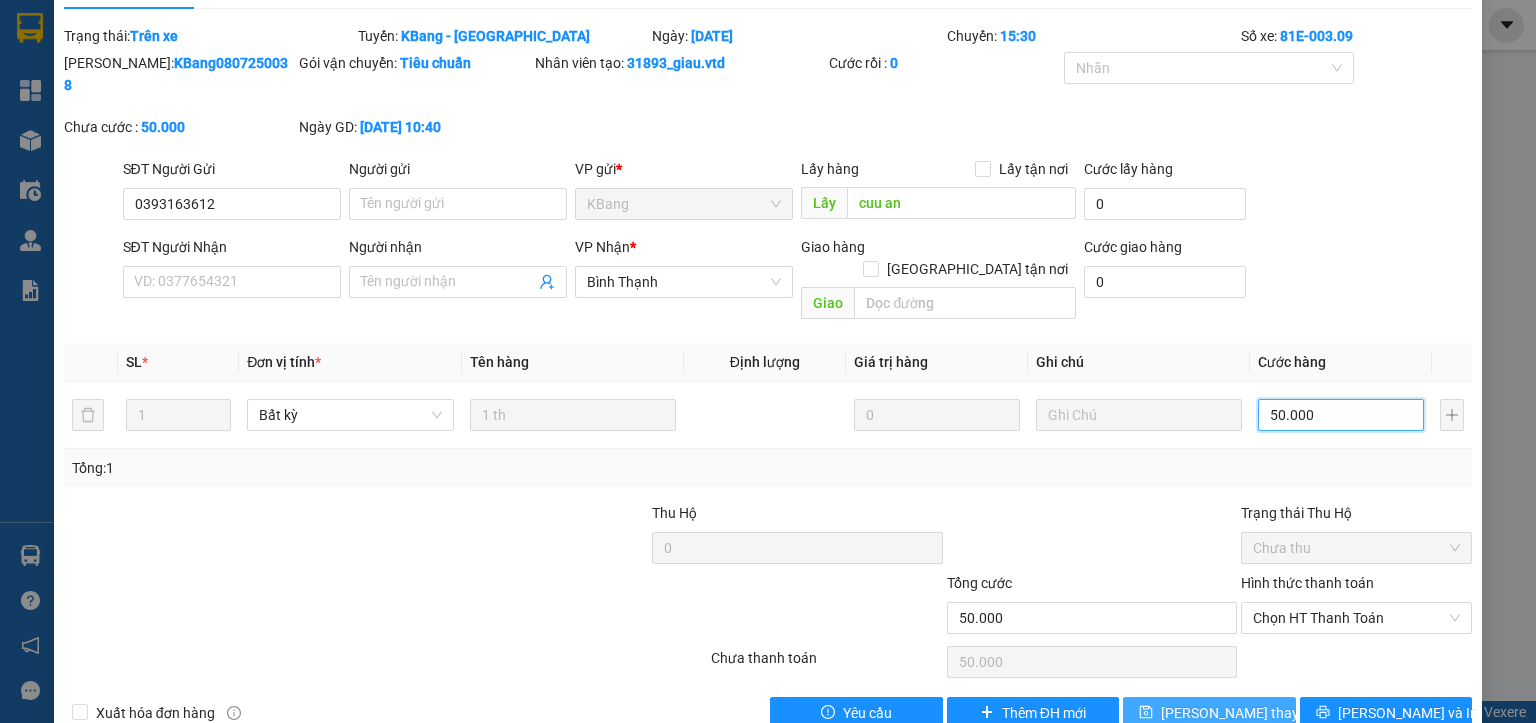 type on "50.000" 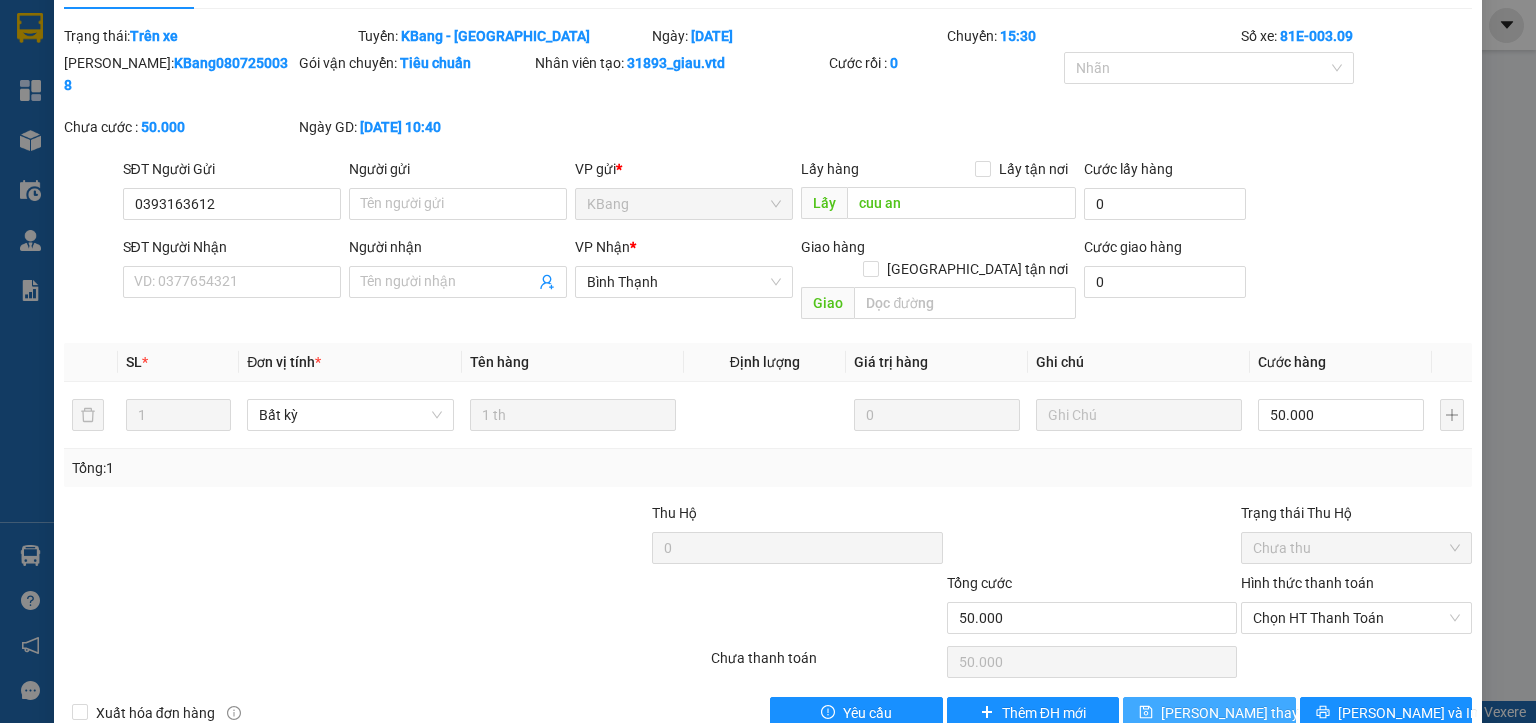 click on "[PERSON_NAME] thay đổi" at bounding box center [1241, 713] 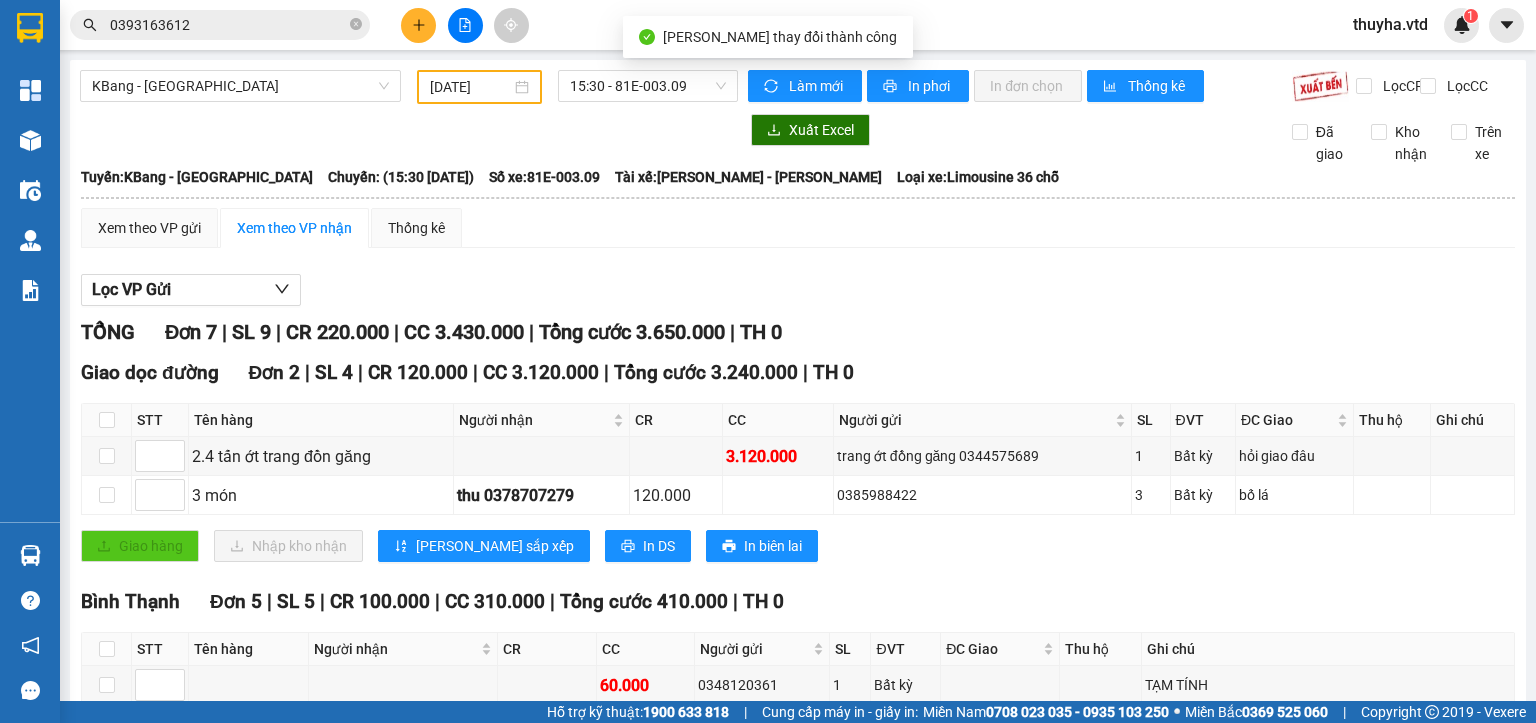 click on "0393163612" at bounding box center [228, 25] 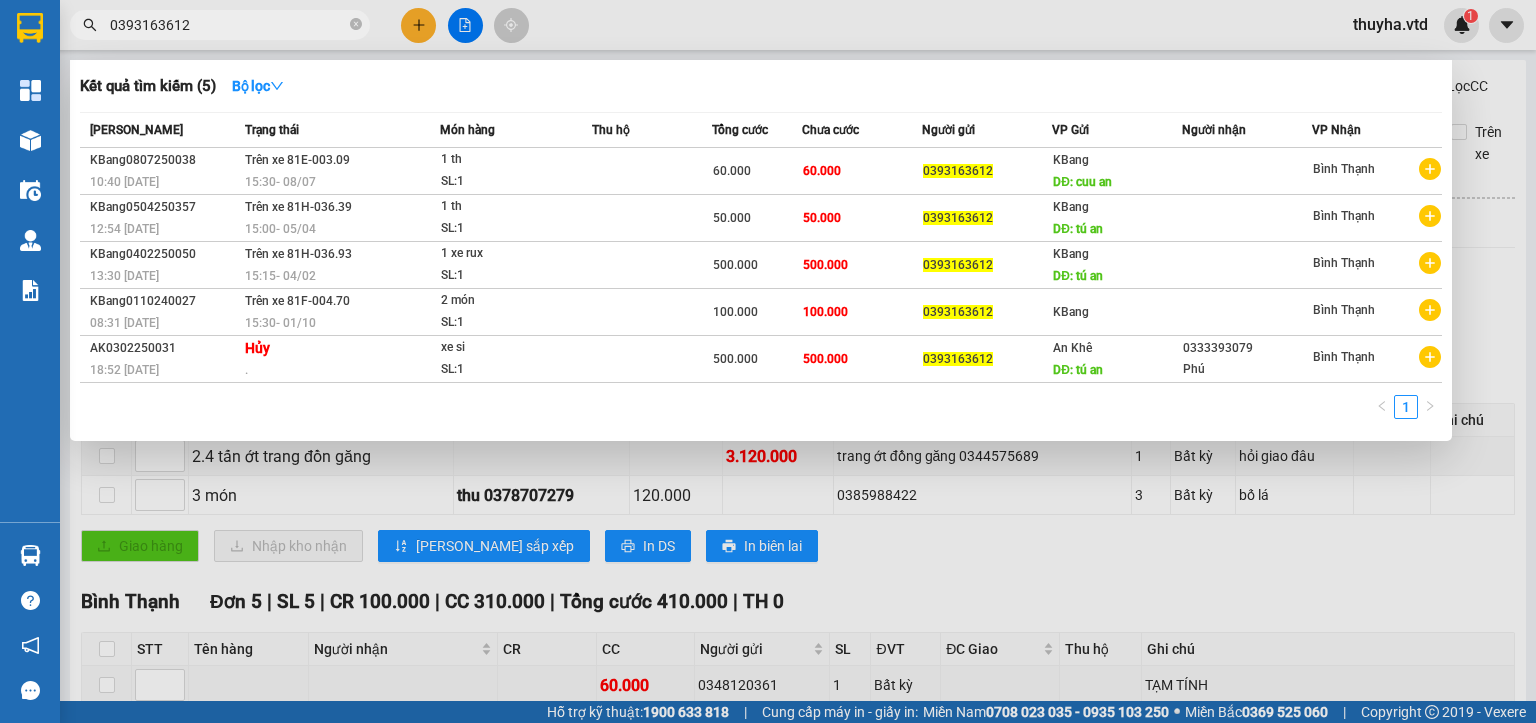 click at bounding box center (768, 361) 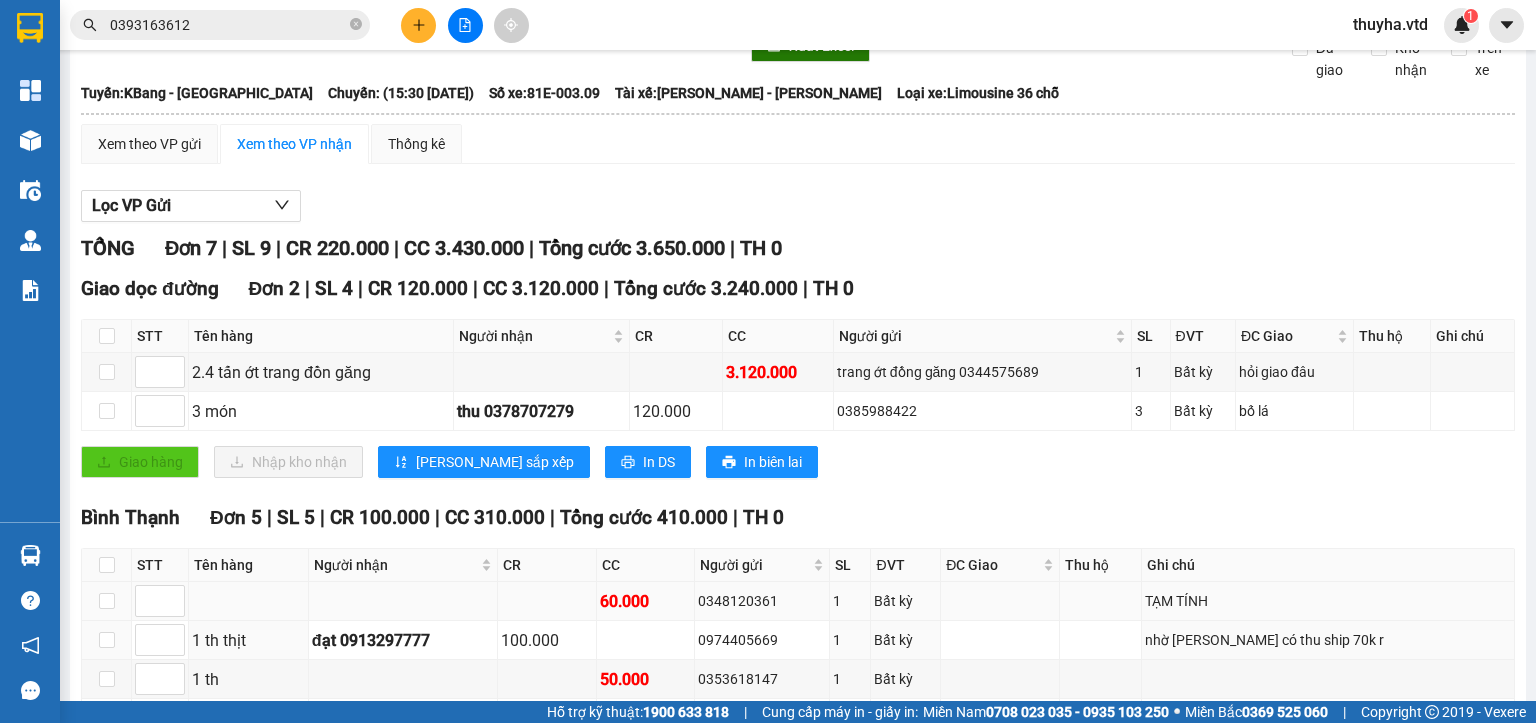 scroll, scrollTop: 272, scrollLeft: 0, axis: vertical 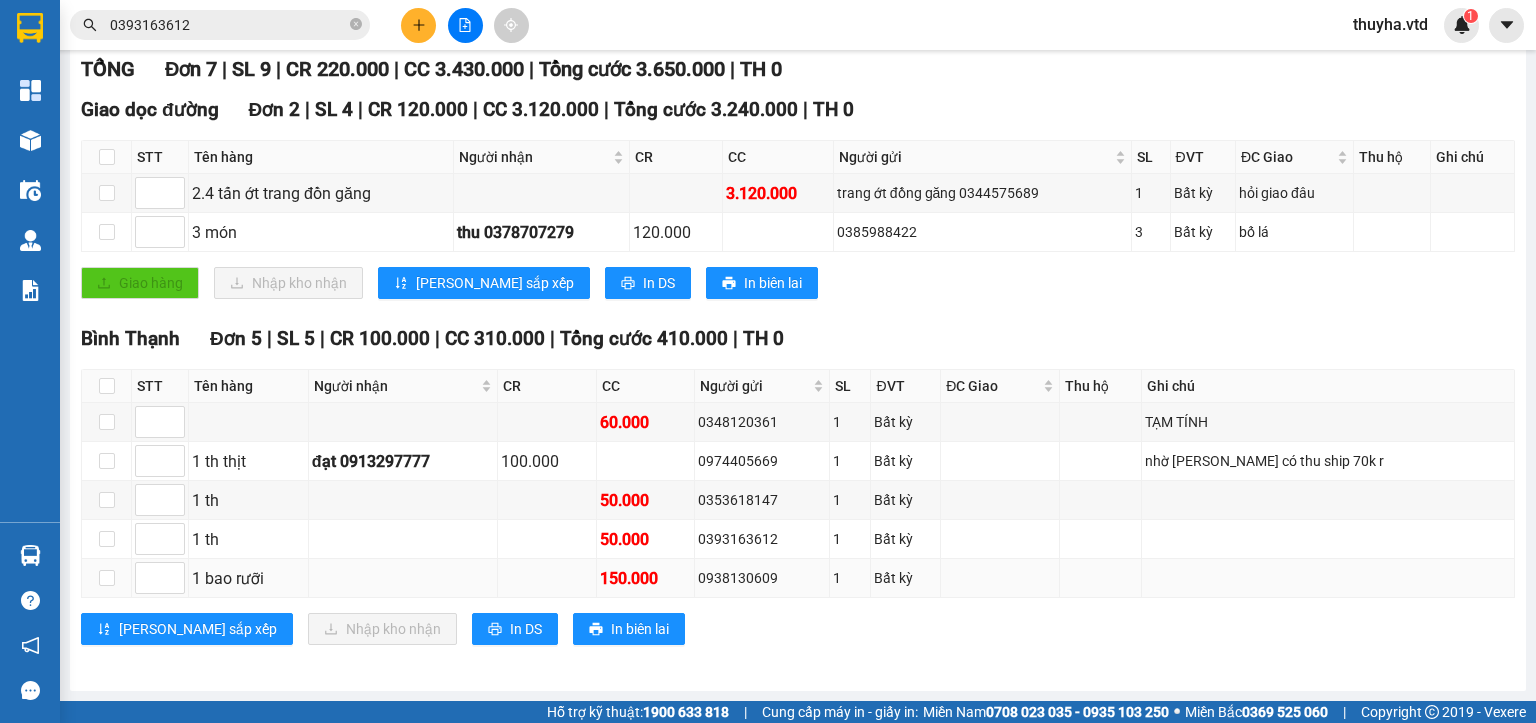 click on "0938130609" at bounding box center [762, 578] 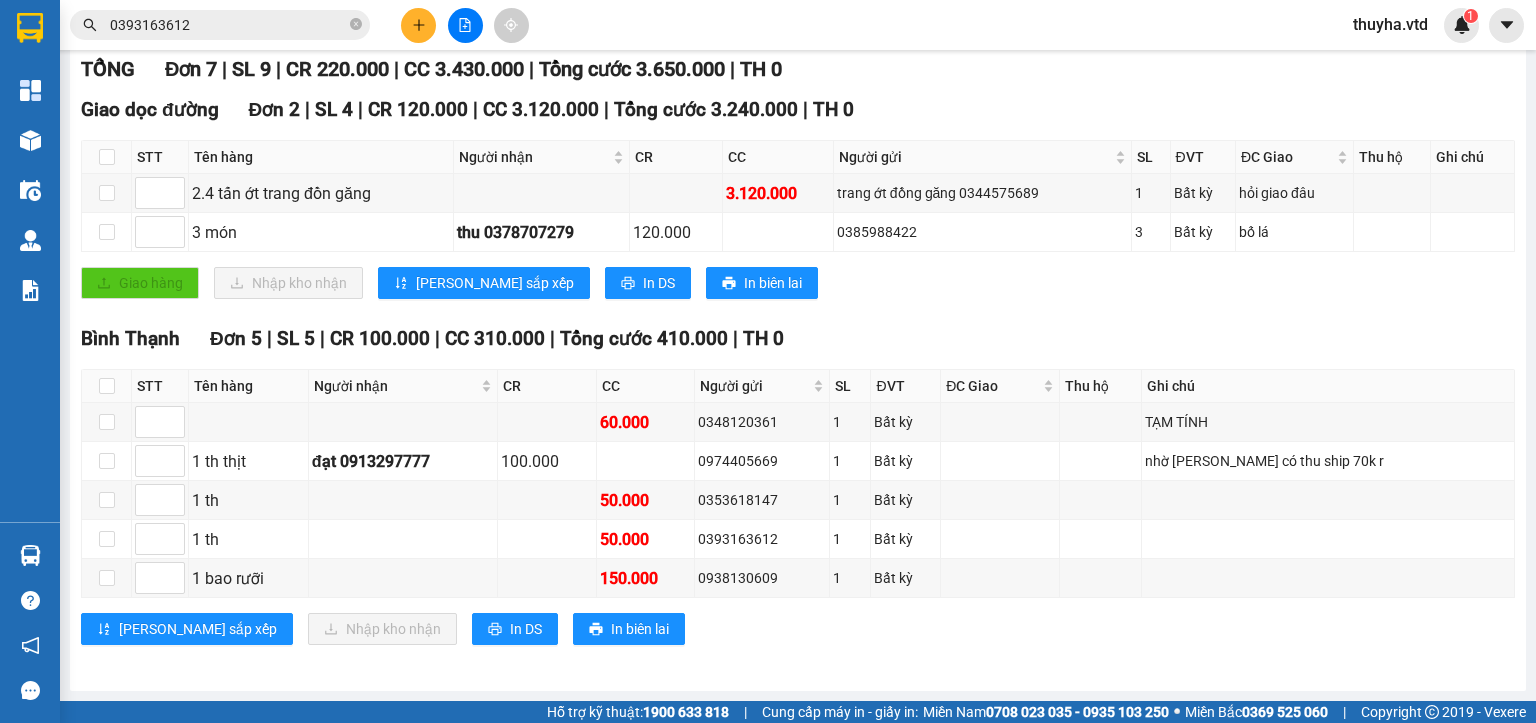 click on "0393163612" at bounding box center (228, 25) 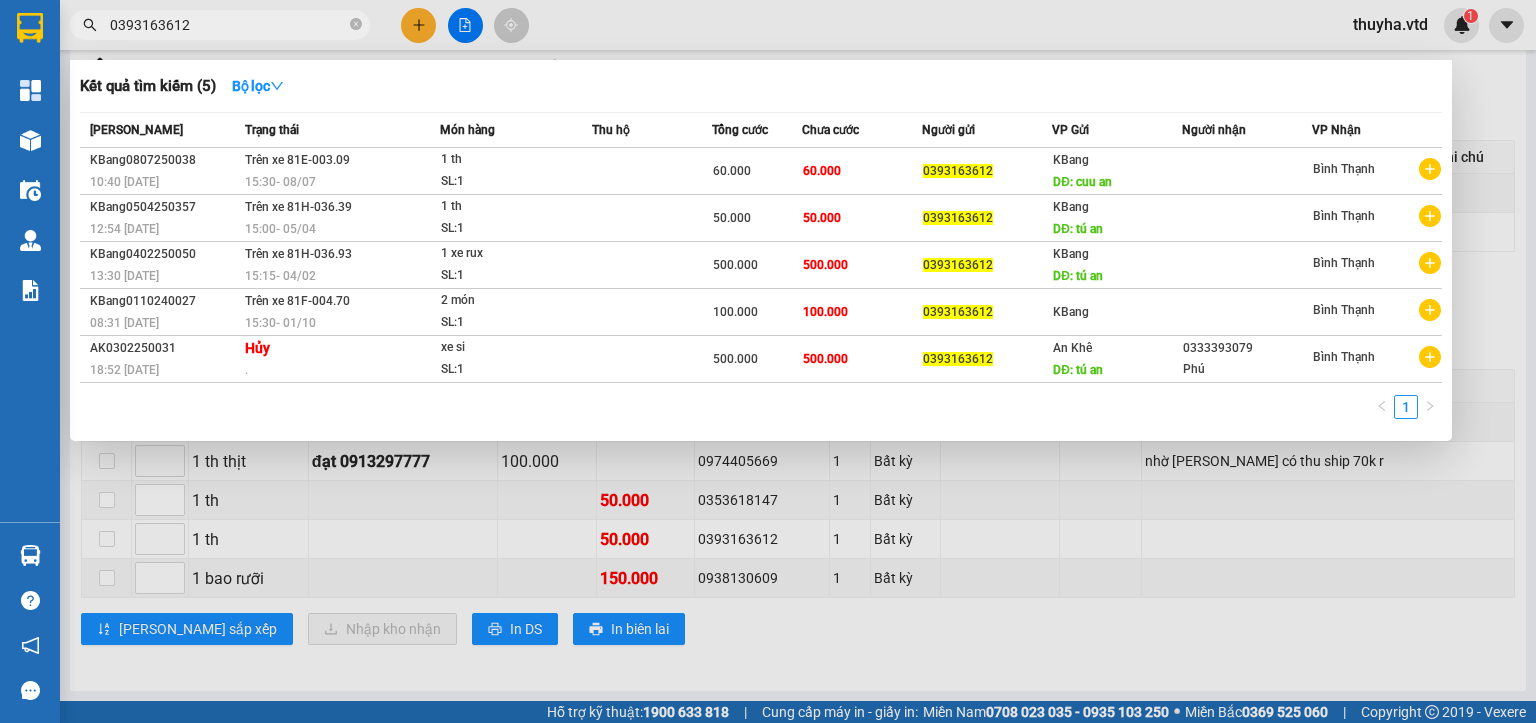 click on "0393163612" at bounding box center (228, 25) 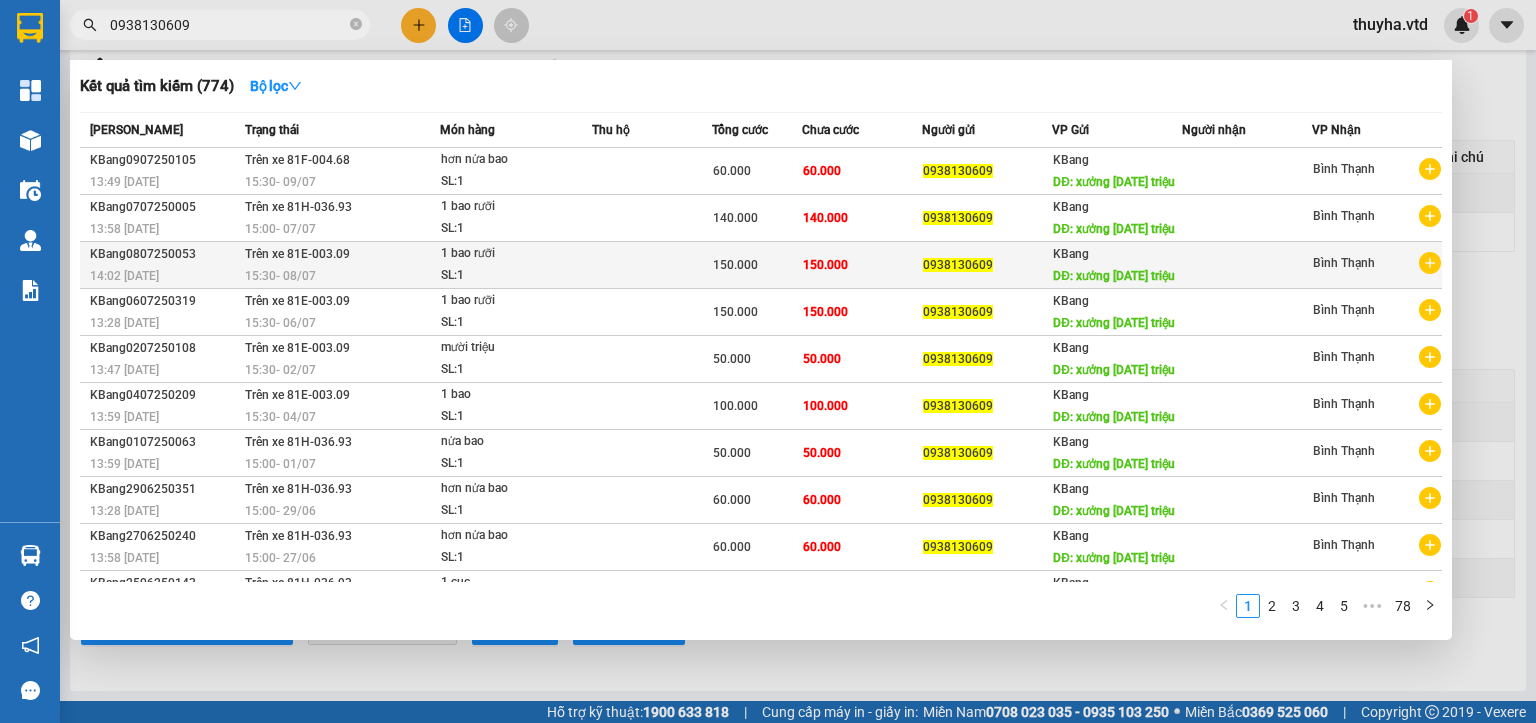 type on "0938130609" 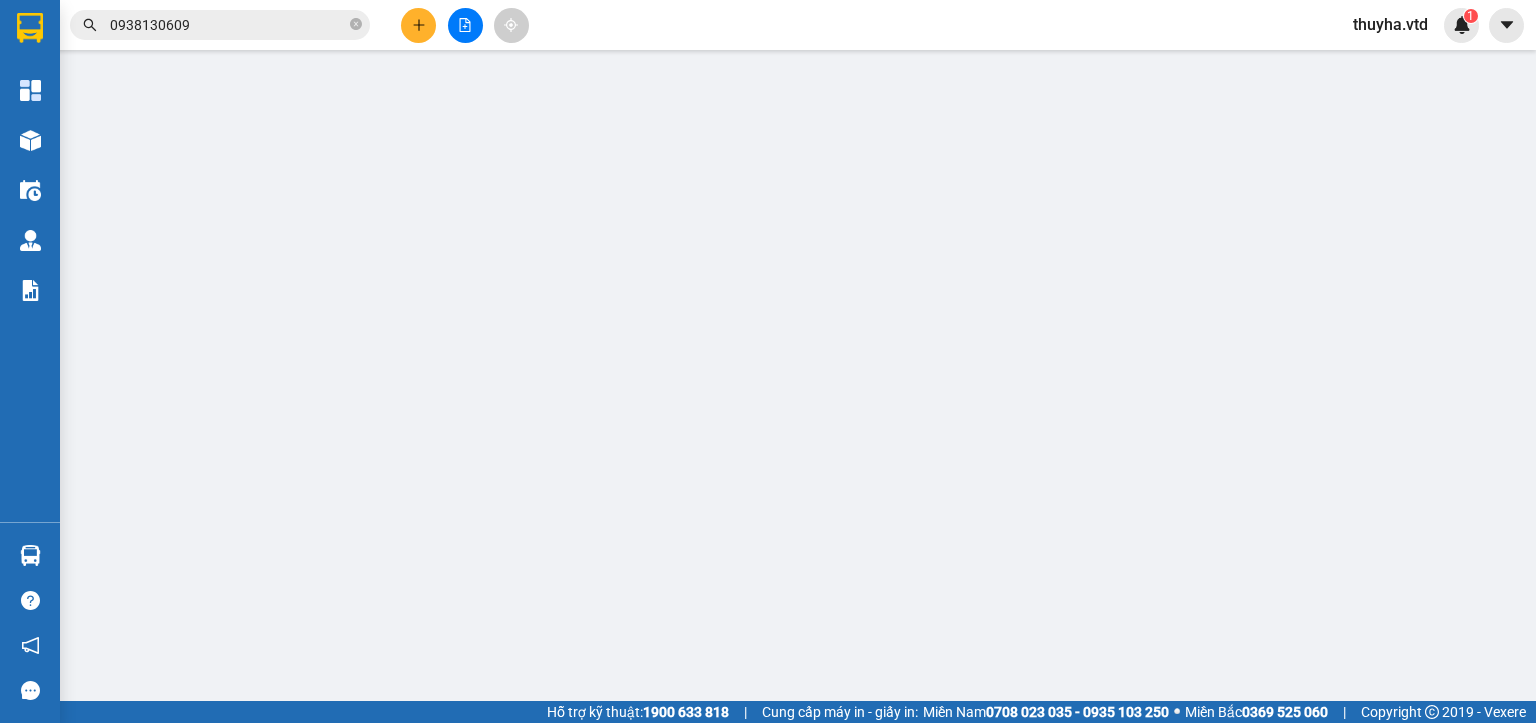 scroll, scrollTop: 0, scrollLeft: 0, axis: both 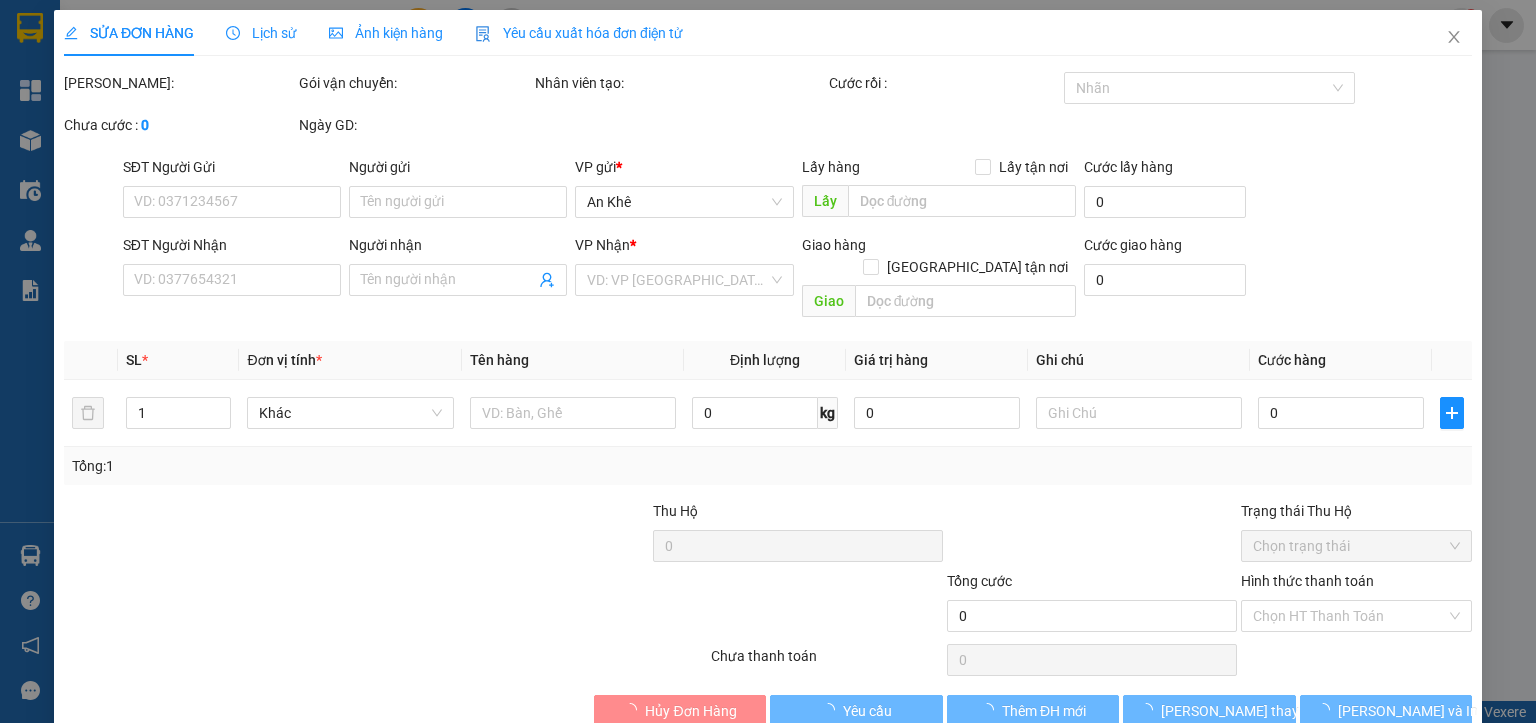 type on "0938130609" 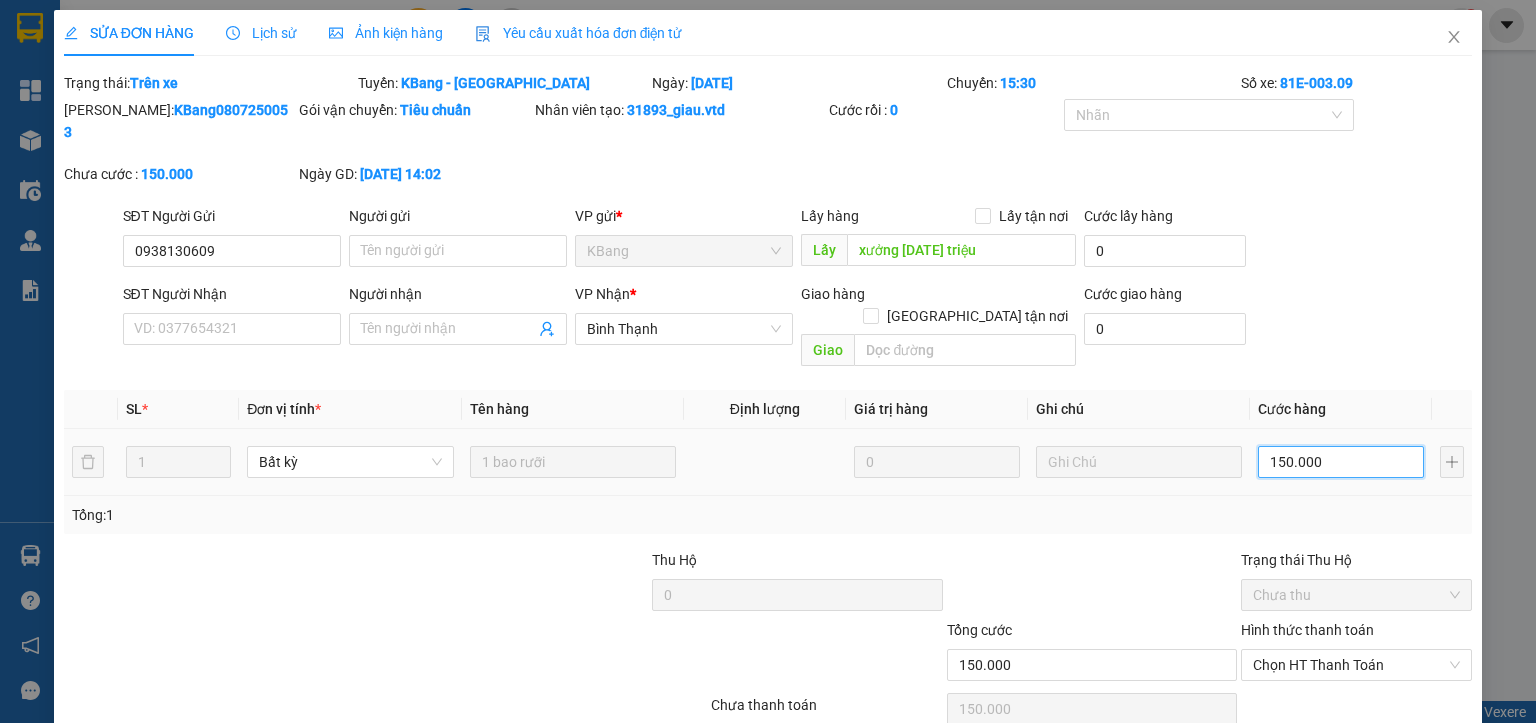 click on "150.000" at bounding box center [1341, 462] 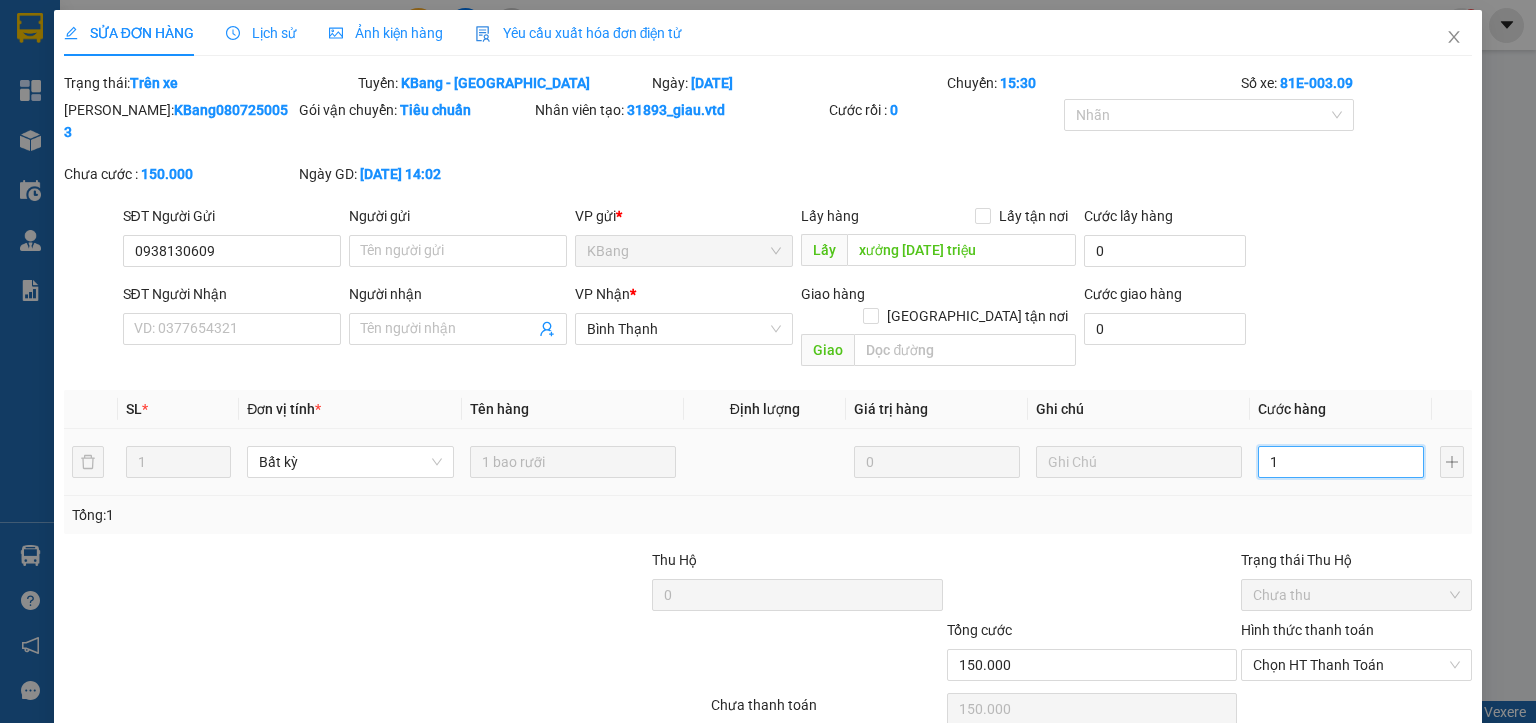type on "1" 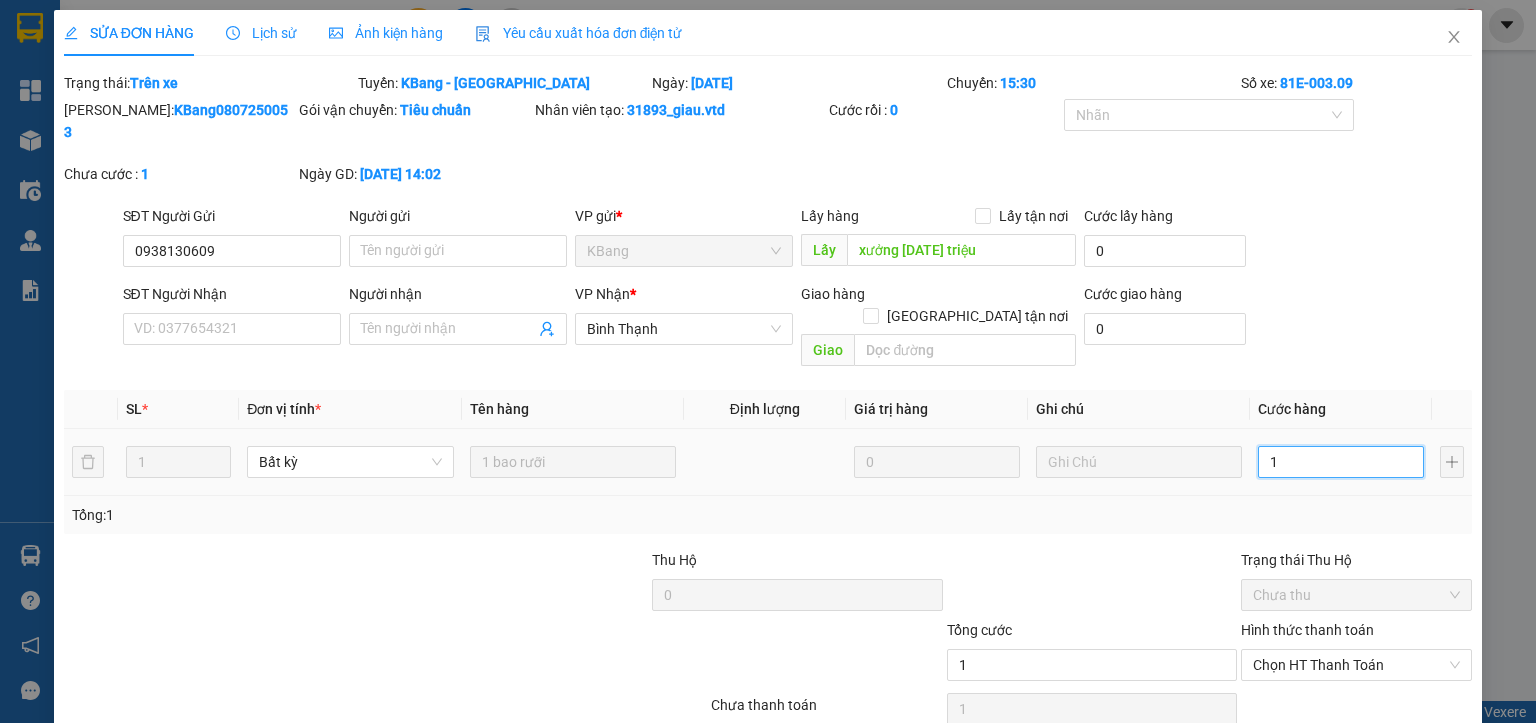 type on "10" 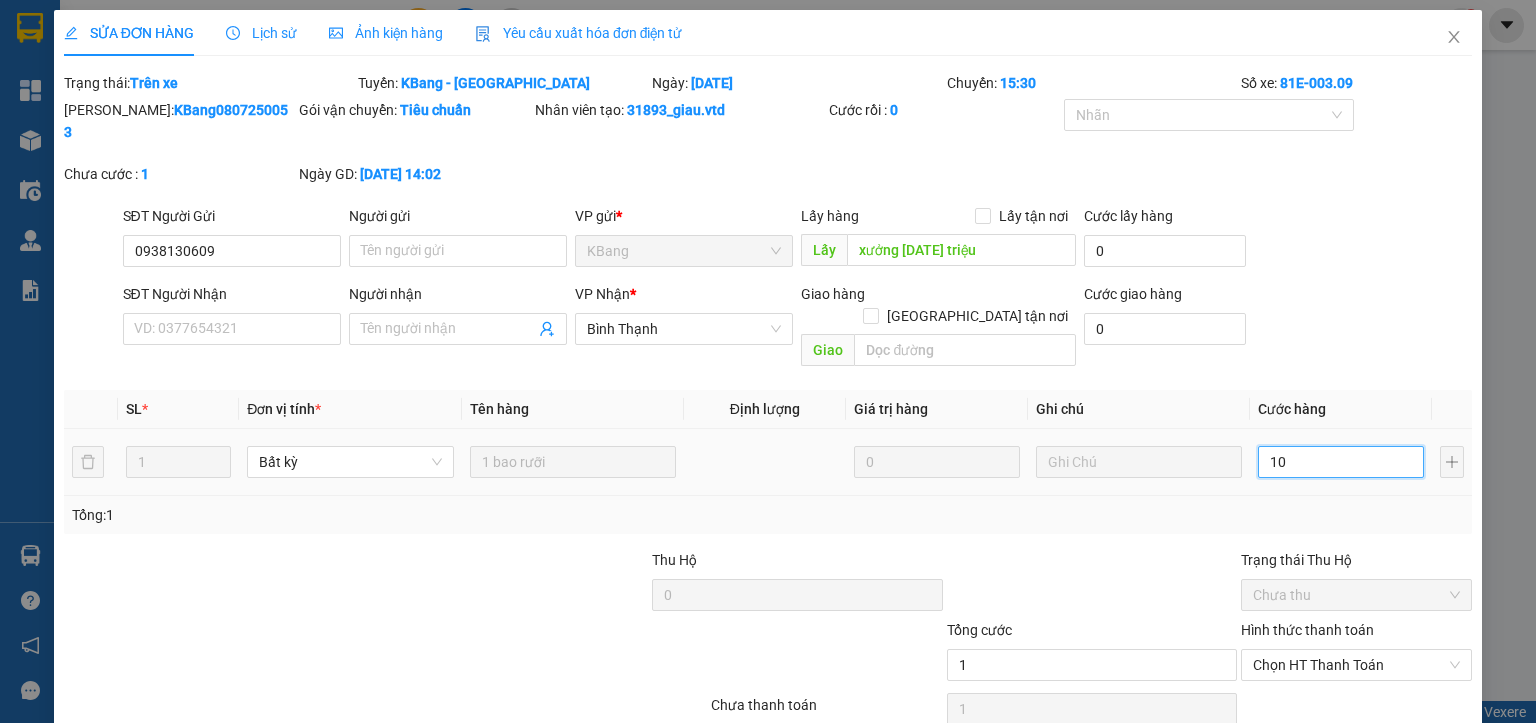 type on "10" 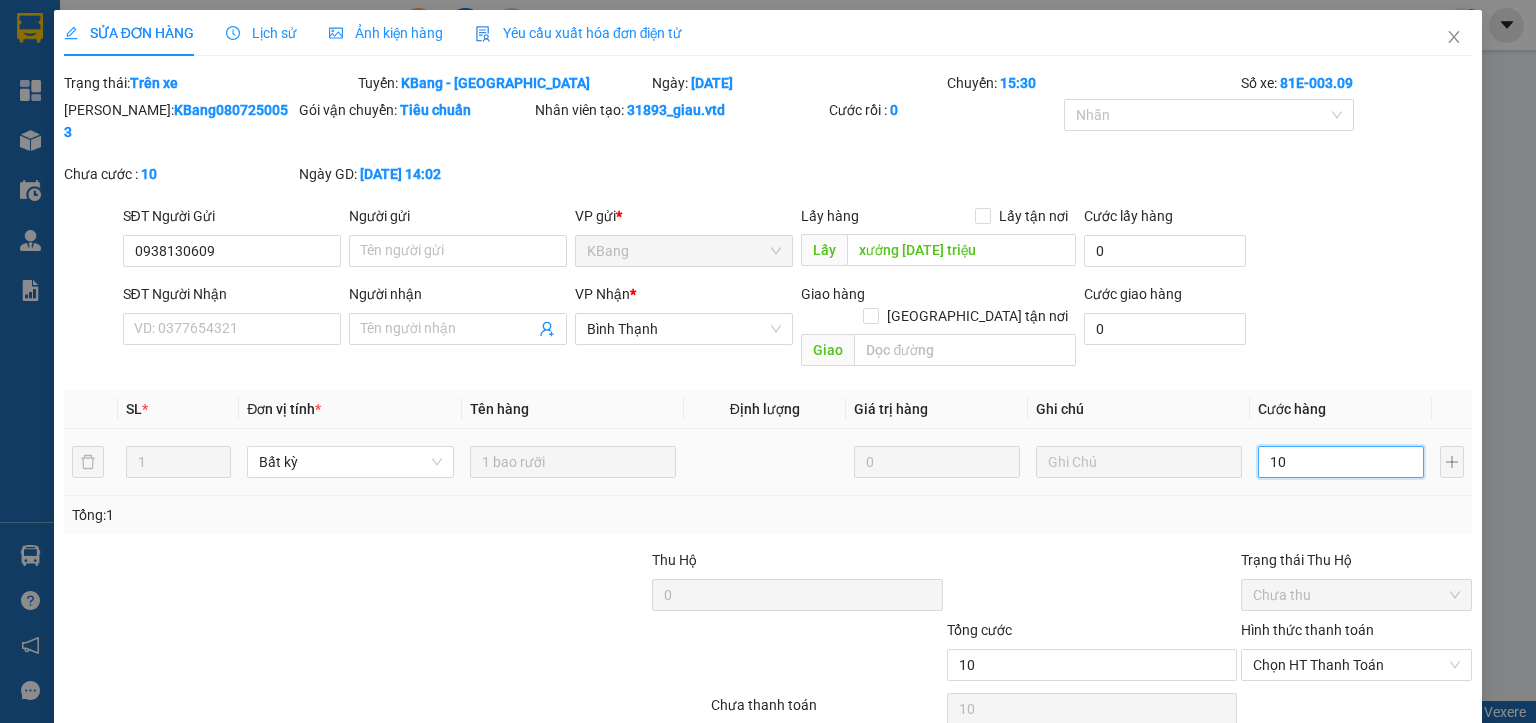 type on "100" 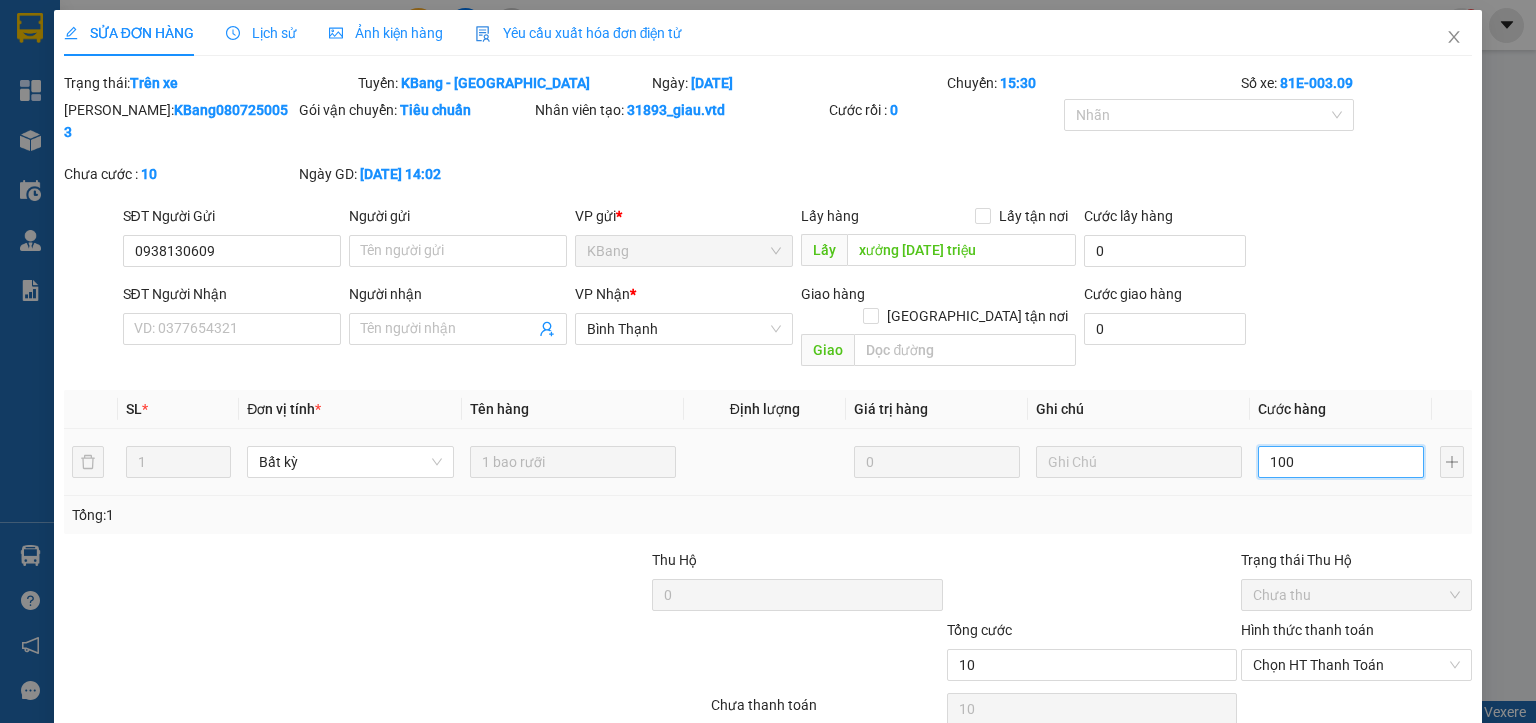 type on "100" 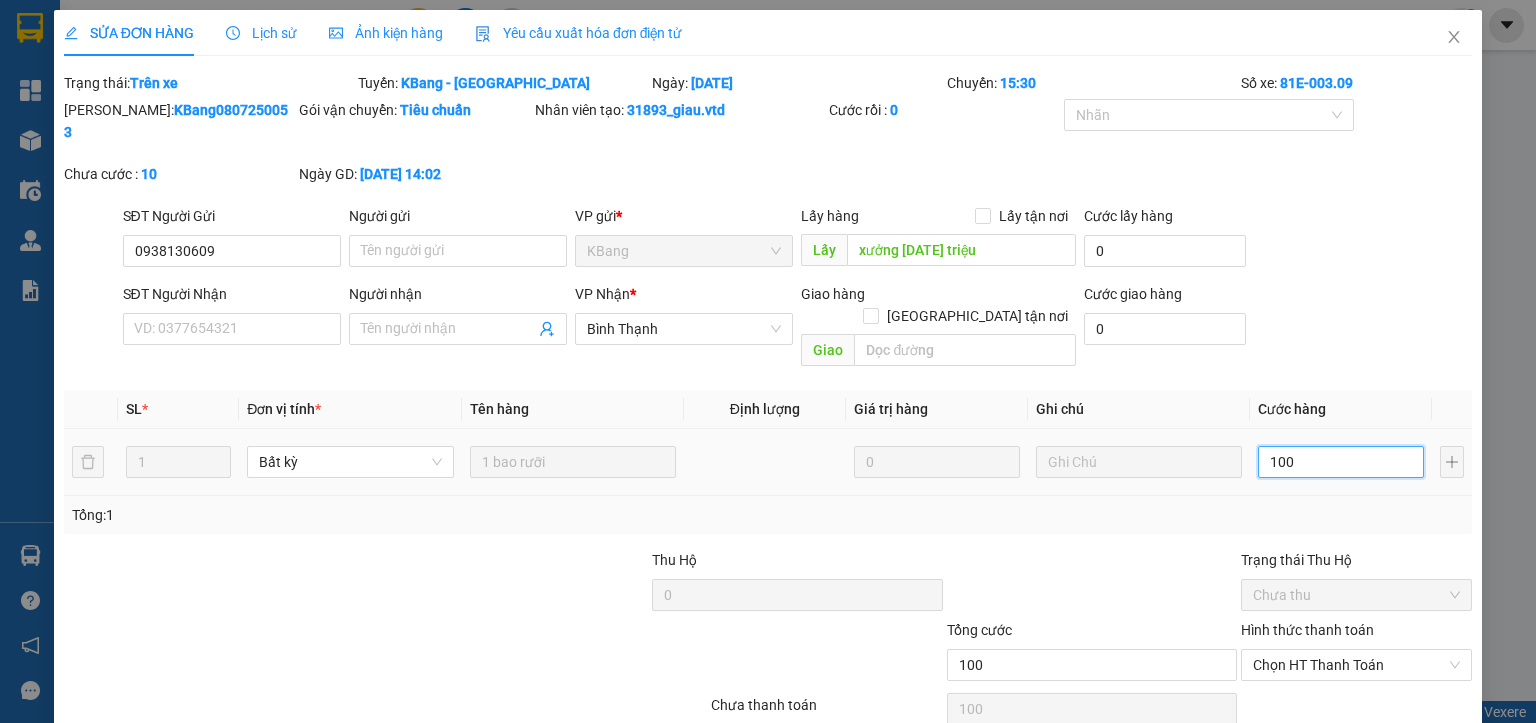 type on "1.000" 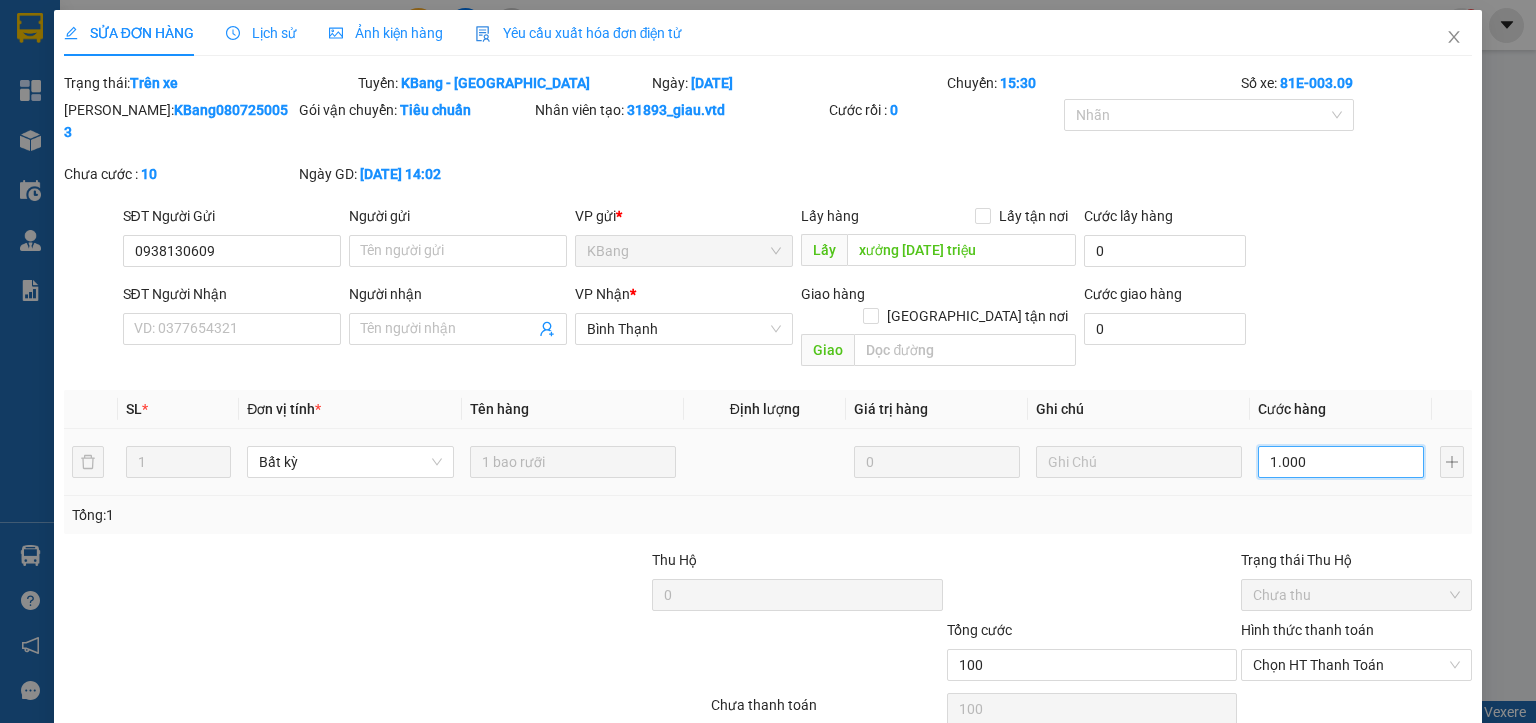 type on "1.000" 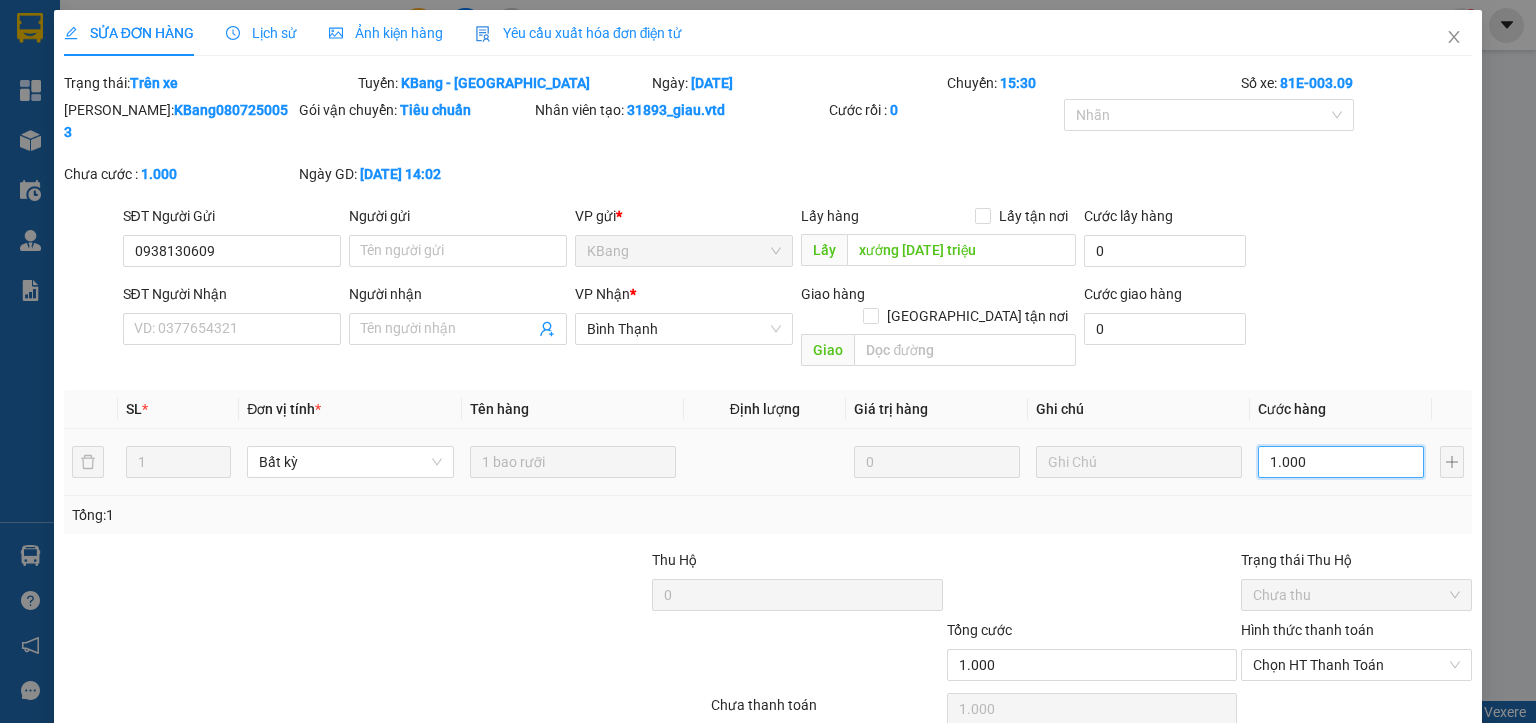 type on "10.000" 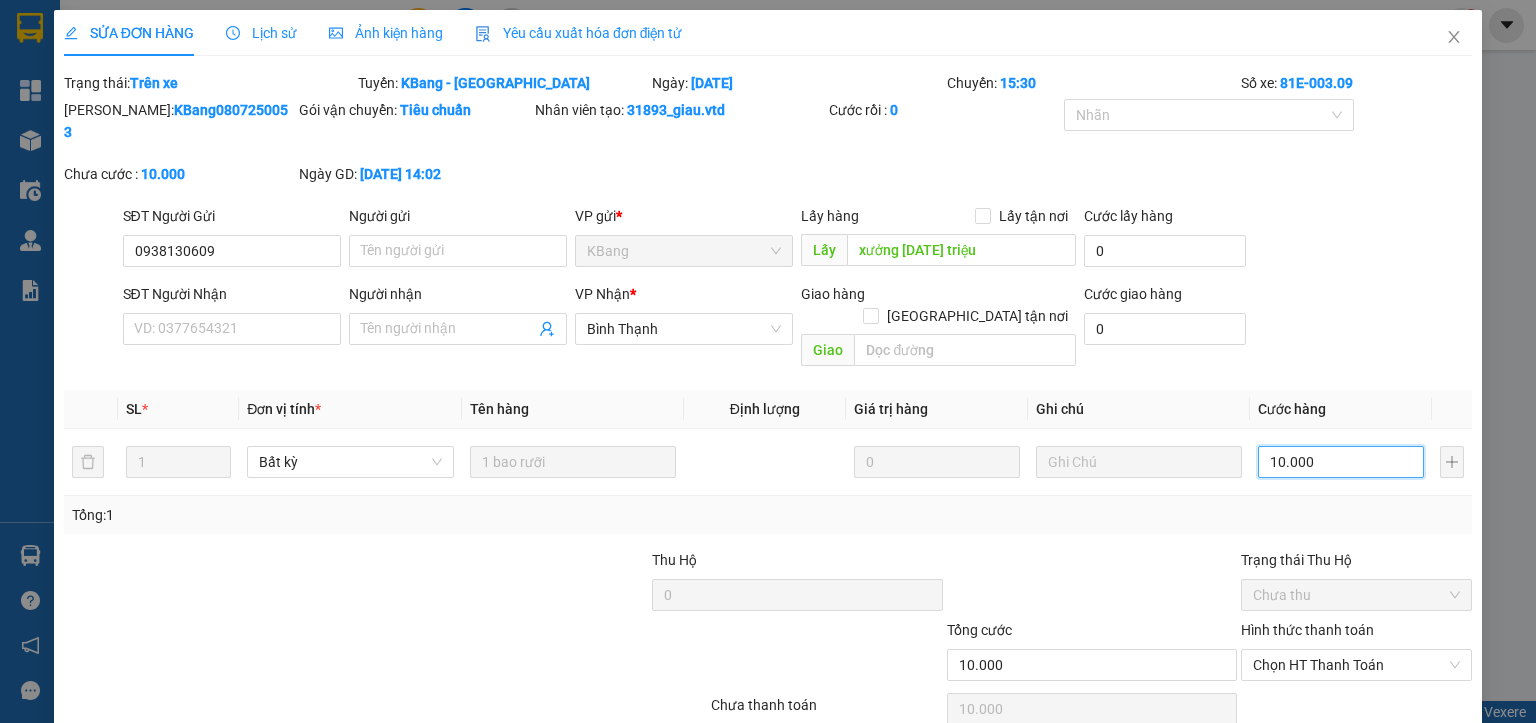 type on "100.000" 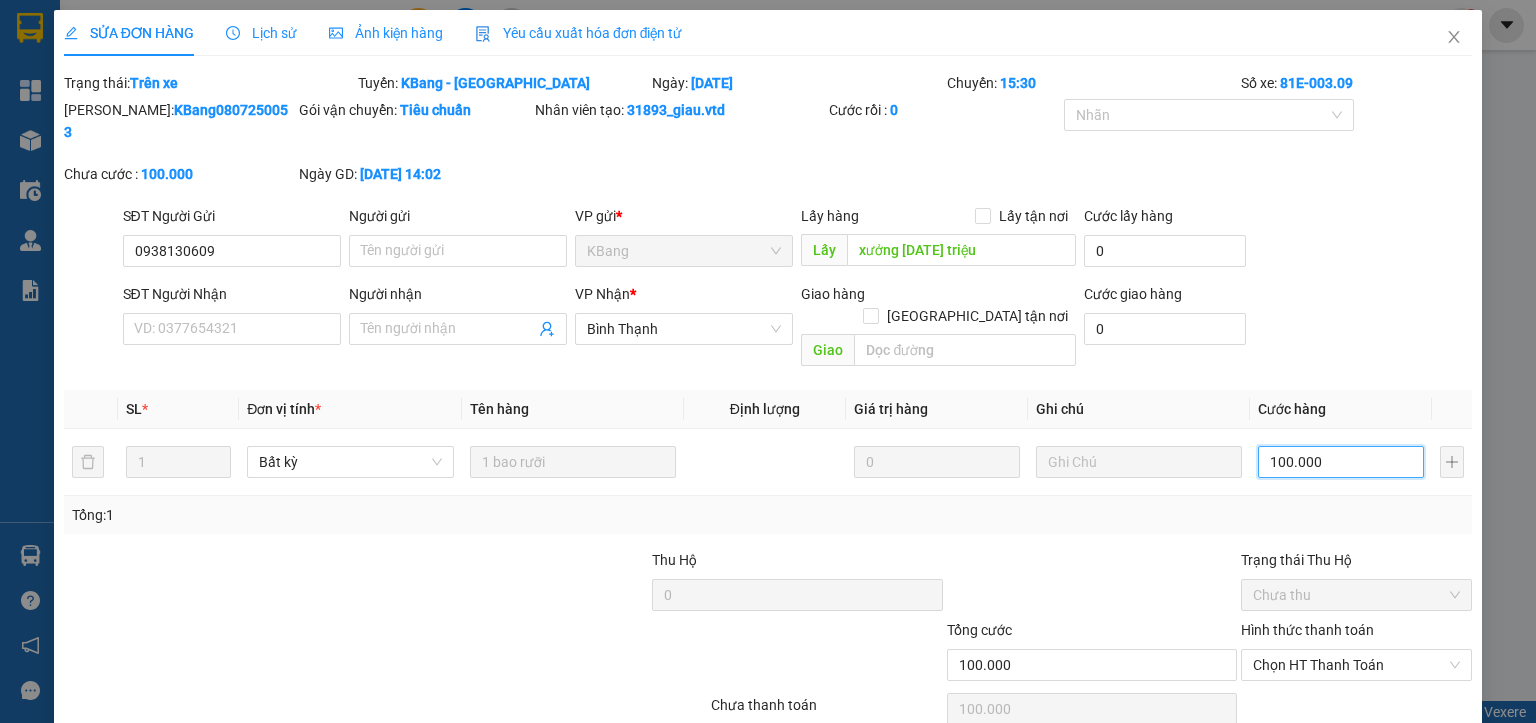 type on "100.000" 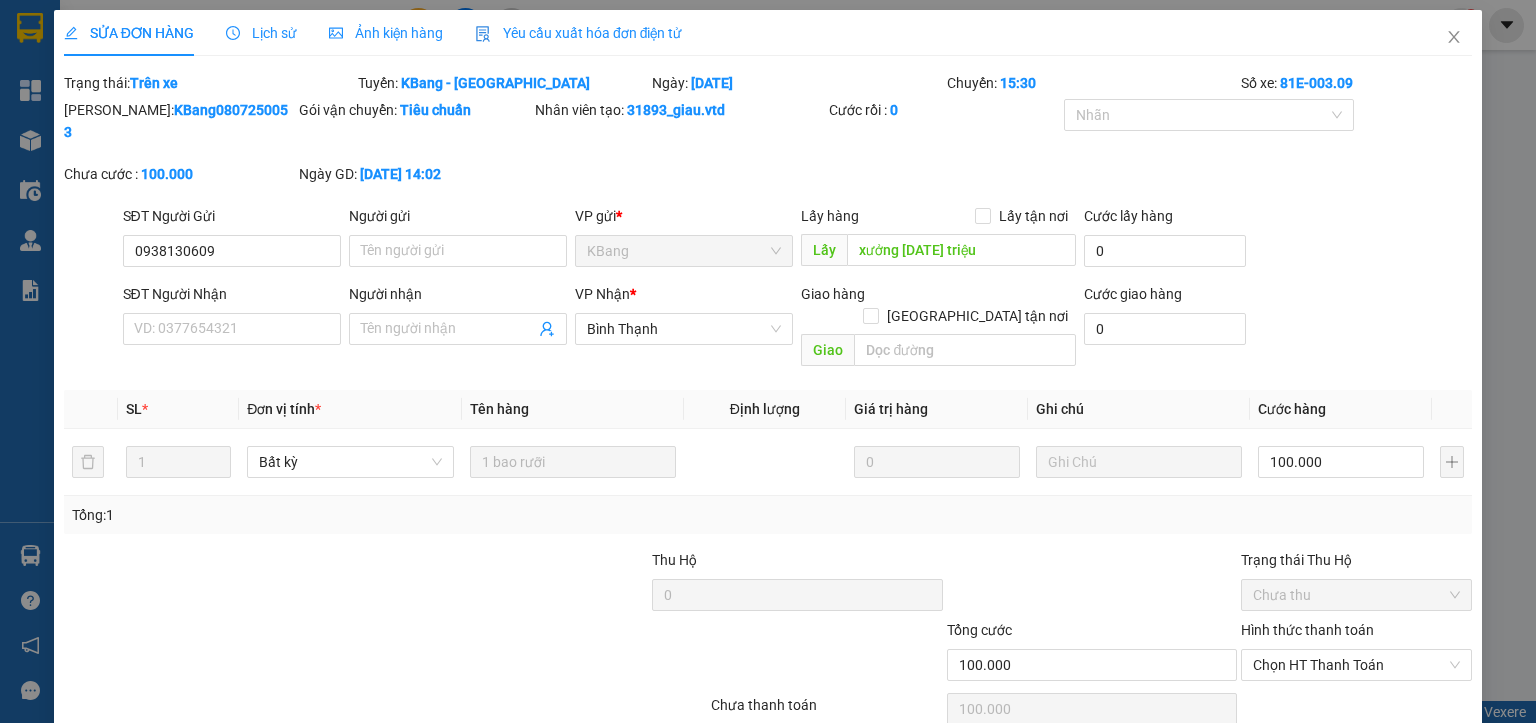 click on "[PERSON_NAME] thay đổi" at bounding box center (1241, 760) 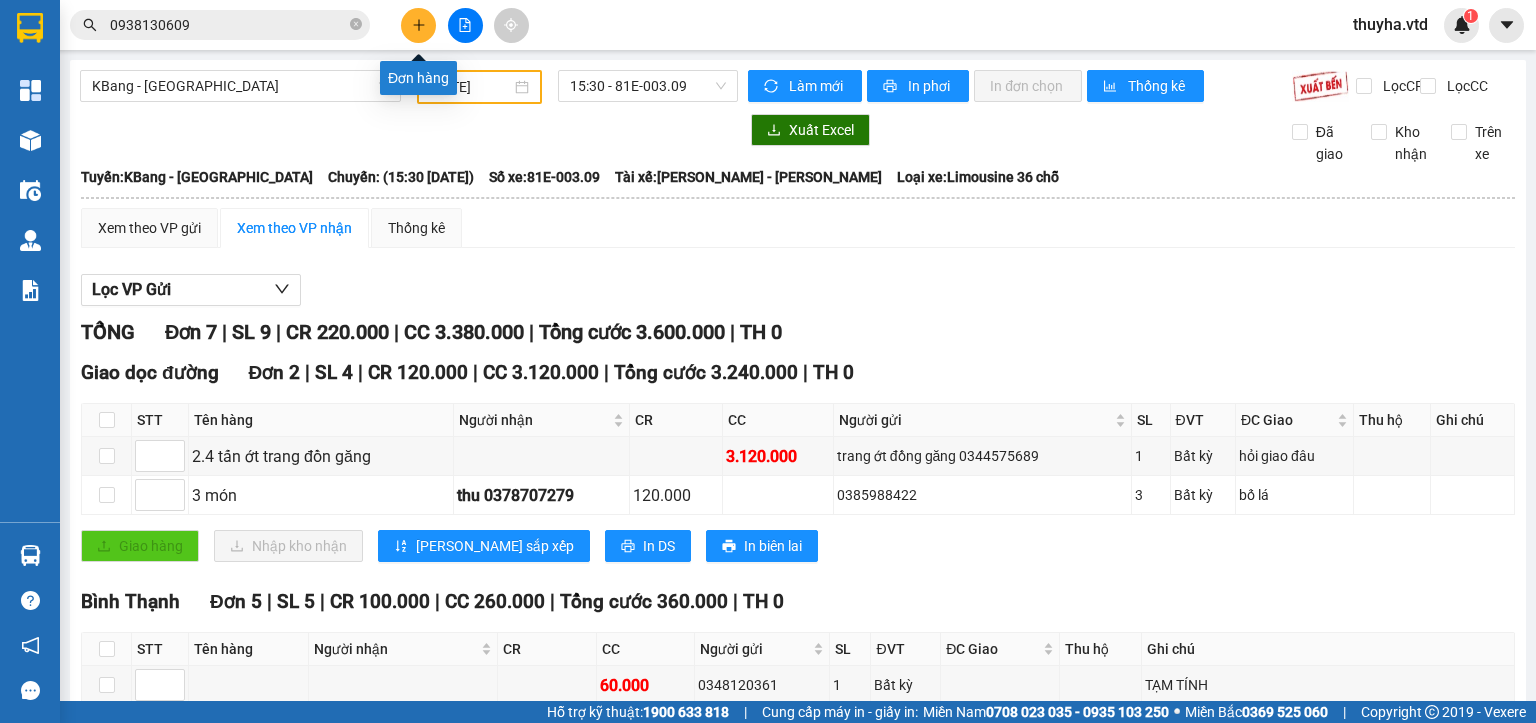 click 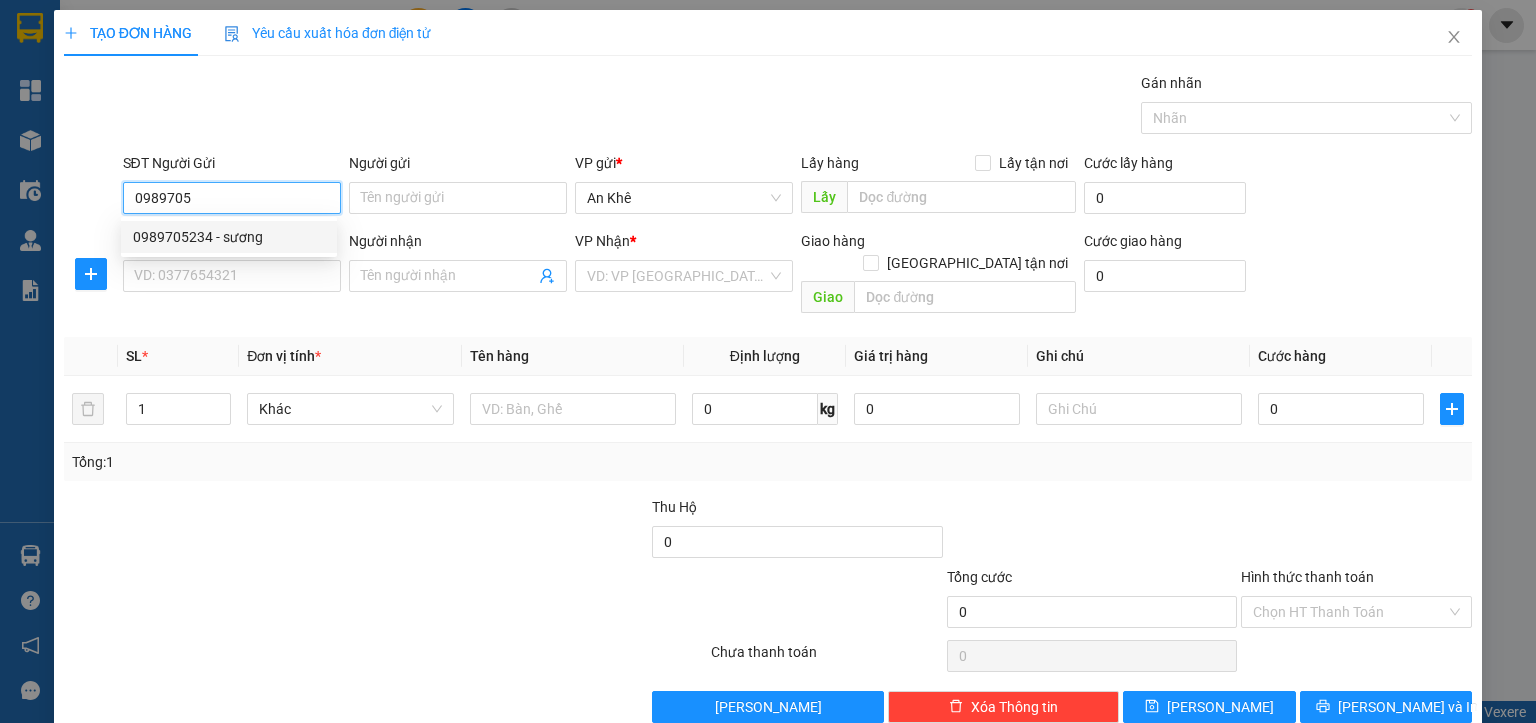 click on "0989705234 - sương" at bounding box center (229, 237) 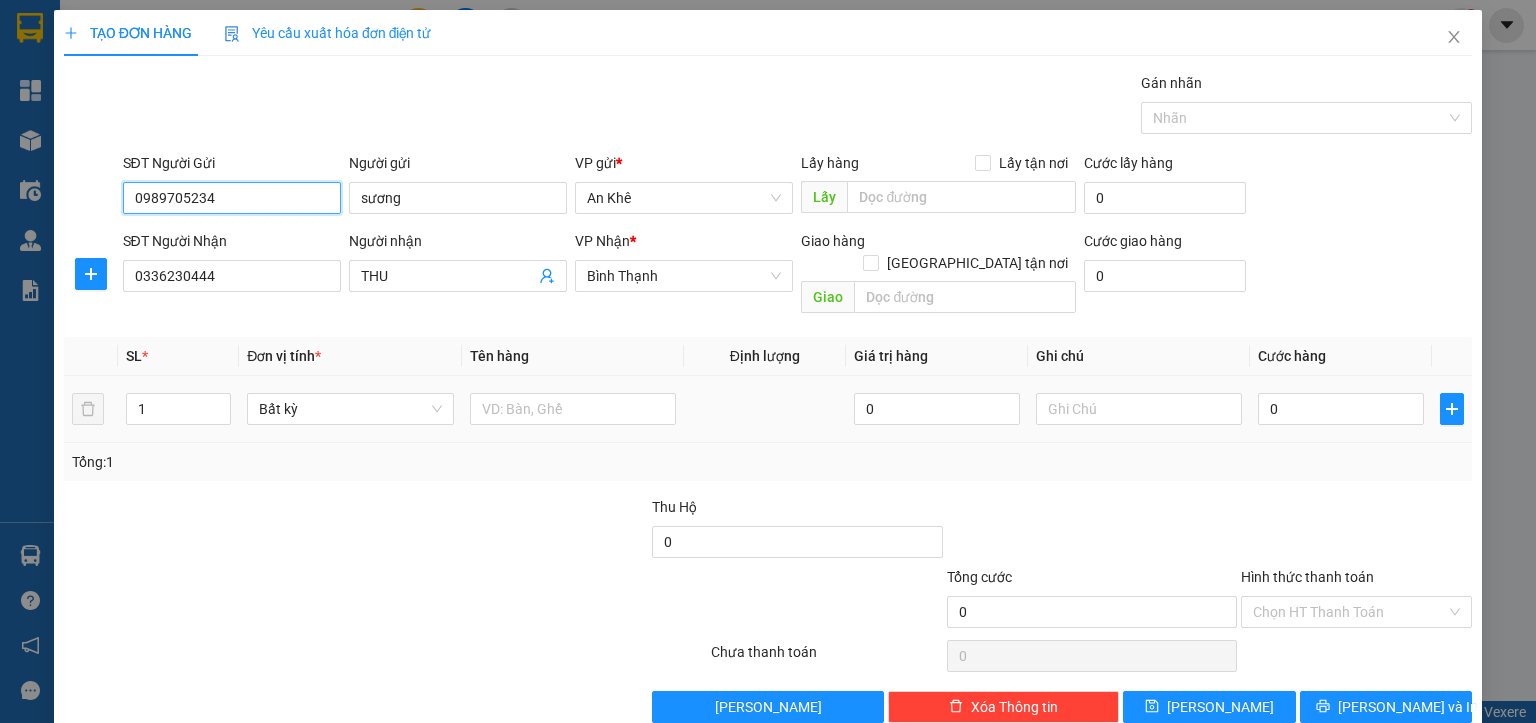 drag, startPoint x: 345, startPoint y: 371, endPoint x: 386, endPoint y: 358, distance: 43.011627 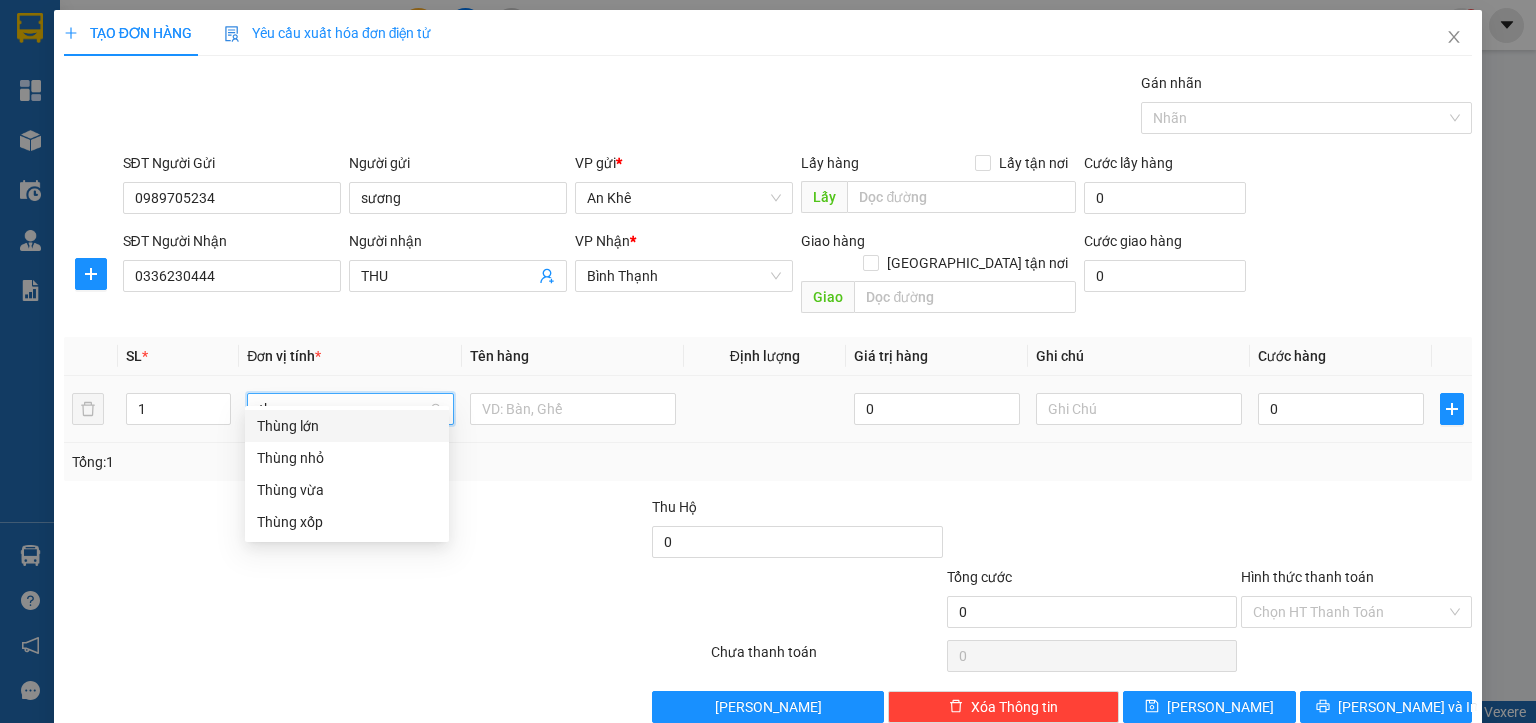 type on "thung" 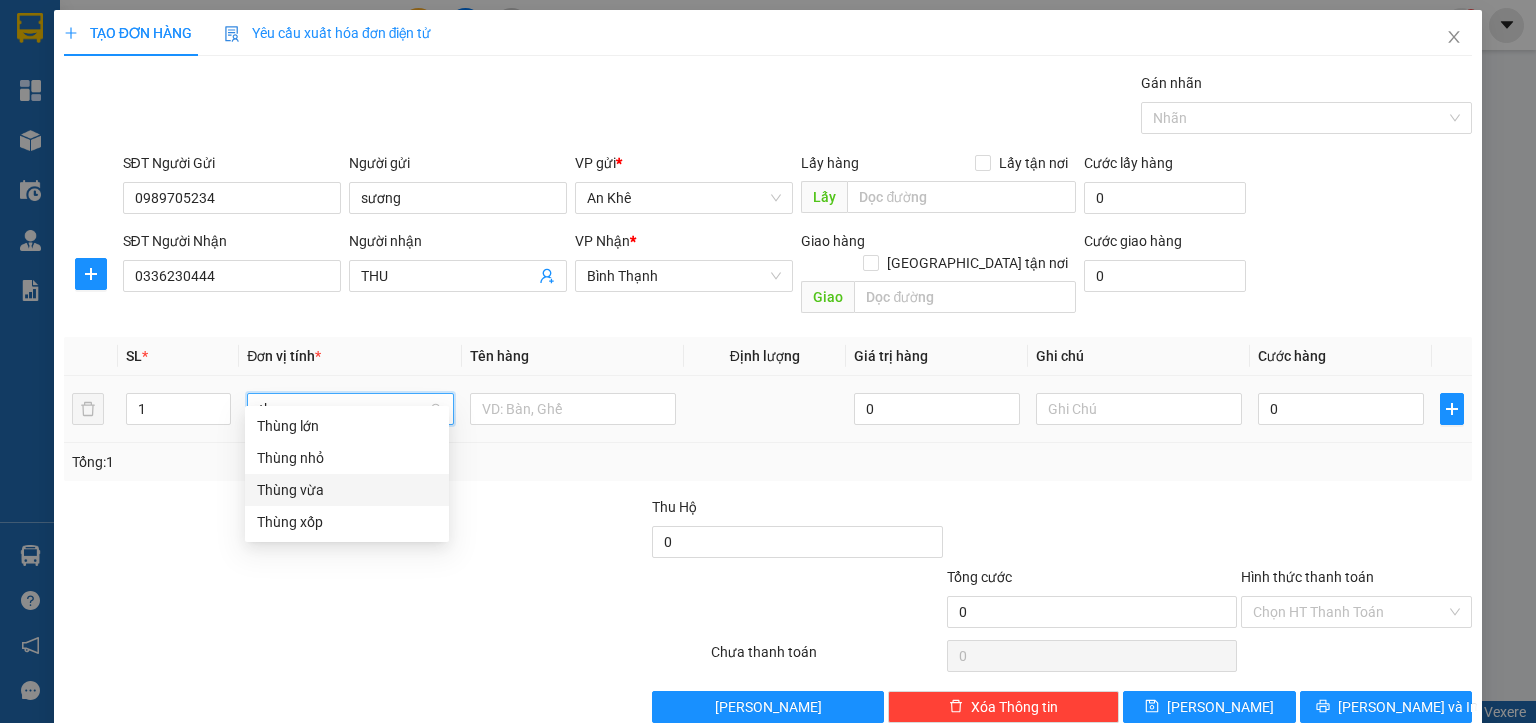 click on "Thùng vừa" at bounding box center (347, 490) 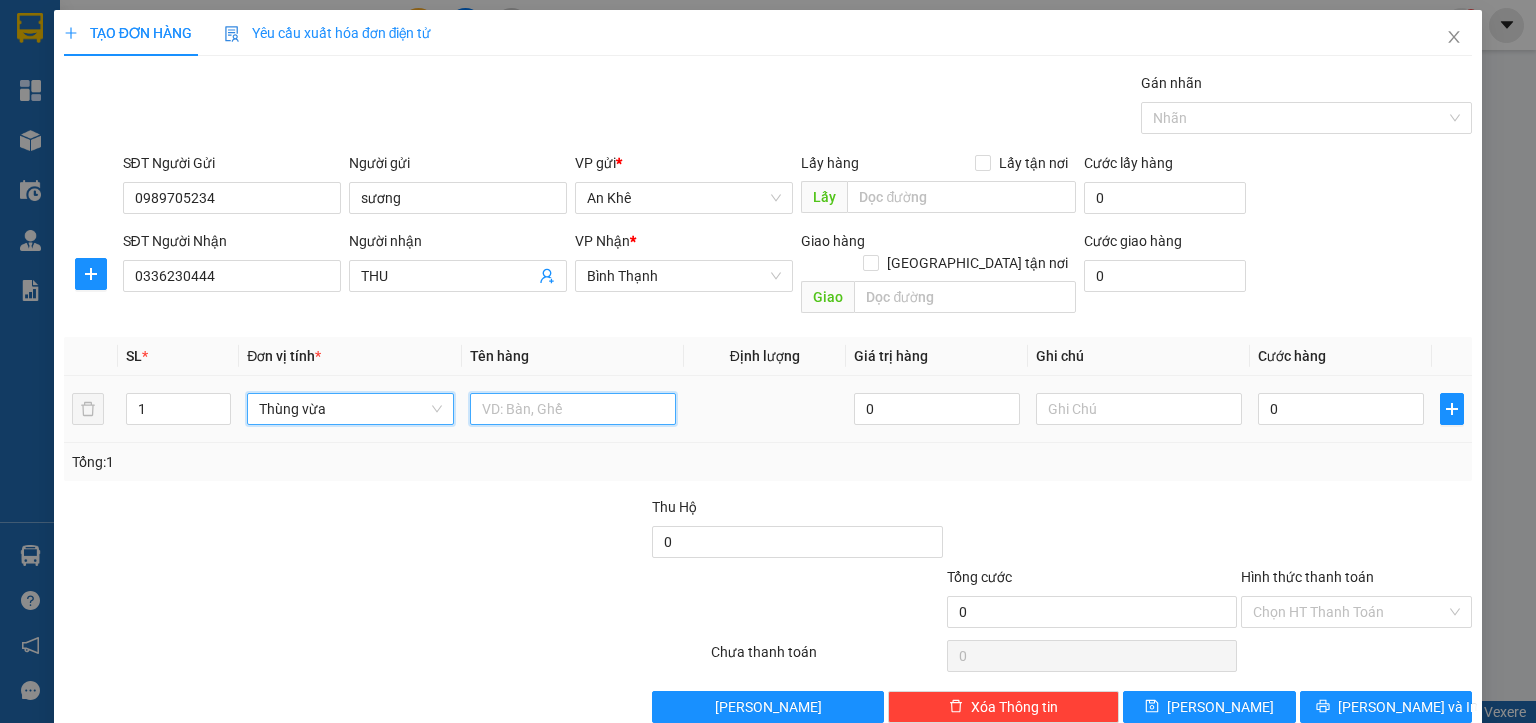 click at bounding box center (573, 409) 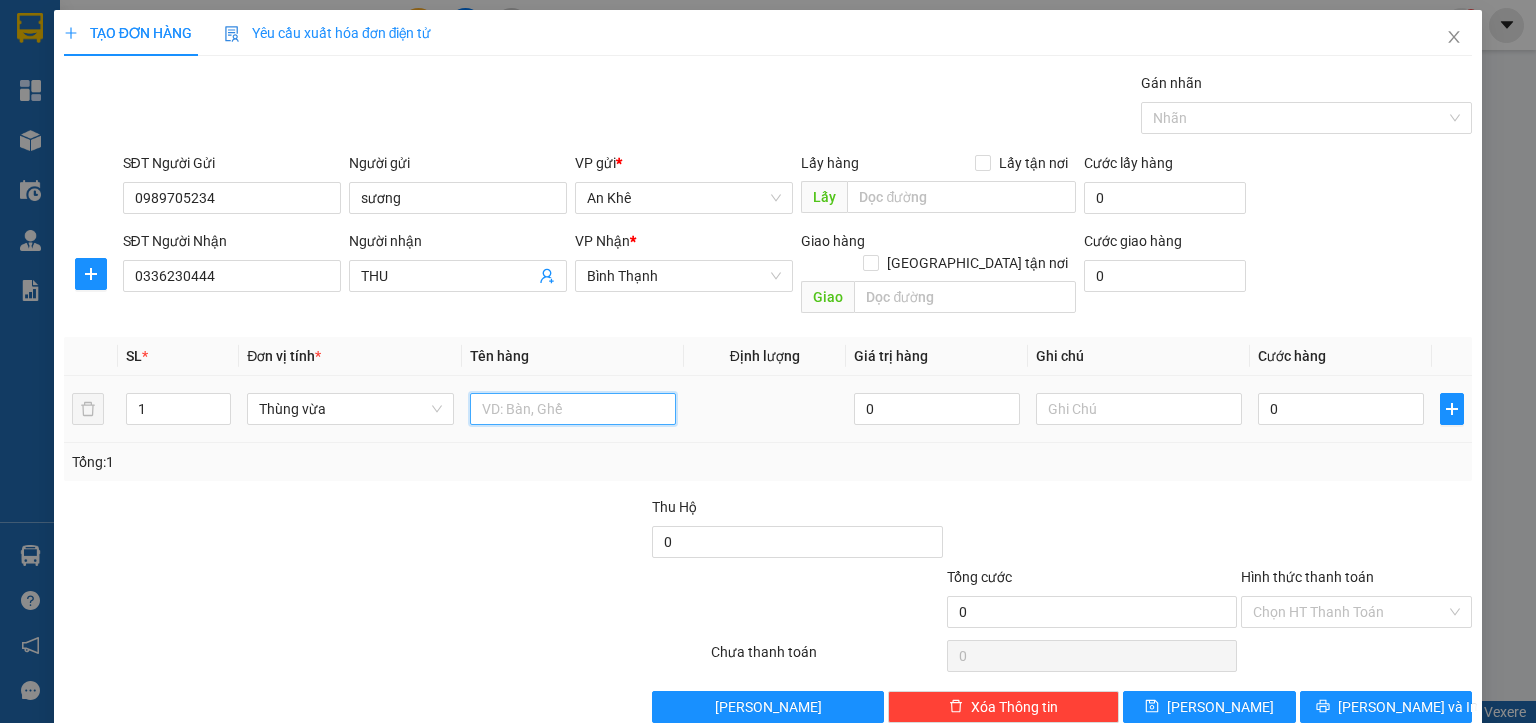 type on "d" 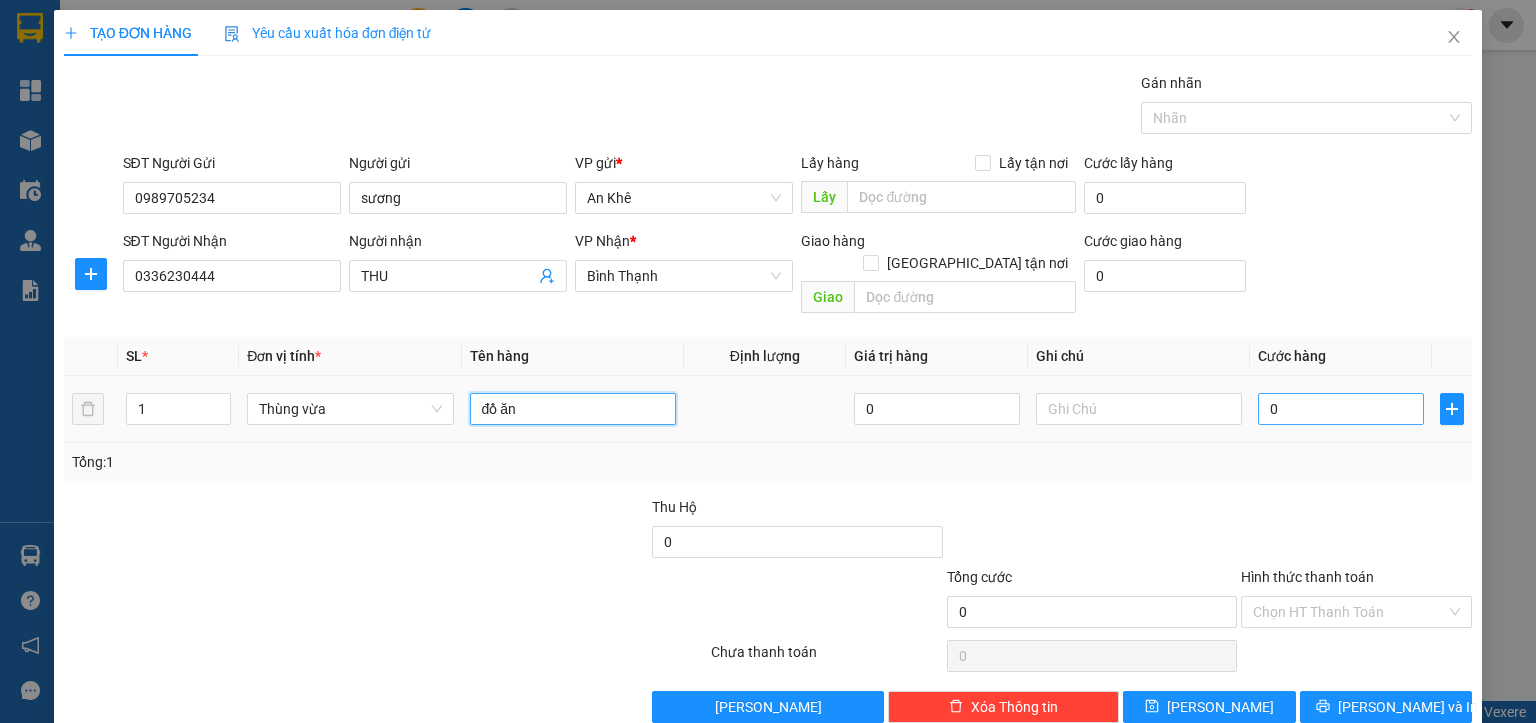 type on "đồ ăn" 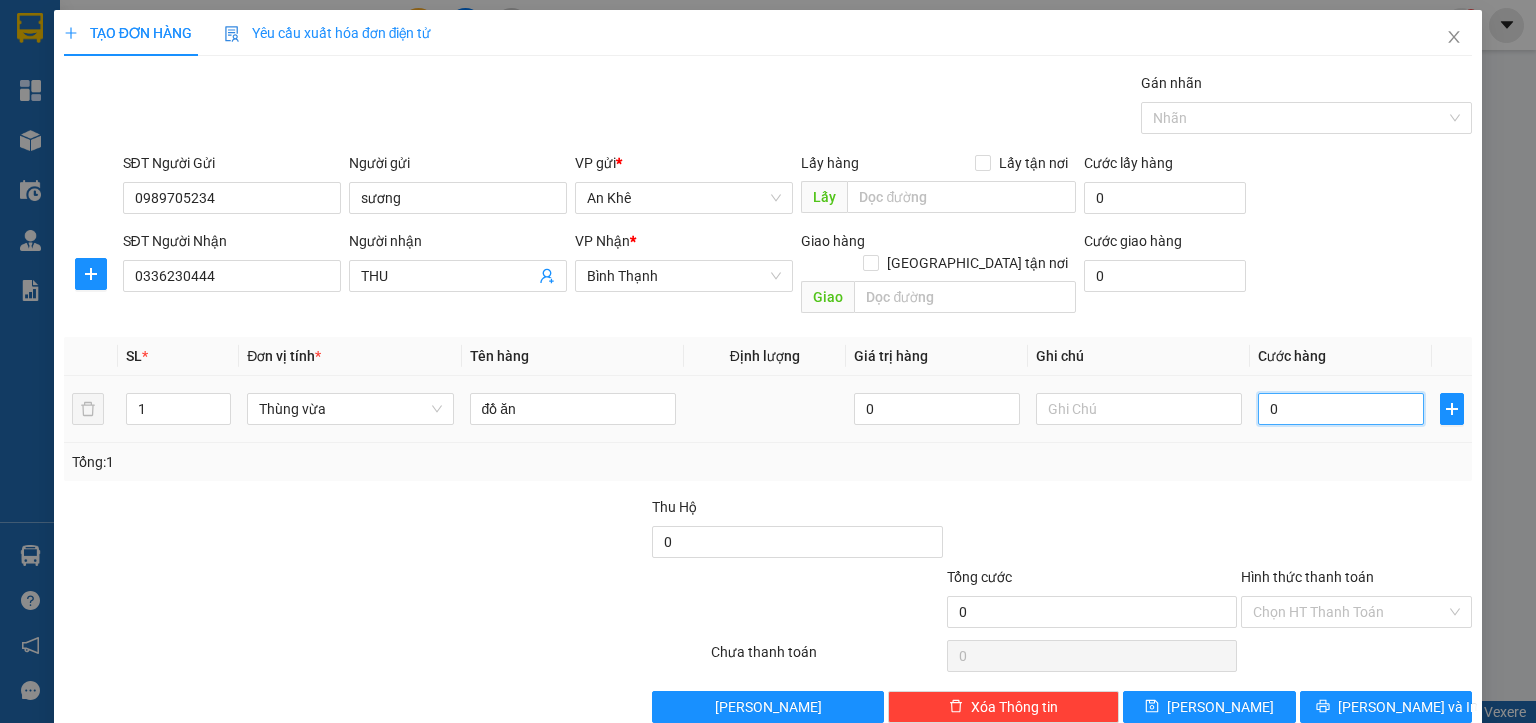 click on "0" at bounding box center [1341, 409] 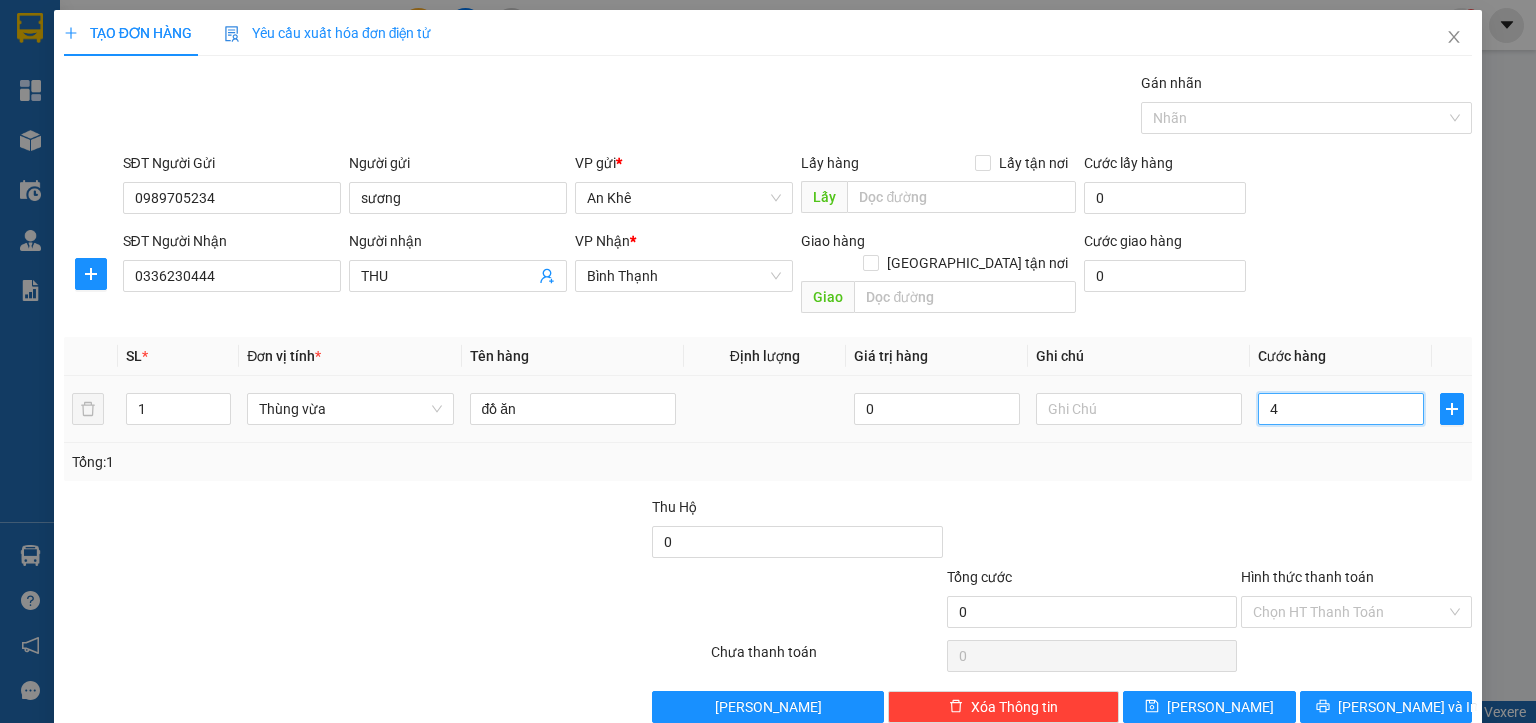 type on "4" 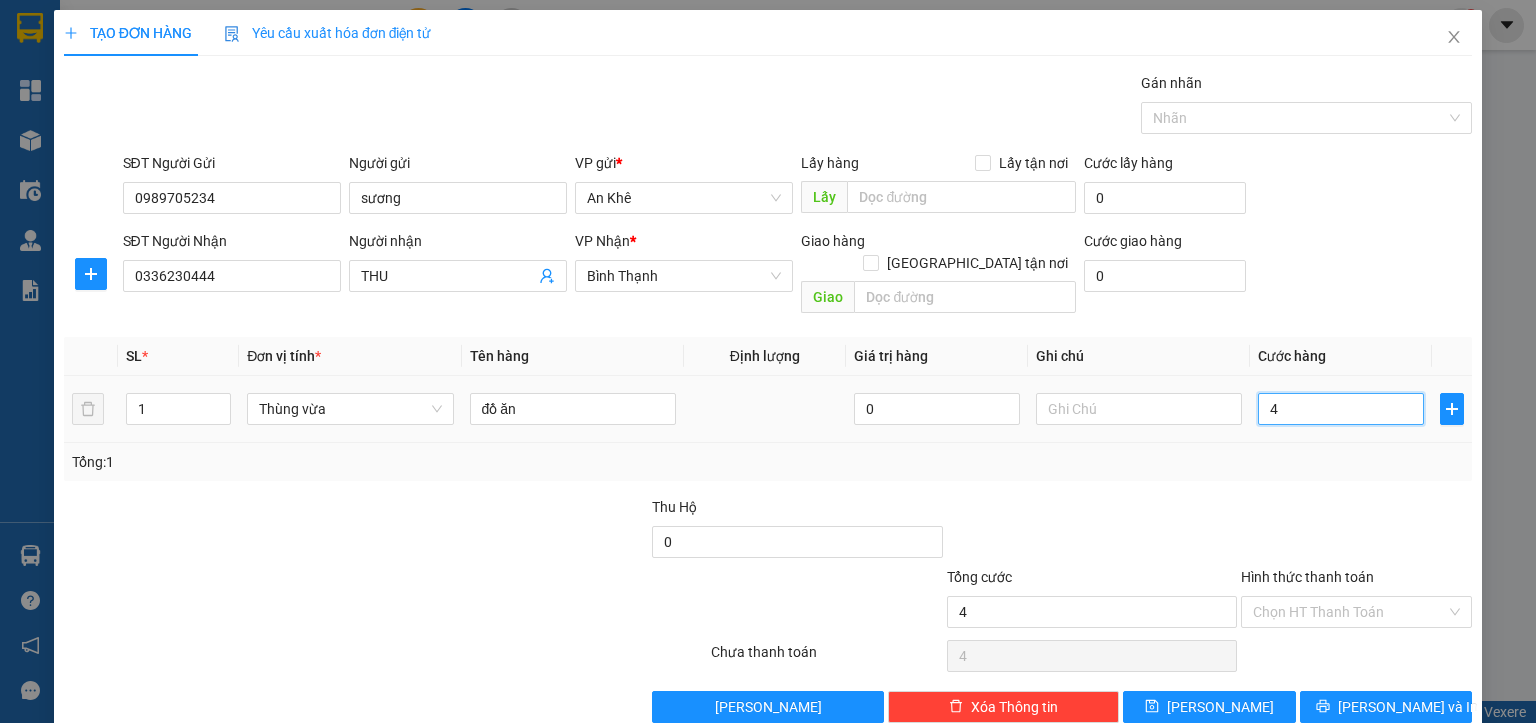 type on "40" 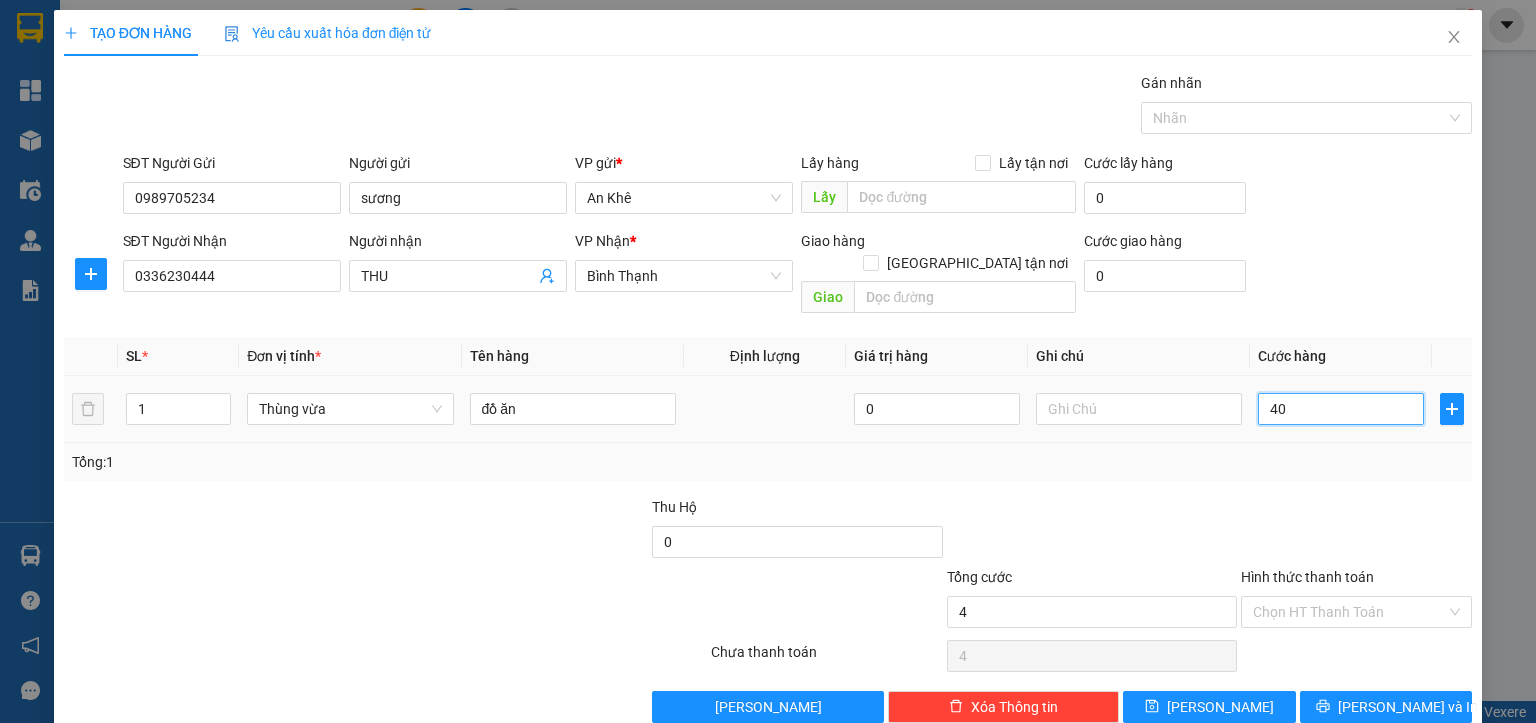 type on "40" 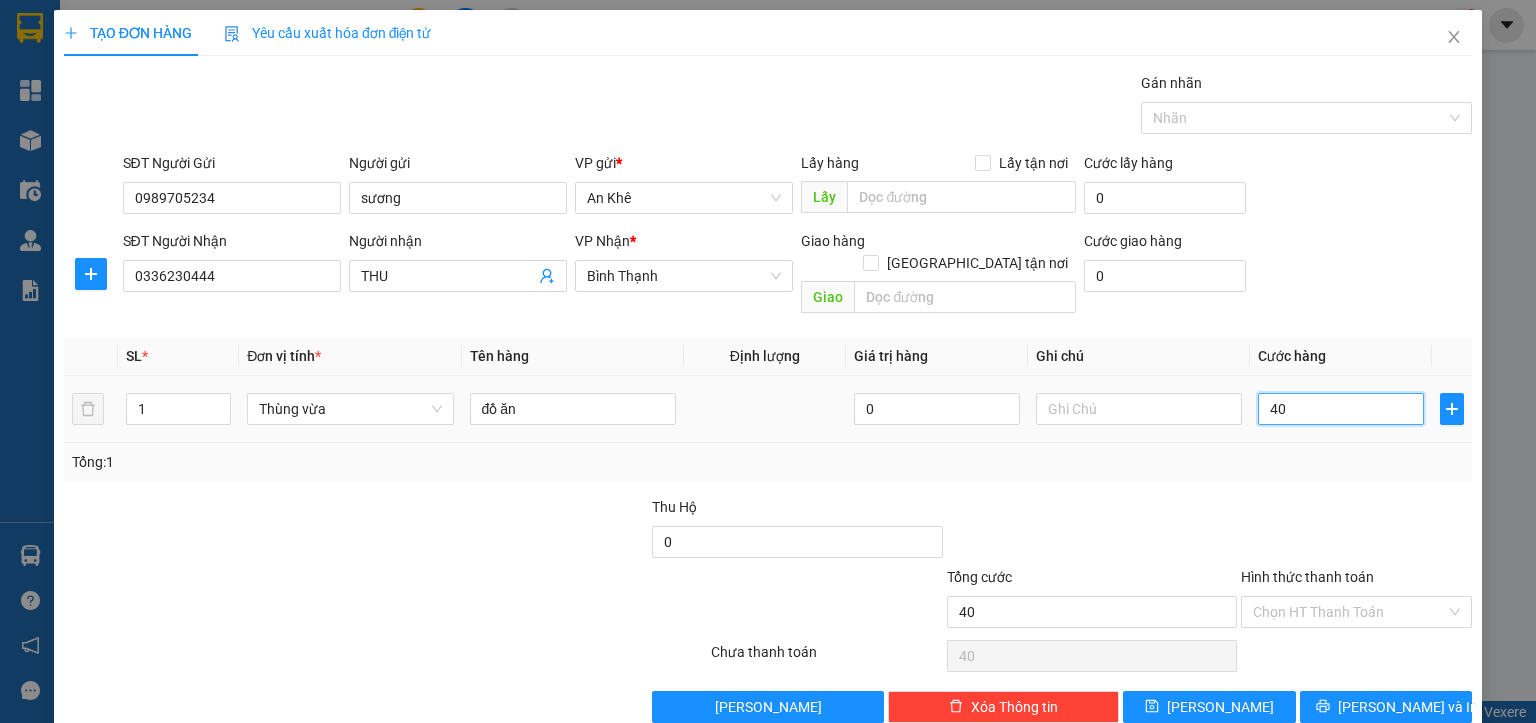 type on "400" 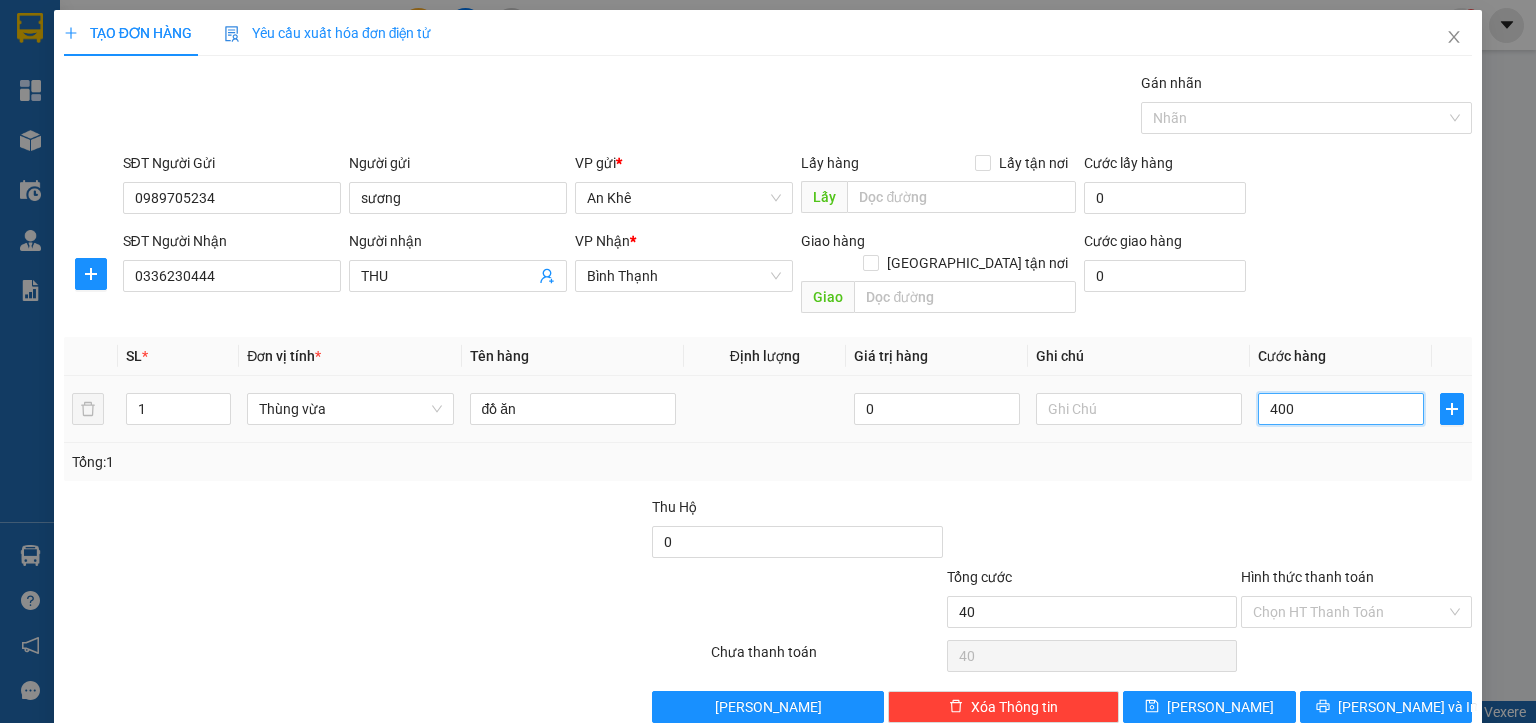 type on "400" 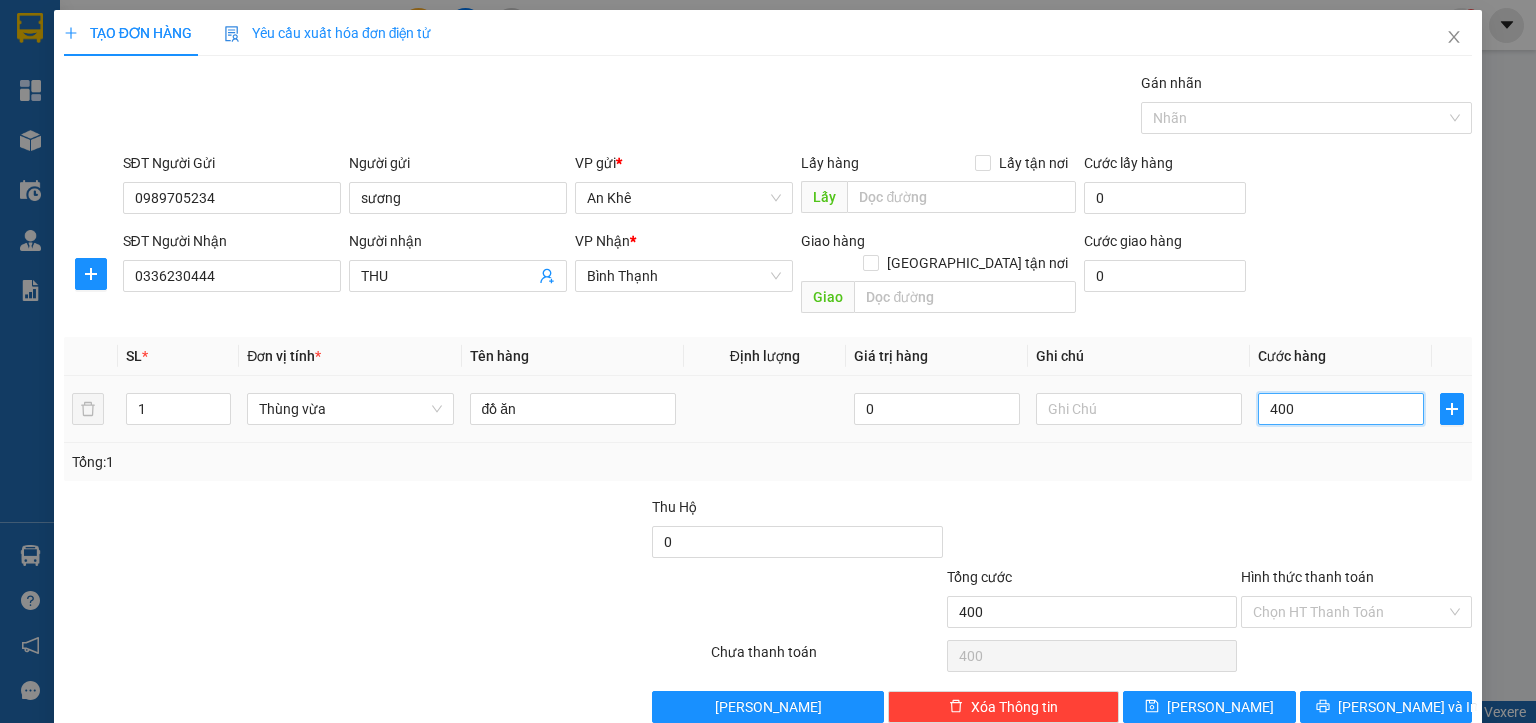 type on "4.000" 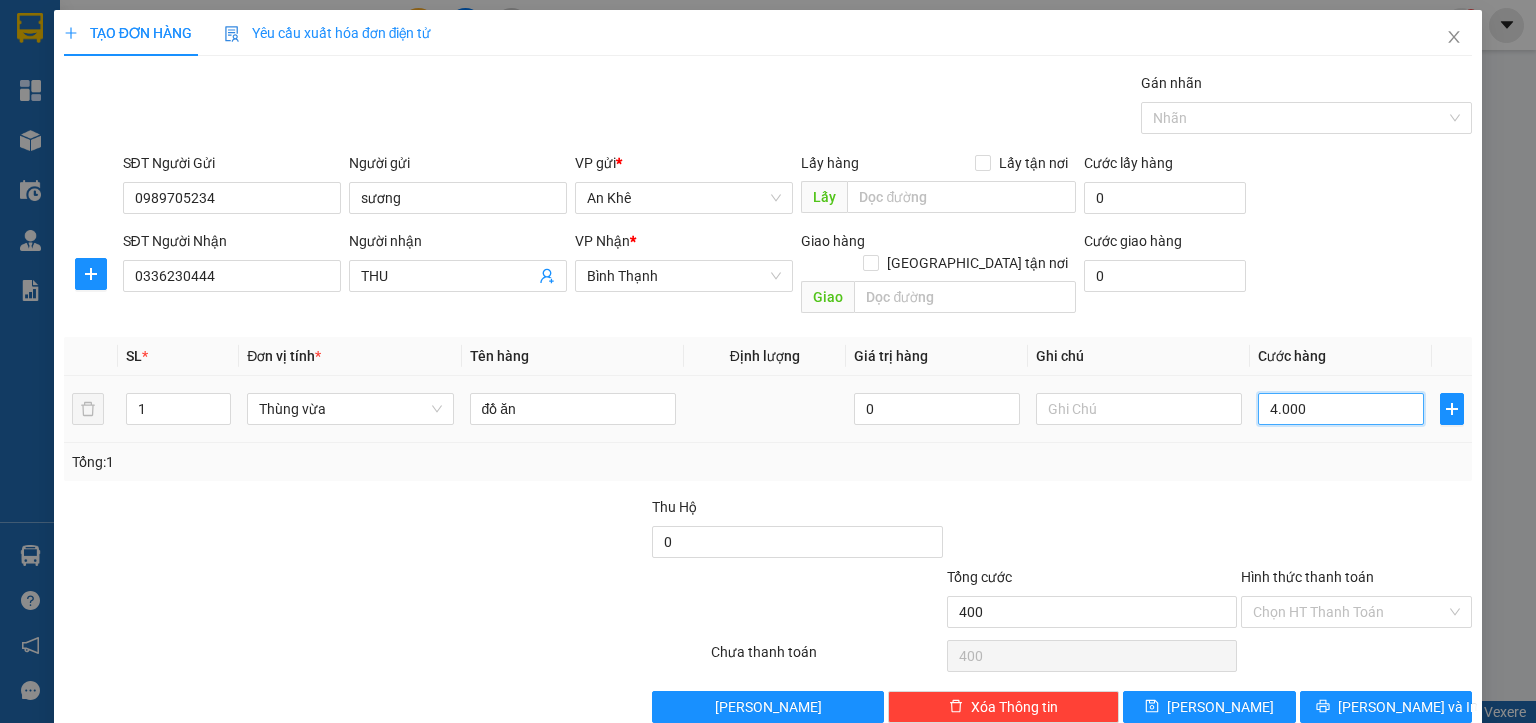type on "4.000" 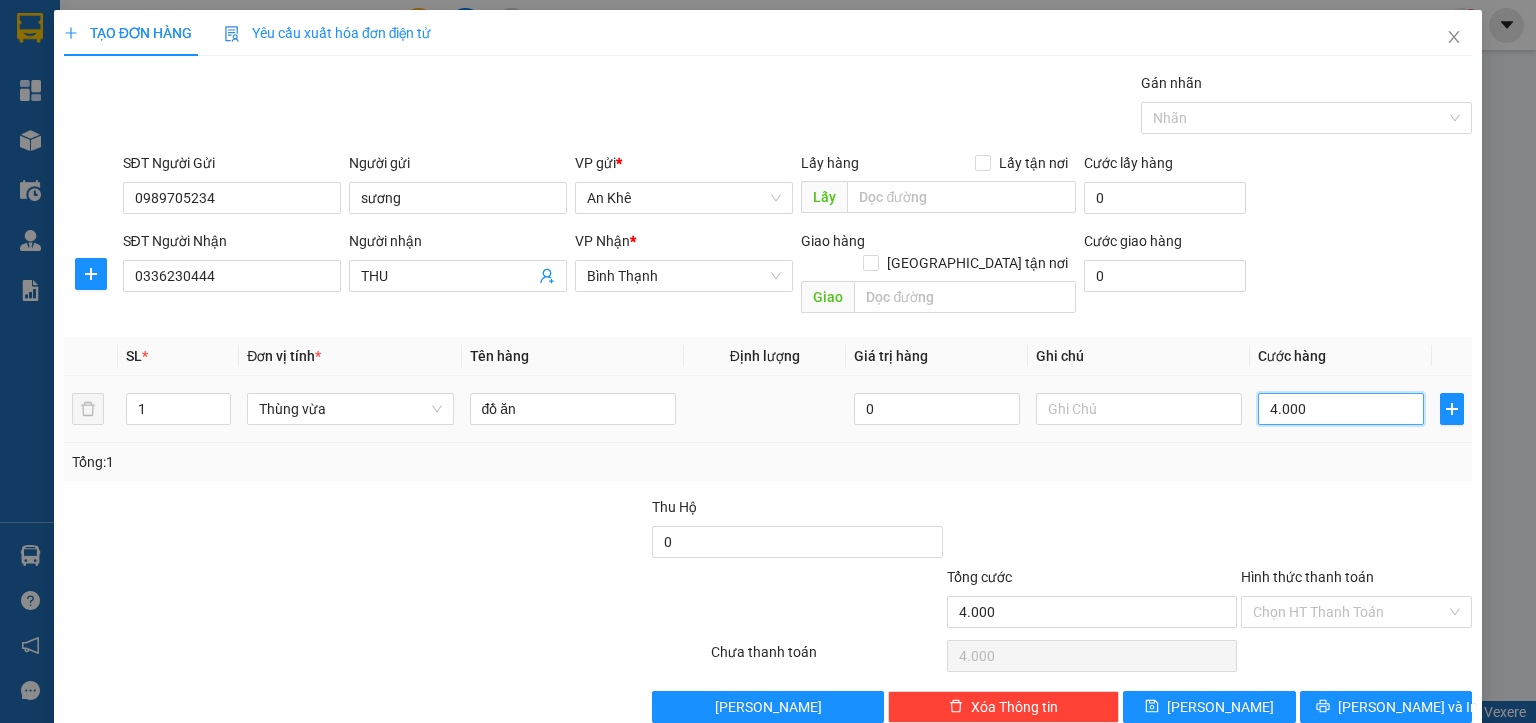 type on "40.000" 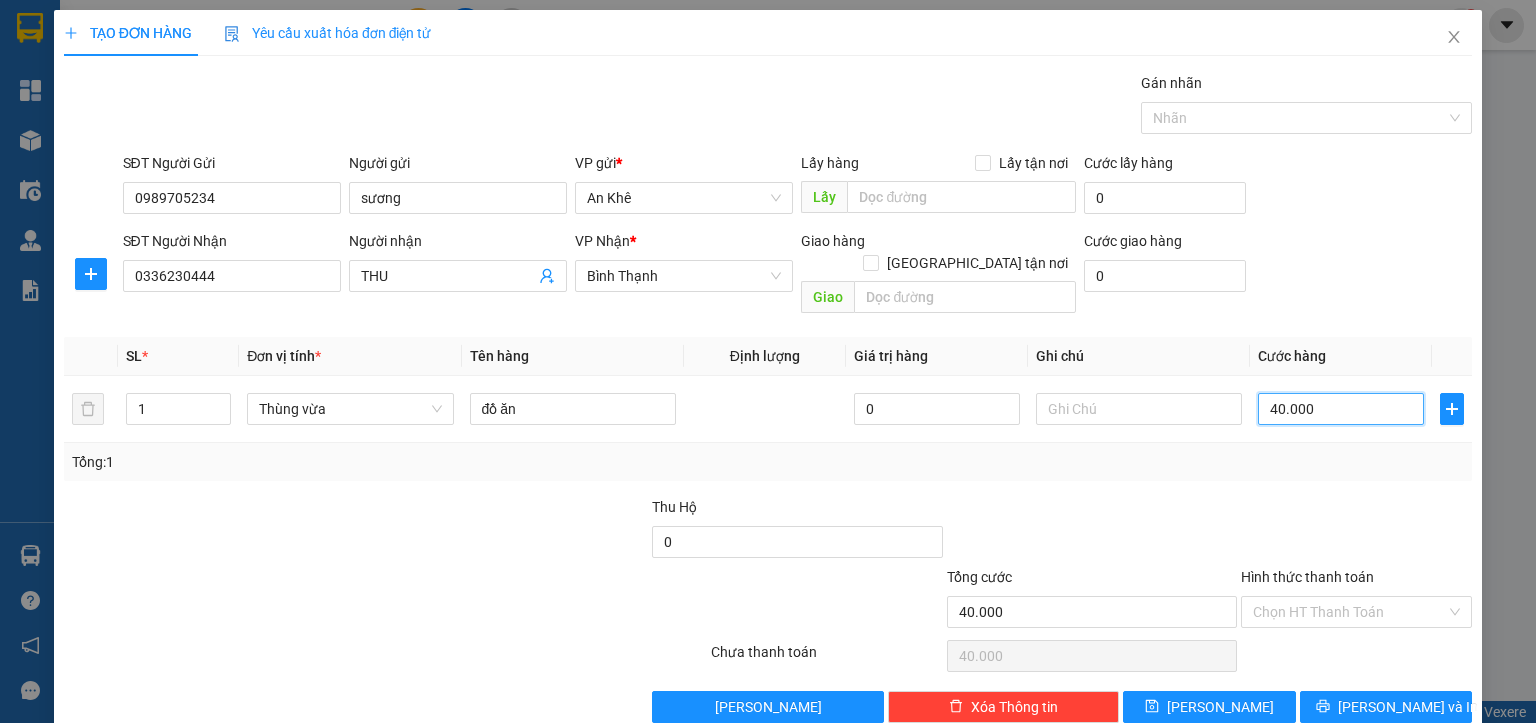 type on "40.000" 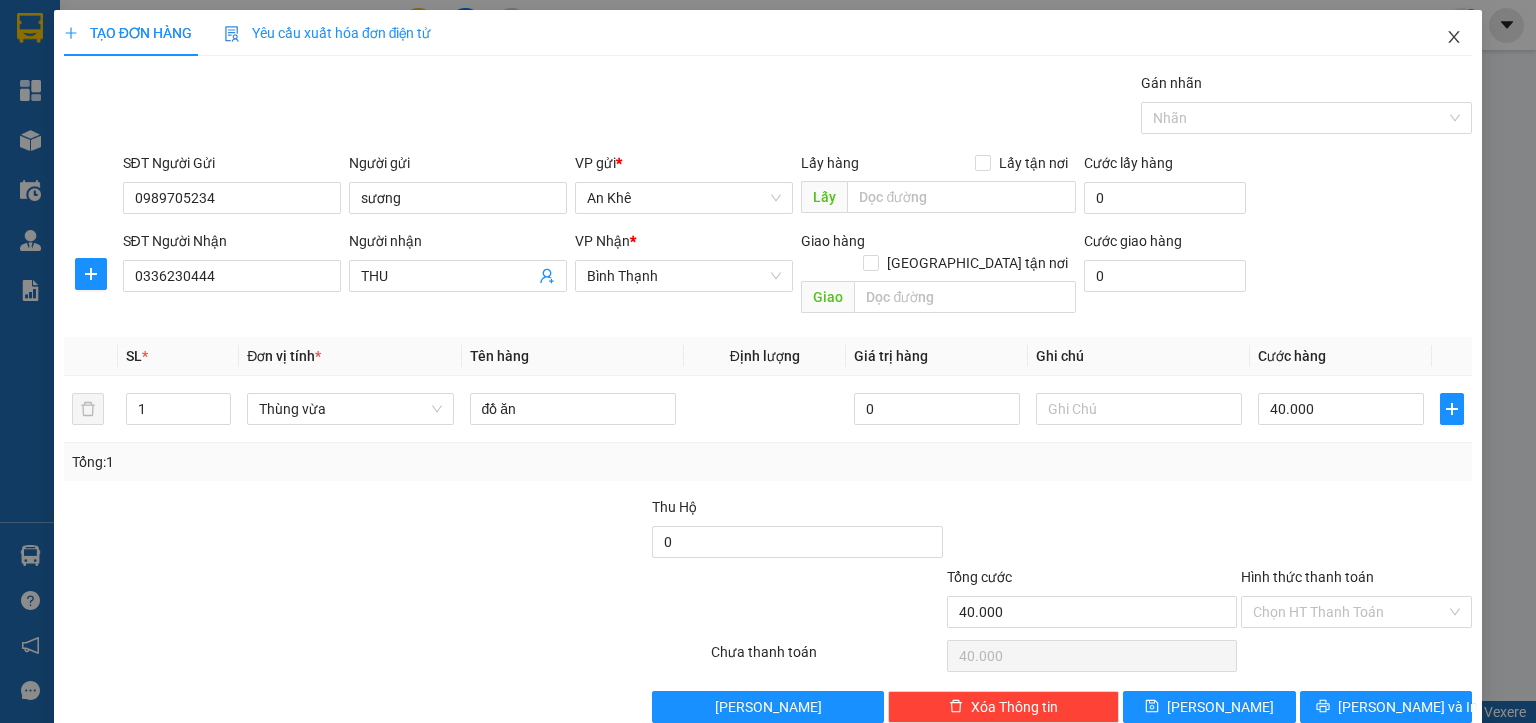 drag, startPoint x: 1441, startPoint y: 35, endPoint x: 1352, endPoint y: 55, distance: 91.21951 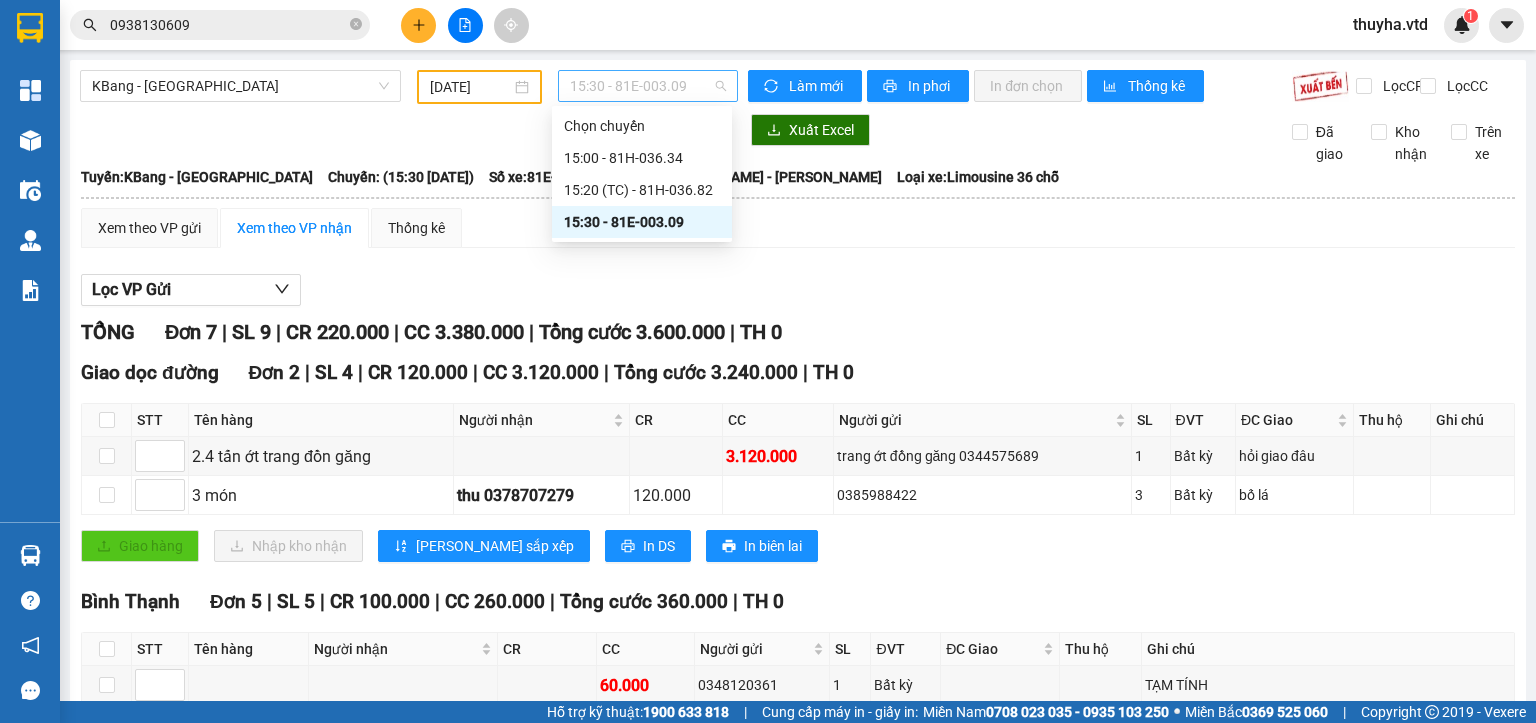 click on "15:30     - 81E-003.09" at bounding box center (648, 86) 